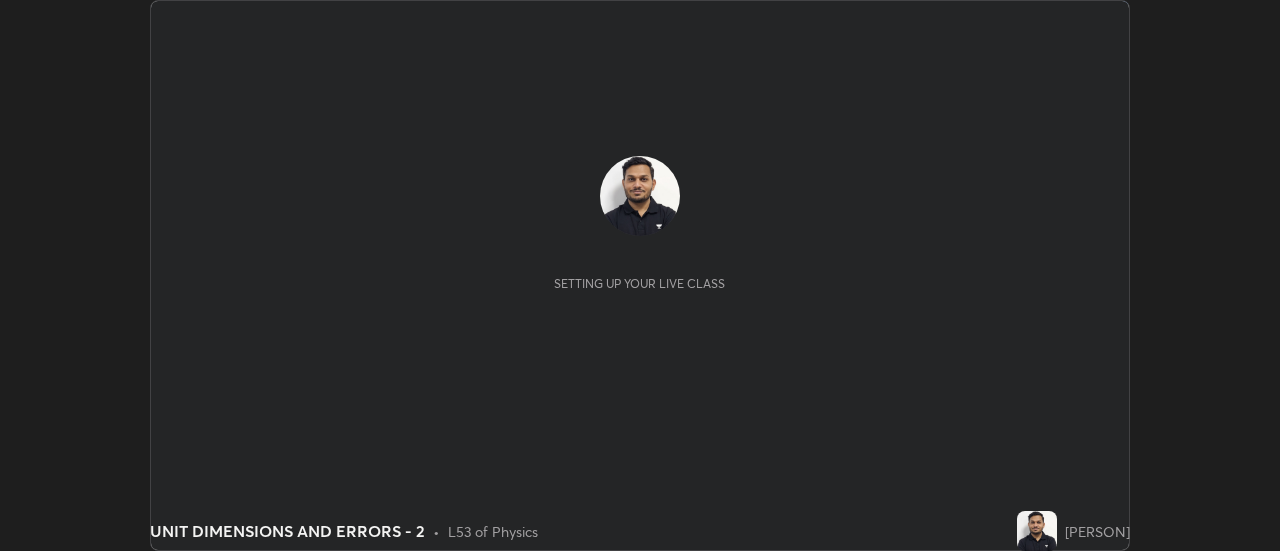 scroll, scrollTop: 0, scrollLeft: 0, axis: both 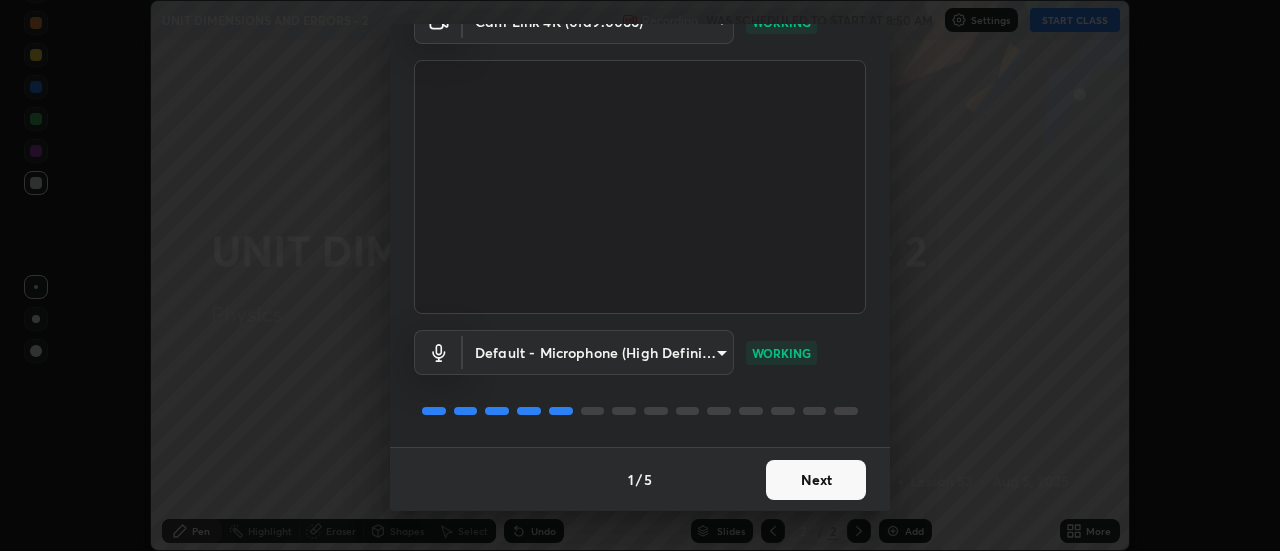 click on "Next" at bounding box center (816, 480) 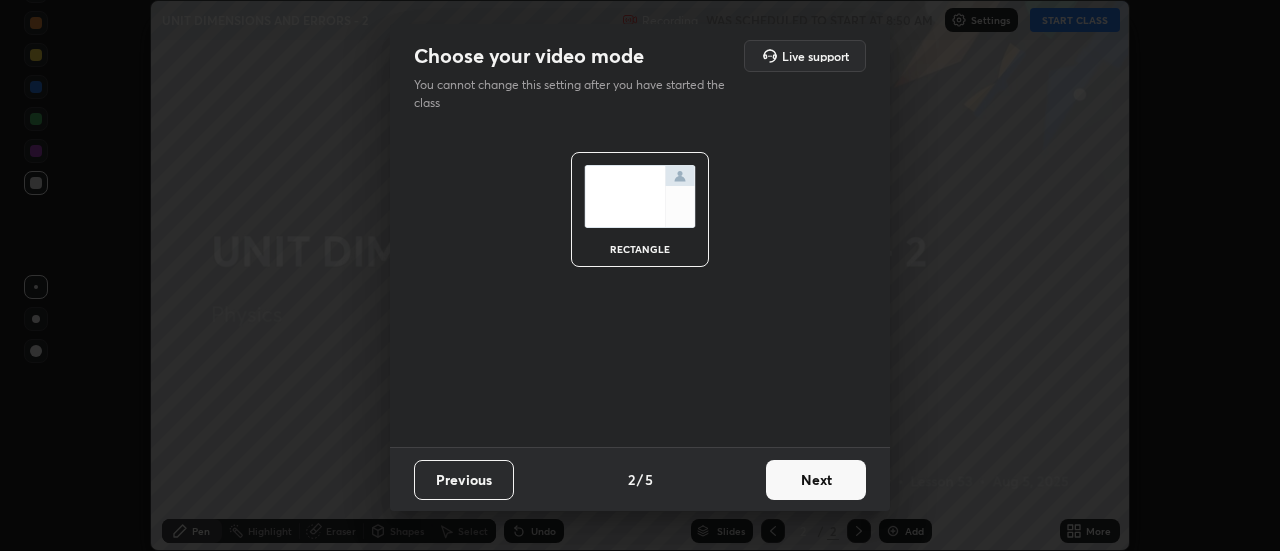 click on "Next" at bounding box center (816, 480) 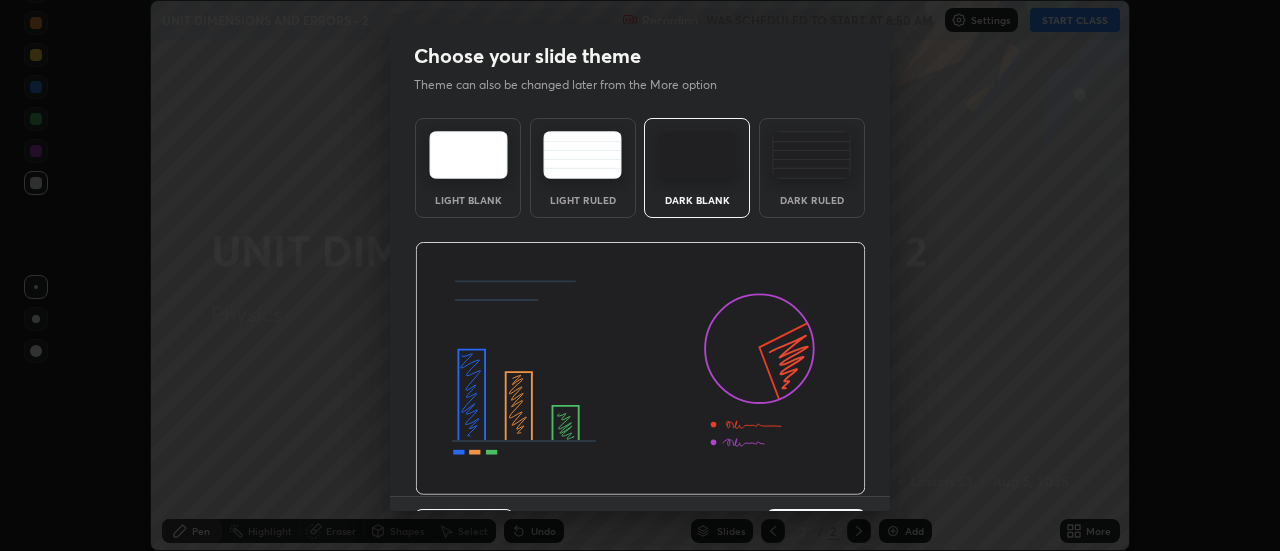 scroll, scrollTop: 49, scrollLeft: 0, axis: vertical 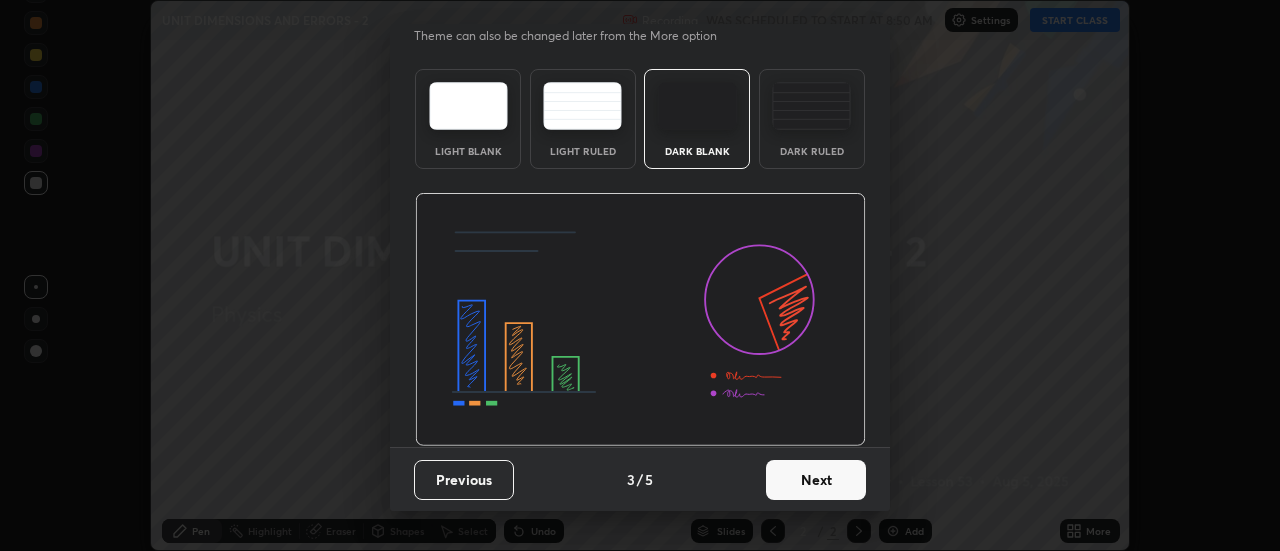 click on "Next" at bounding box center (816, 480) 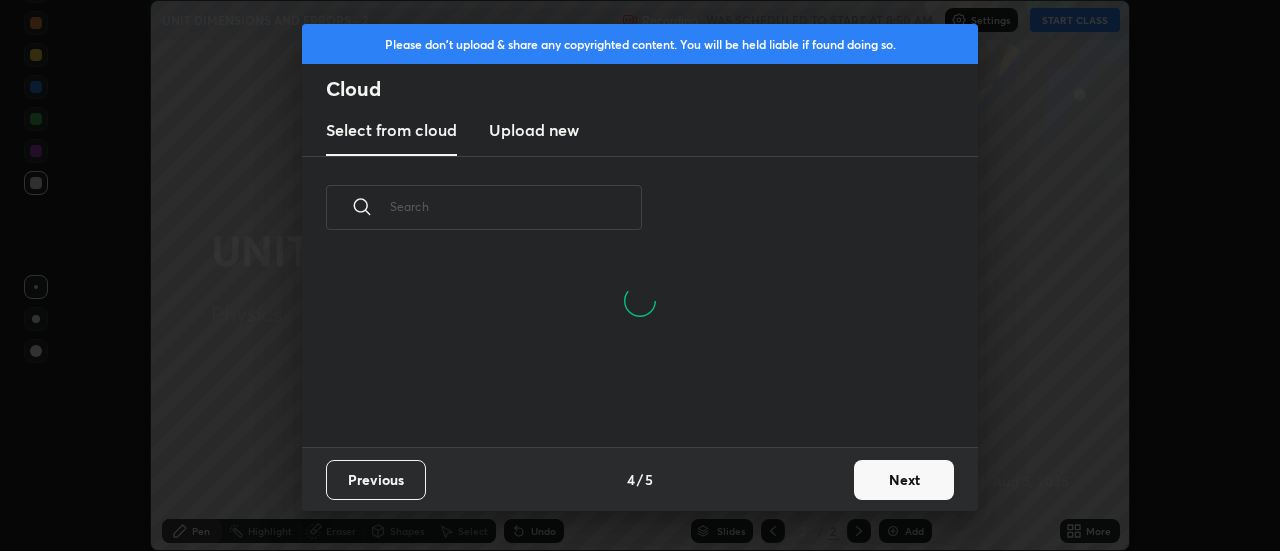 scroll, scrollTop: 7, scrollLeft: 11, axis: both 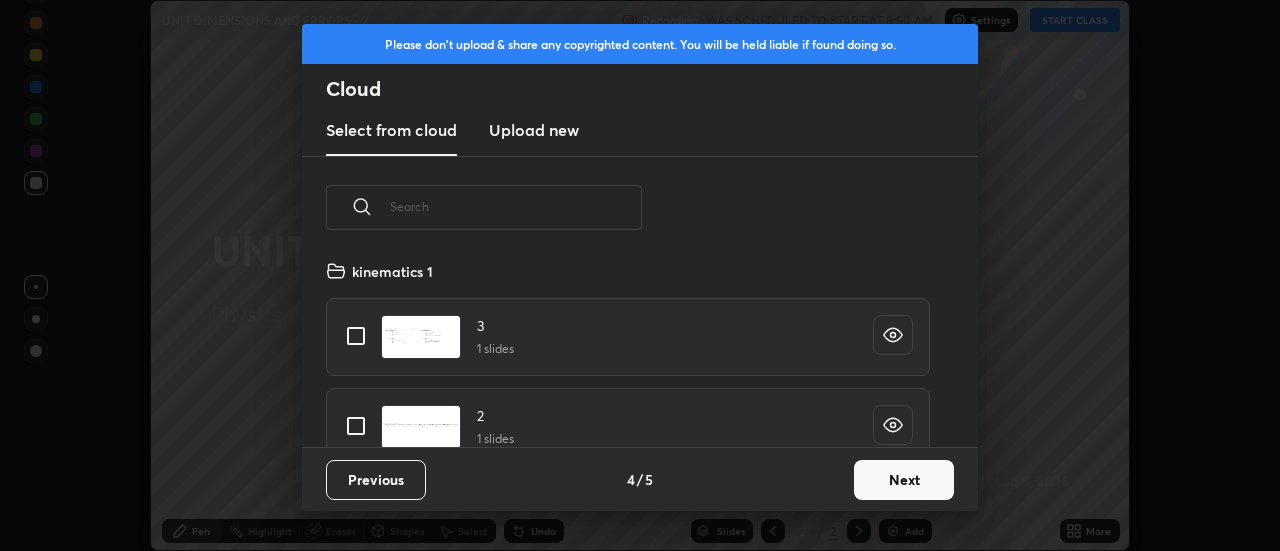 click on "Next" at bounding box center (904, 480) 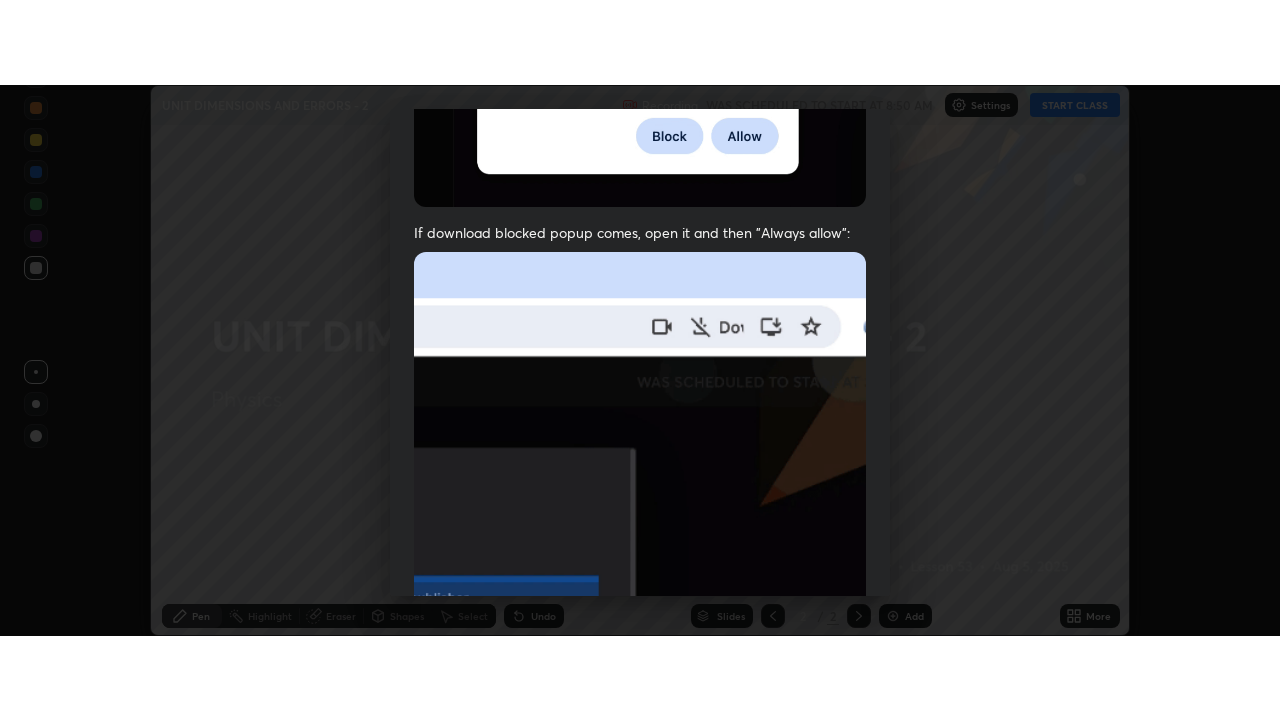 scroll, scrollTop: 513, scrollLeft: 0, axis: vertical 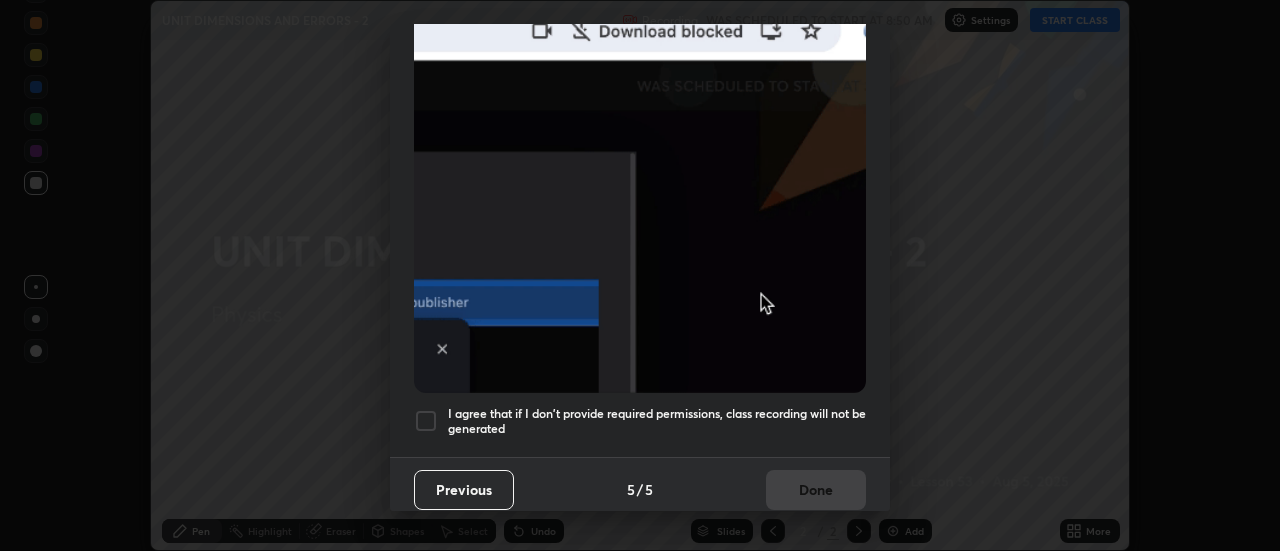 click at bounding box center (426, 421) 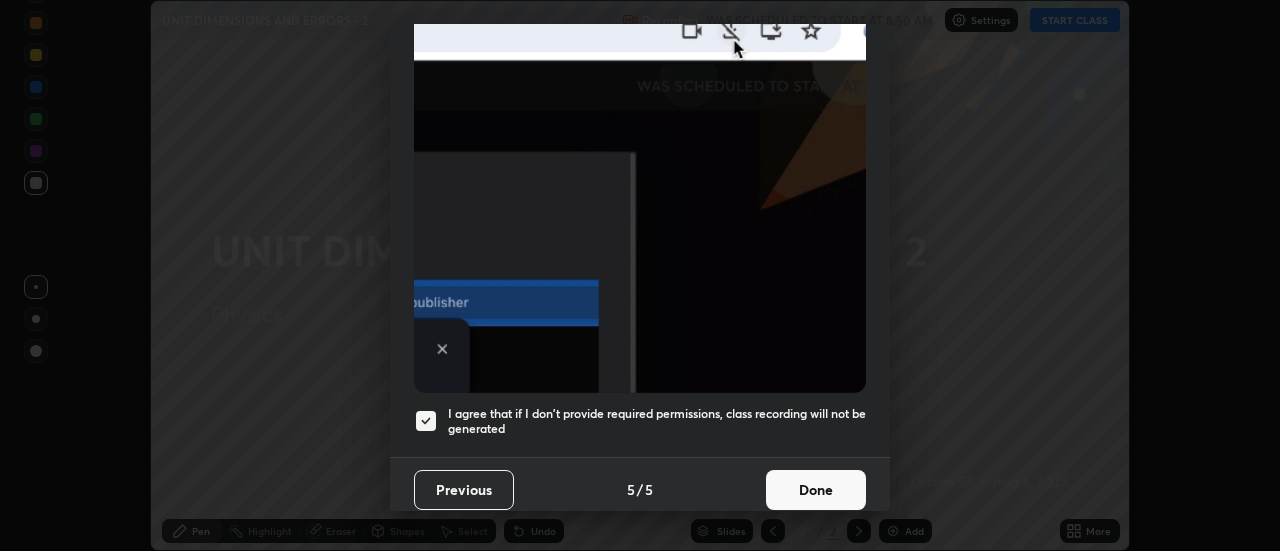 click on "Done" at bounding box center (816, 490) 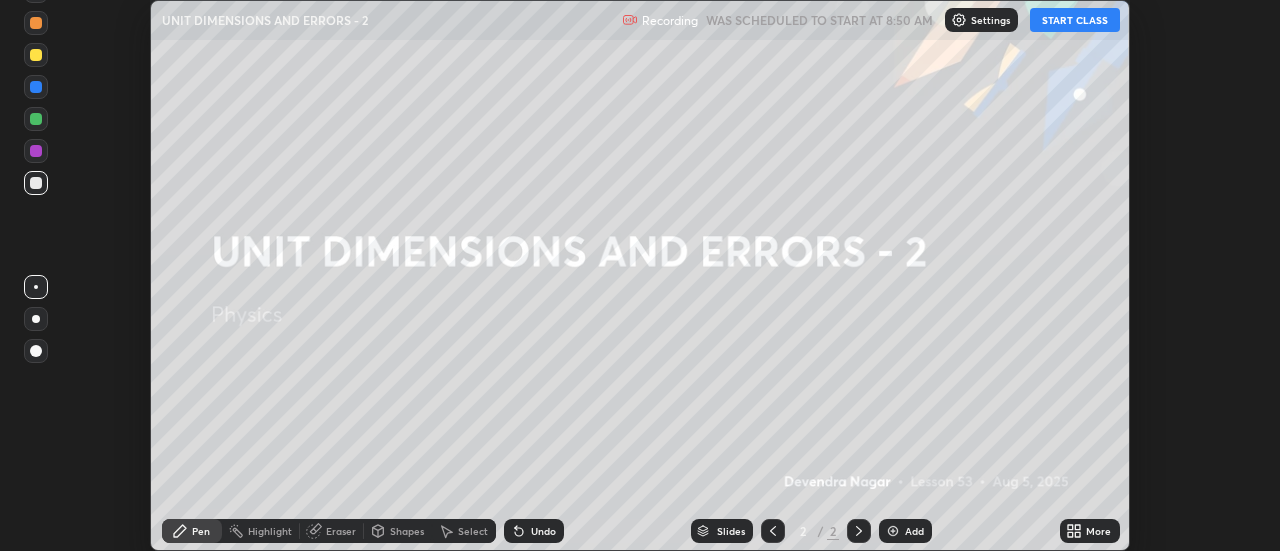 click 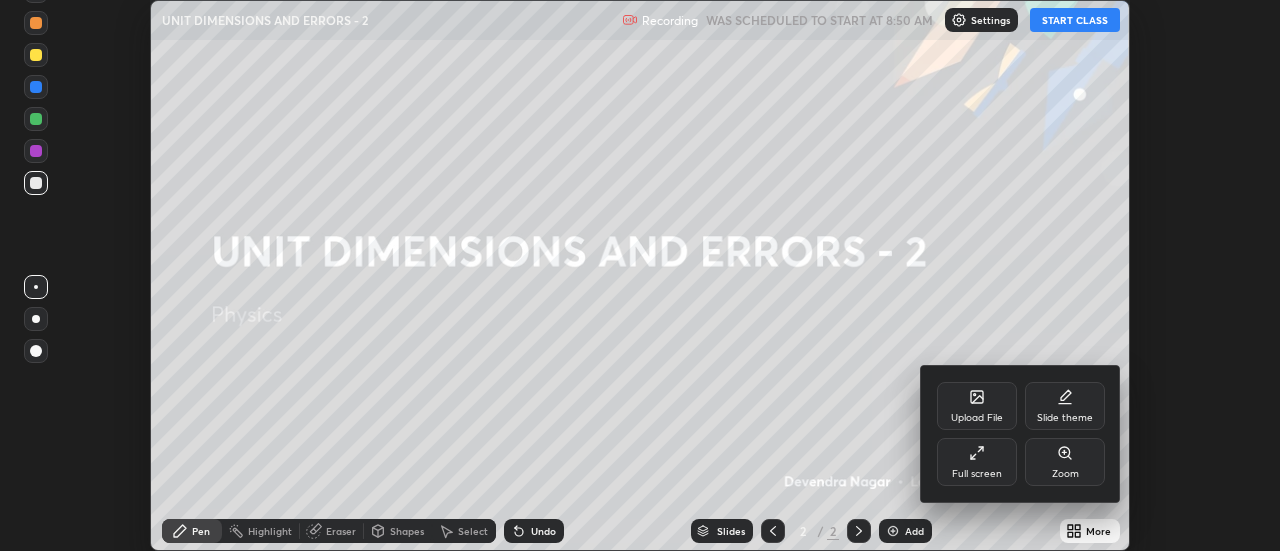 click on "Full screen" at bounding box center (977, 462) 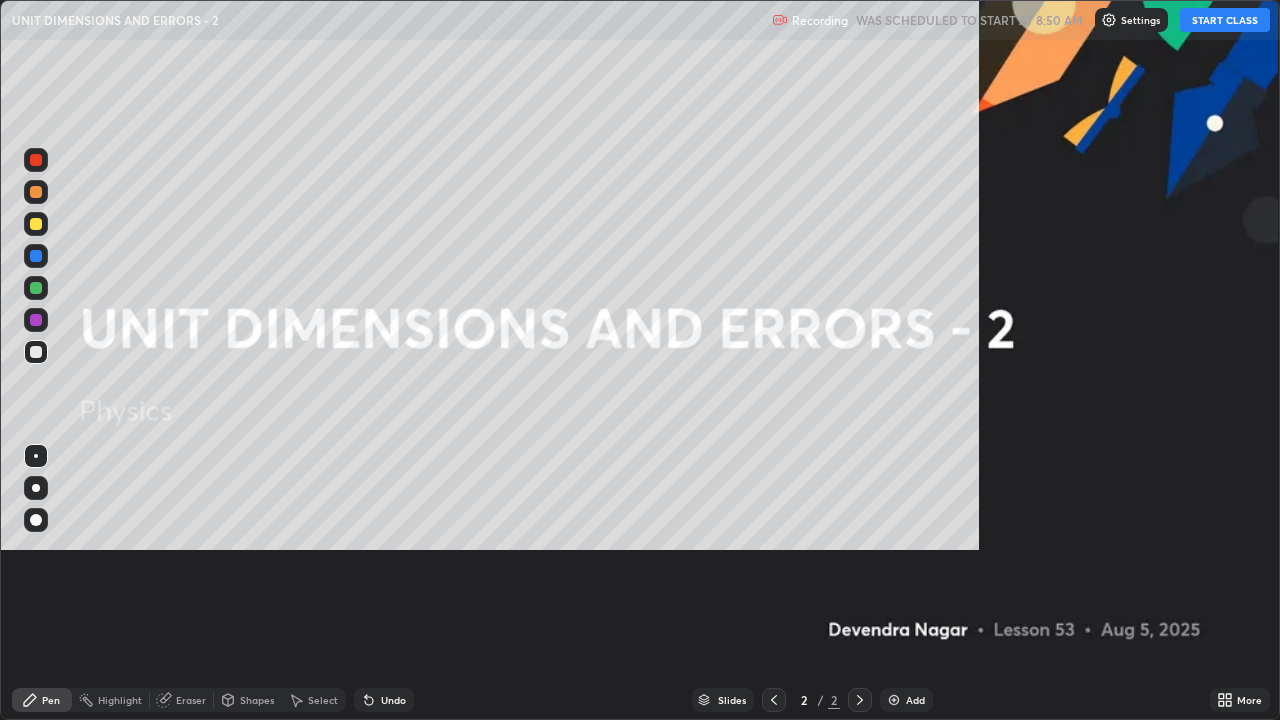 scroll, scrollTop: 99280, scrollLeft: 98720, axis: both 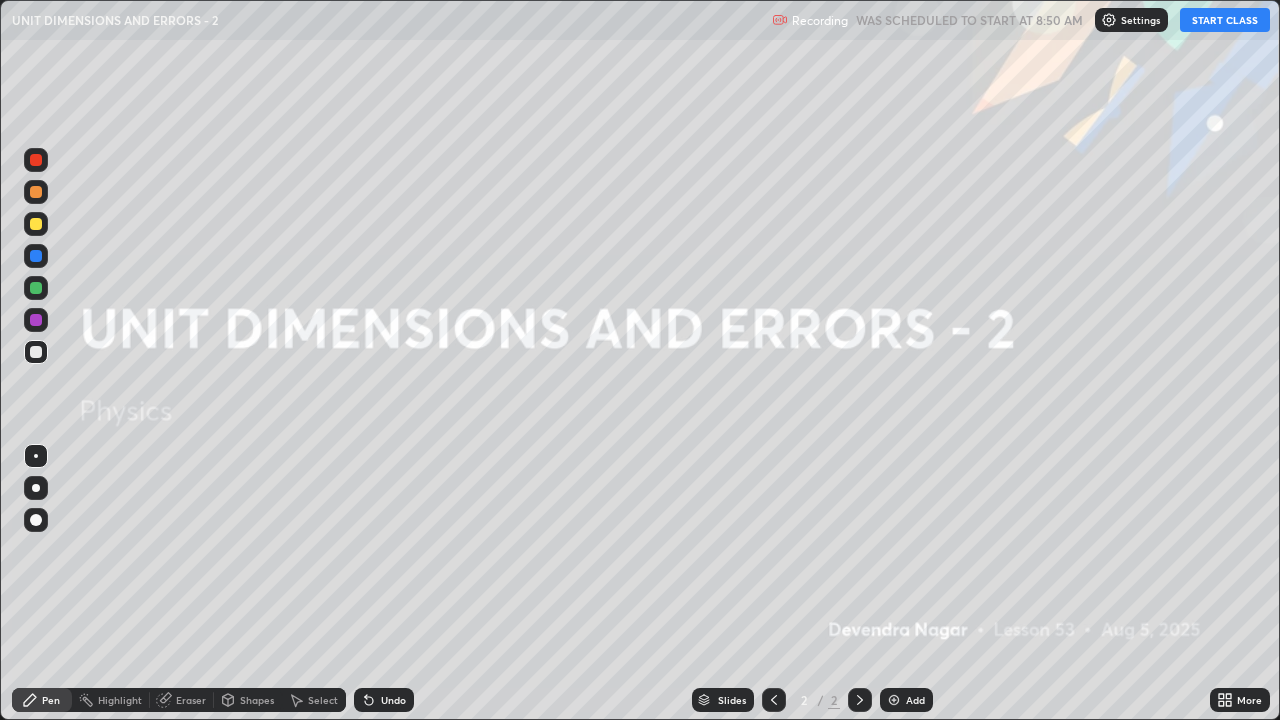 click on "START CLASS" at bounding box center [1225, 20] 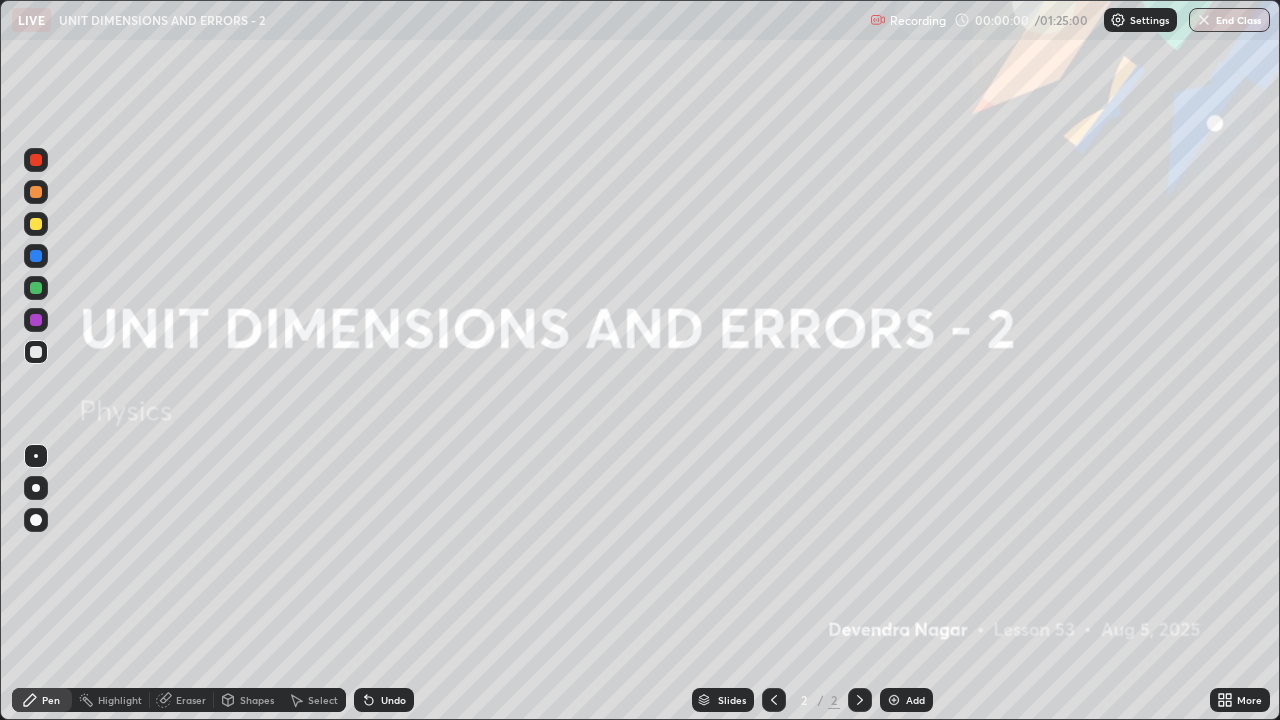 click on "Add" at bounding box center (906, 700) 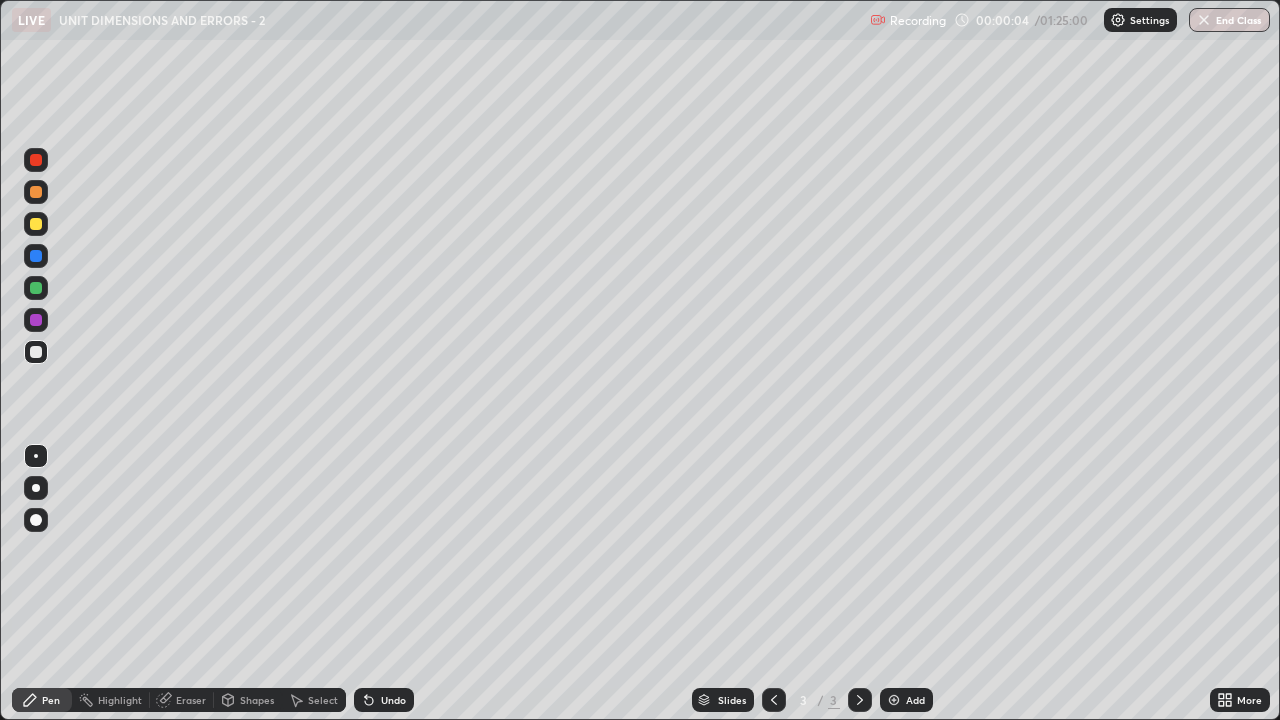 click on "Pen" at bounding box center (51, 700) 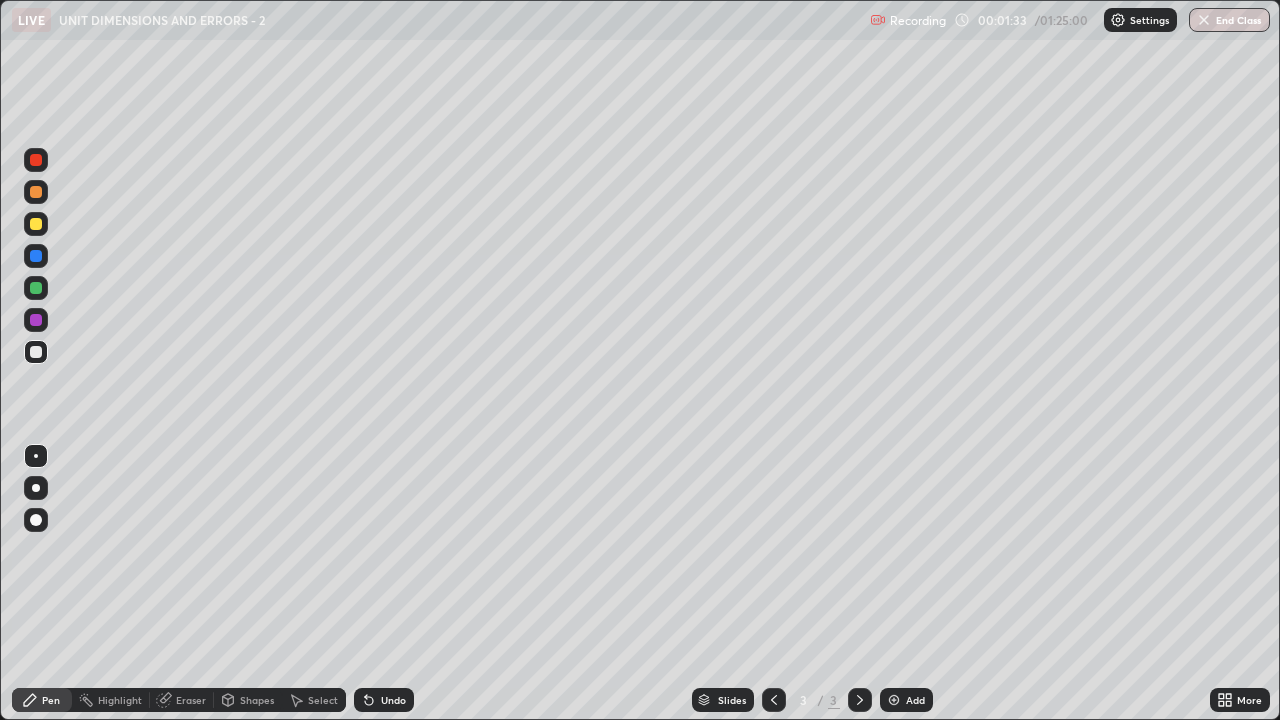 click on "Select" at bounding box center [314, 700] 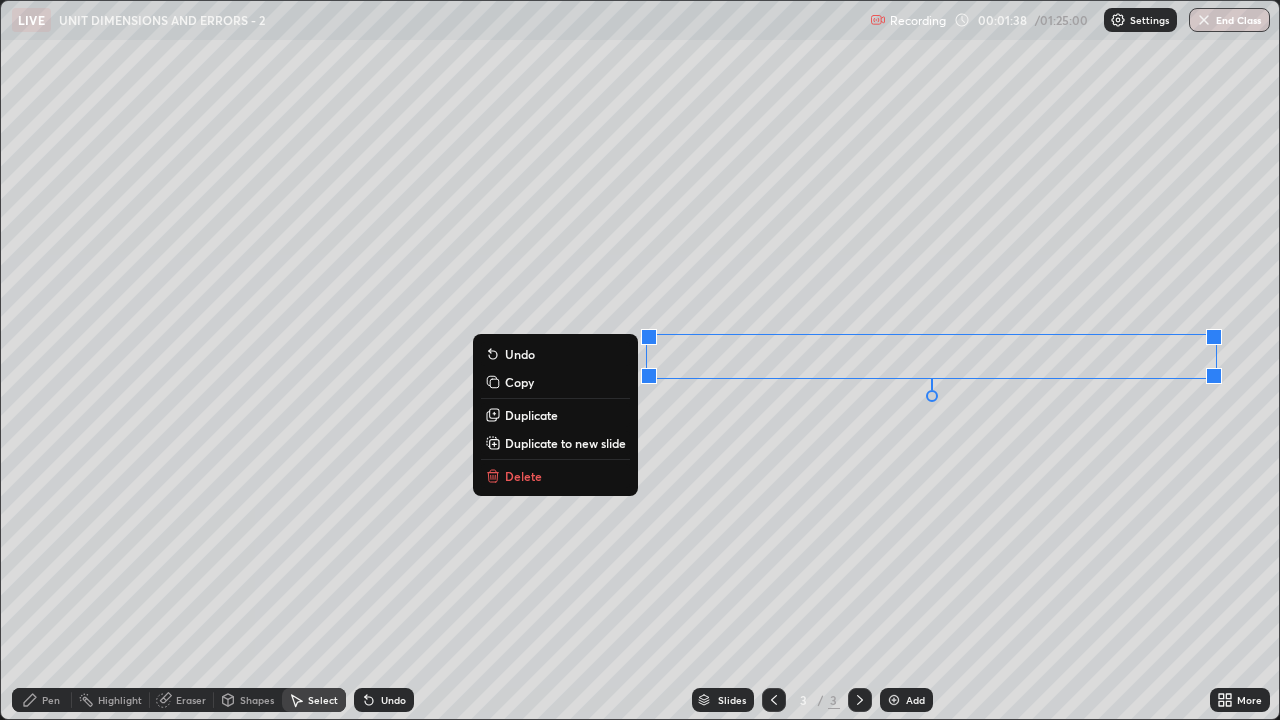 click on "Delete" at bounding box center [555, 476] 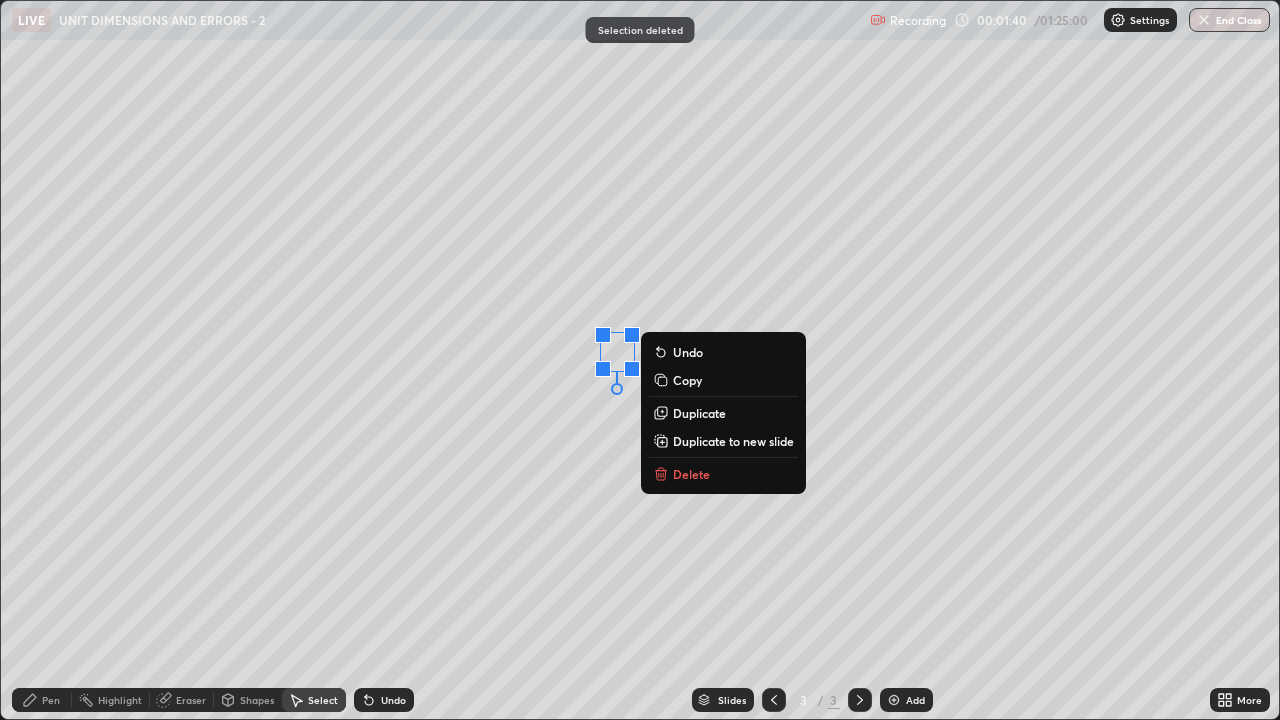 click on "Delete" at bounding box center [723, 474] 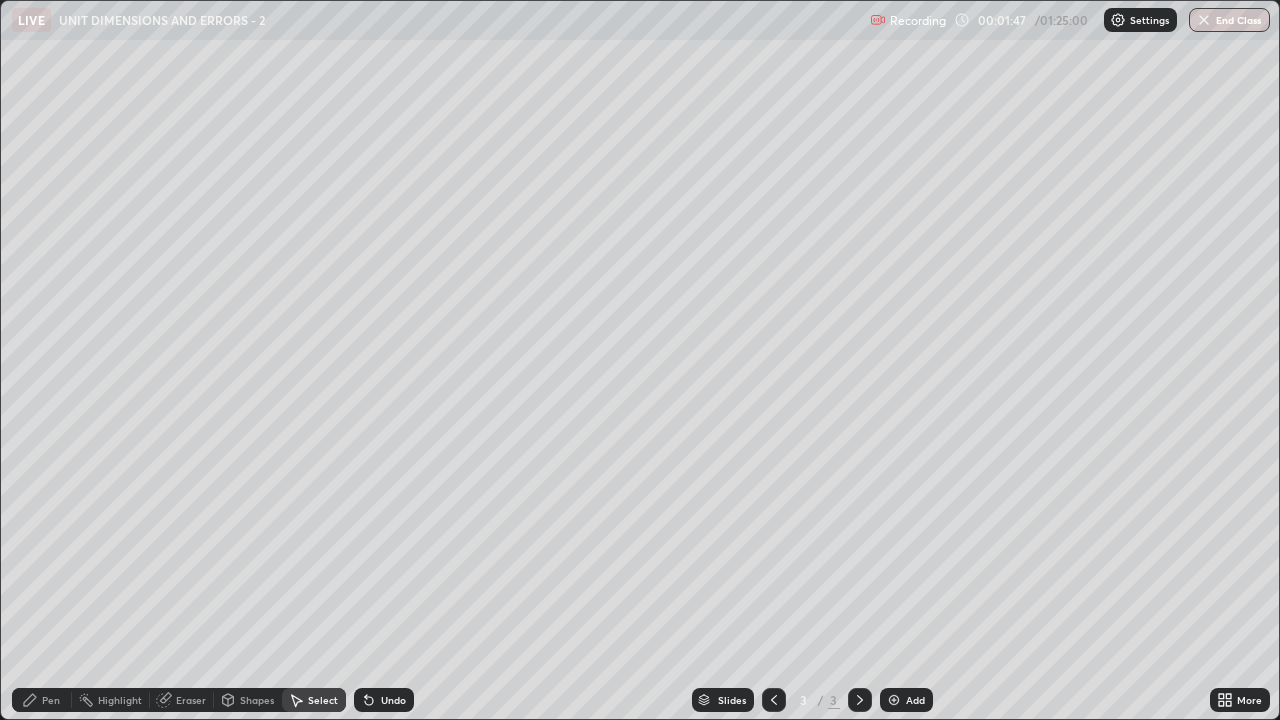 click on "Pen" at bounding box center [42, 700] 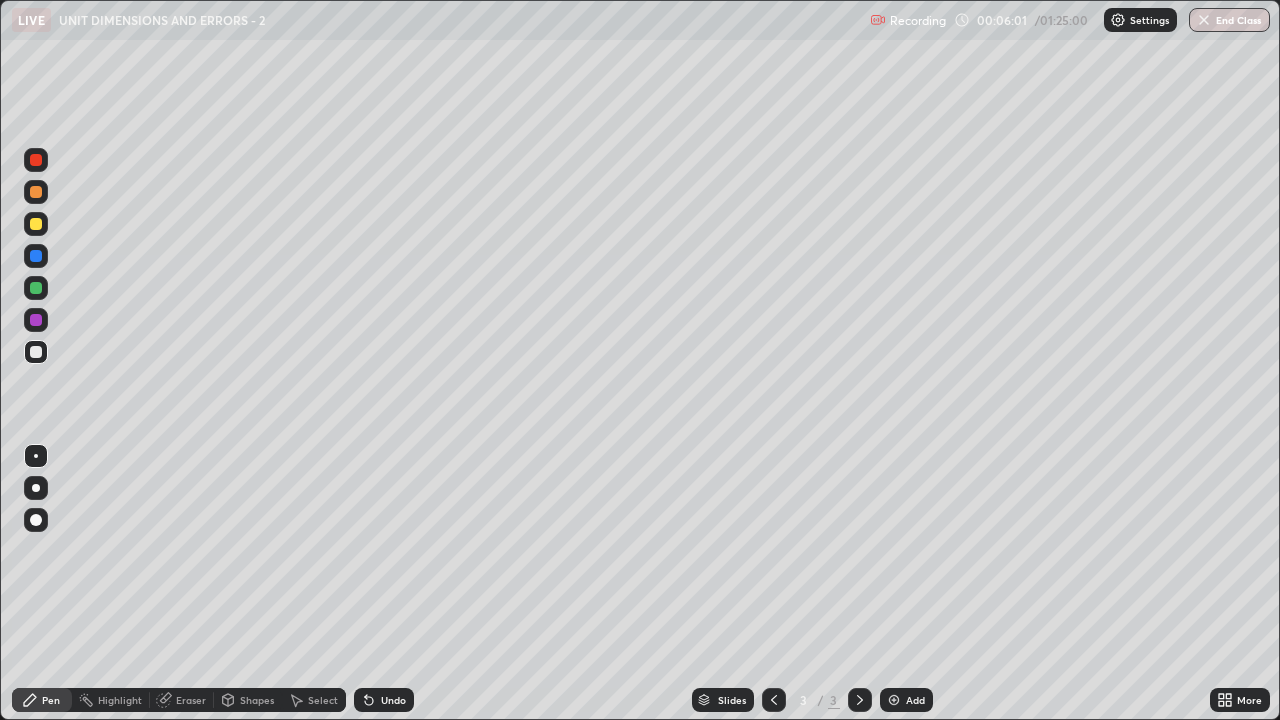 click on "Select" at bounding box center (323, 700) 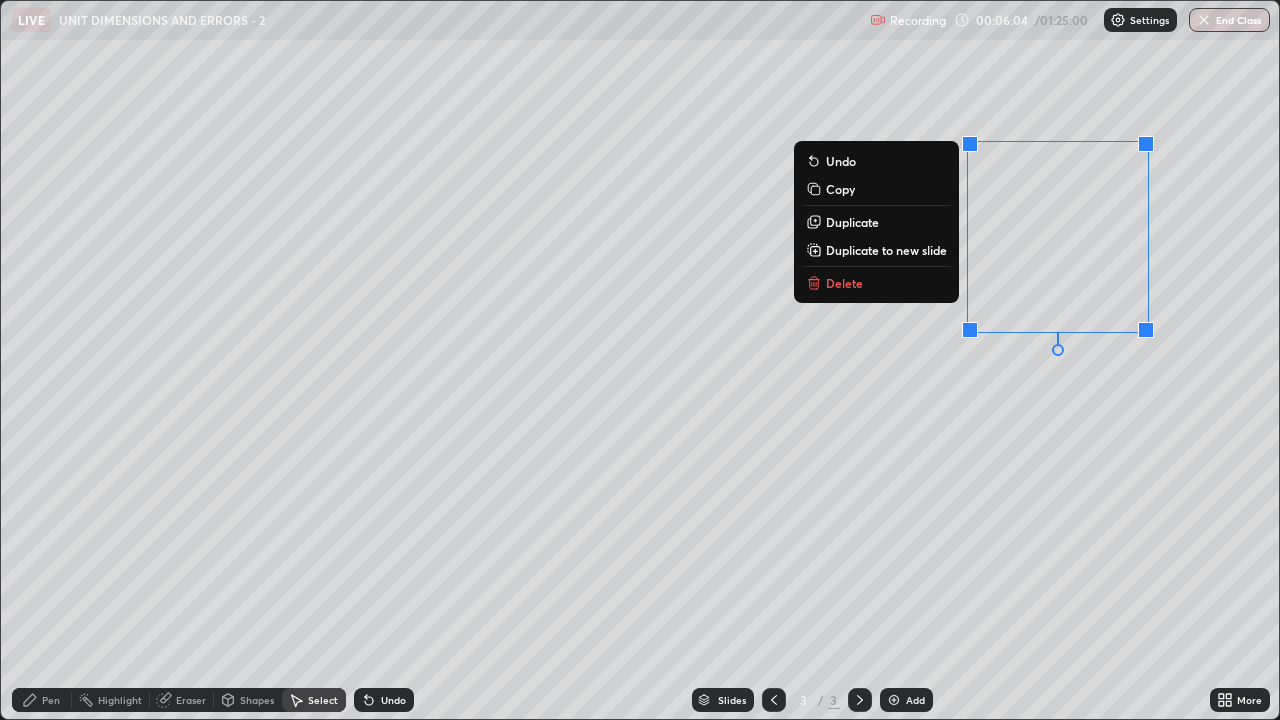 click on "Delete" at bounding box center [876, 283] 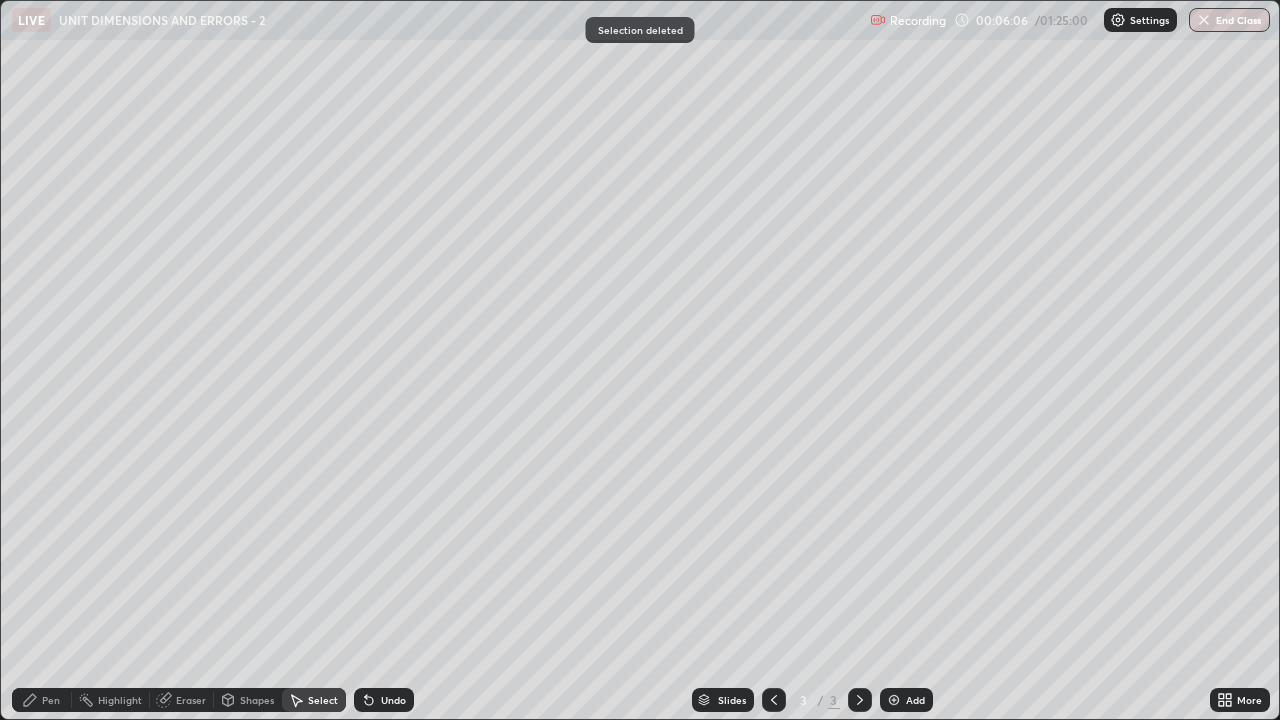 click on "Pen" at bounding box center [51, 700] 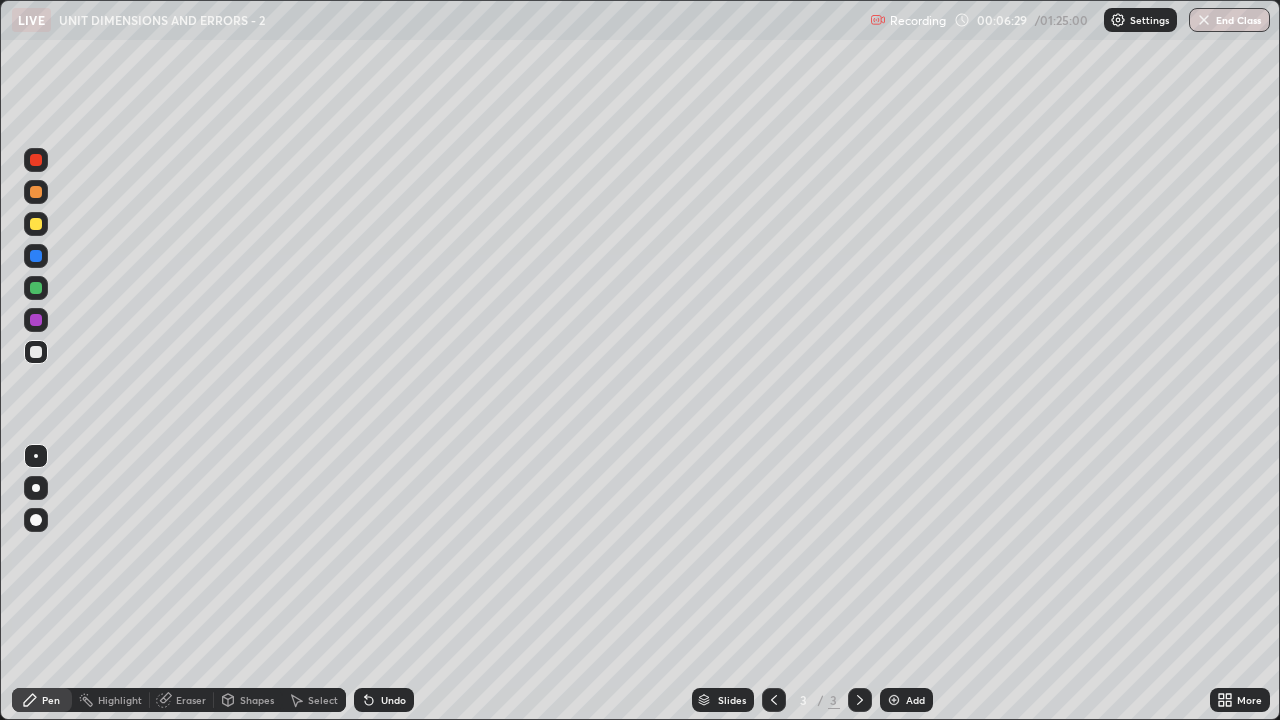 click on "Pen" at bounding box center [51, 700] 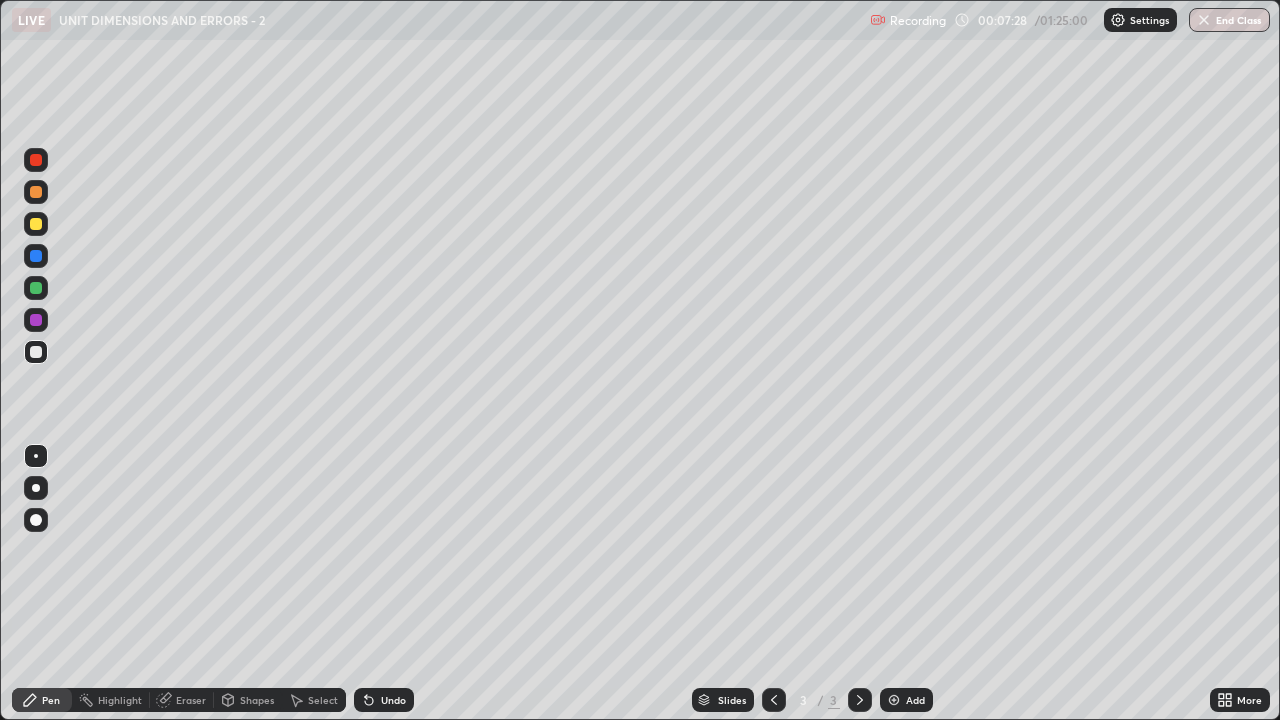 click on "Undo" at bounding box center [393, 700] 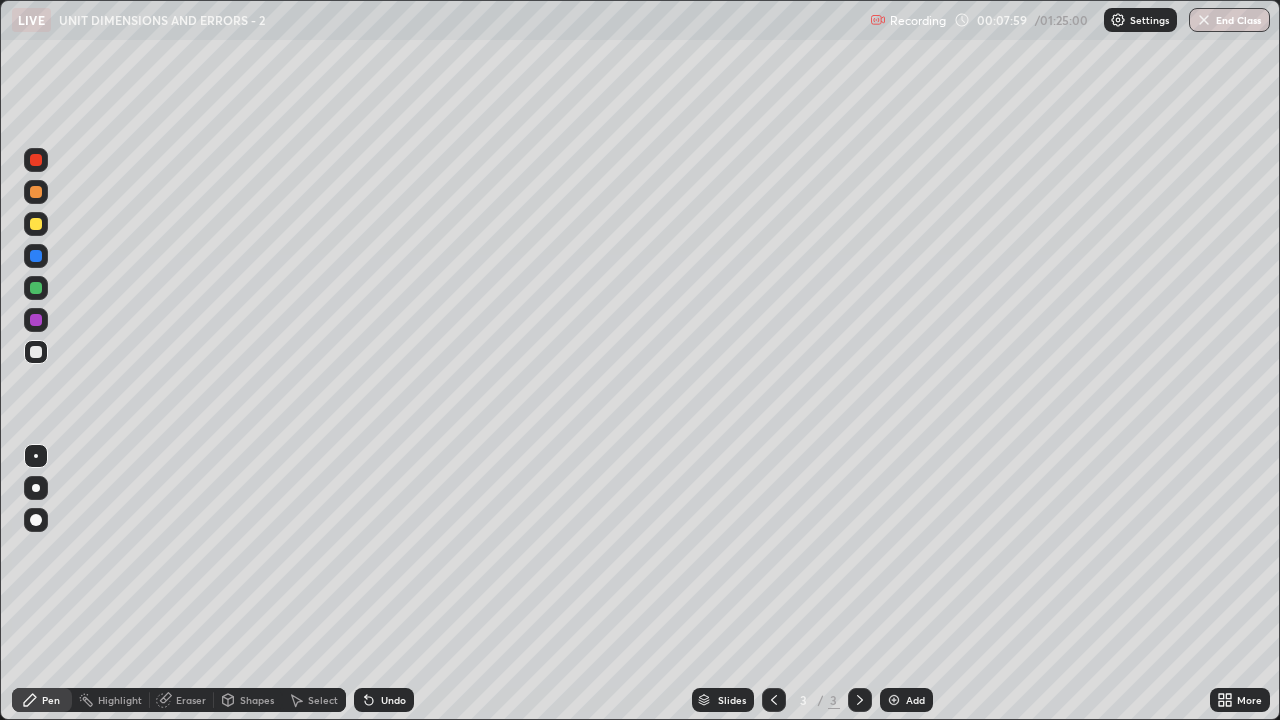 click on "Select" at bounding box center [323, 700] 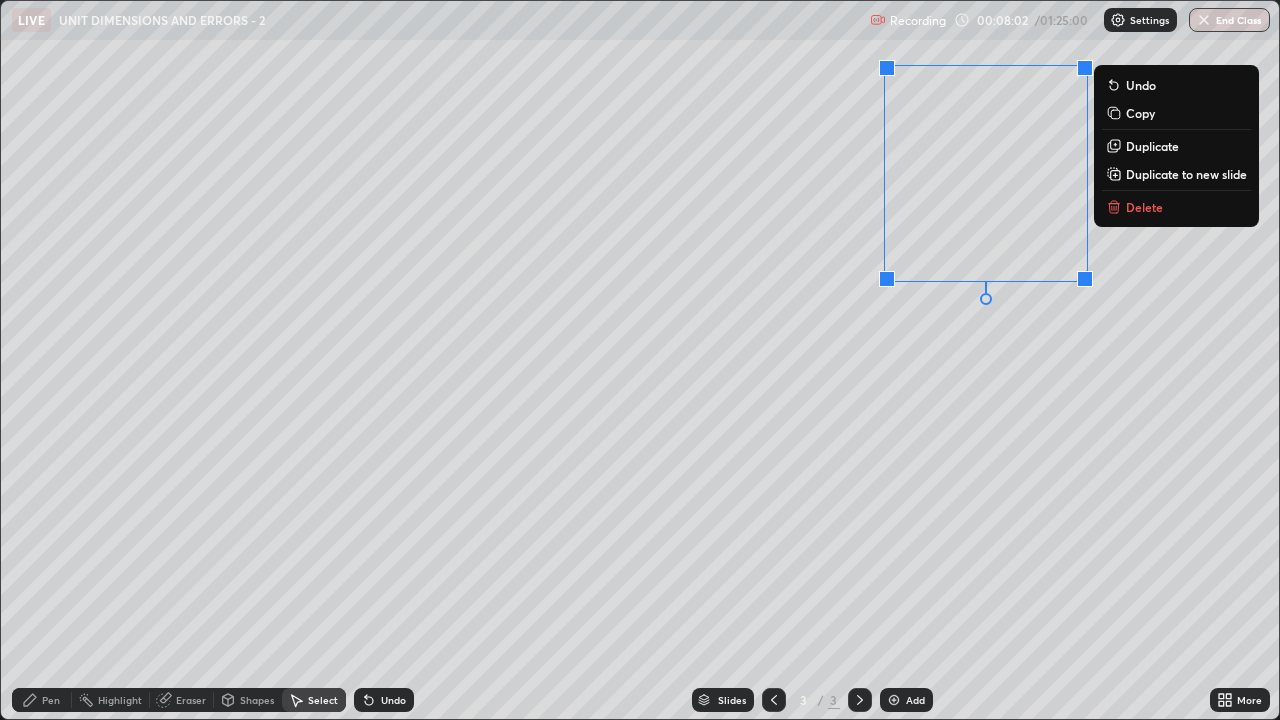 click on "Duplicate to new slide" at bounding box center [1186, 174] 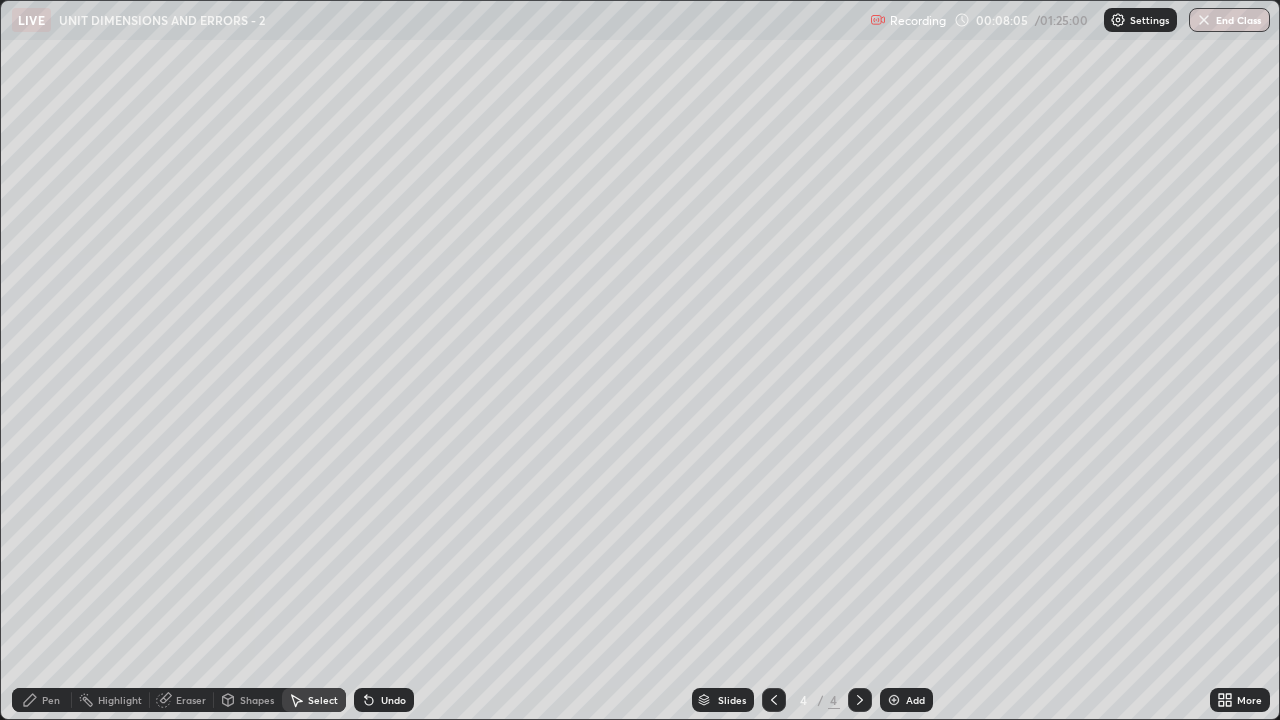 click on "Pen" at bounding box center [42, 700] 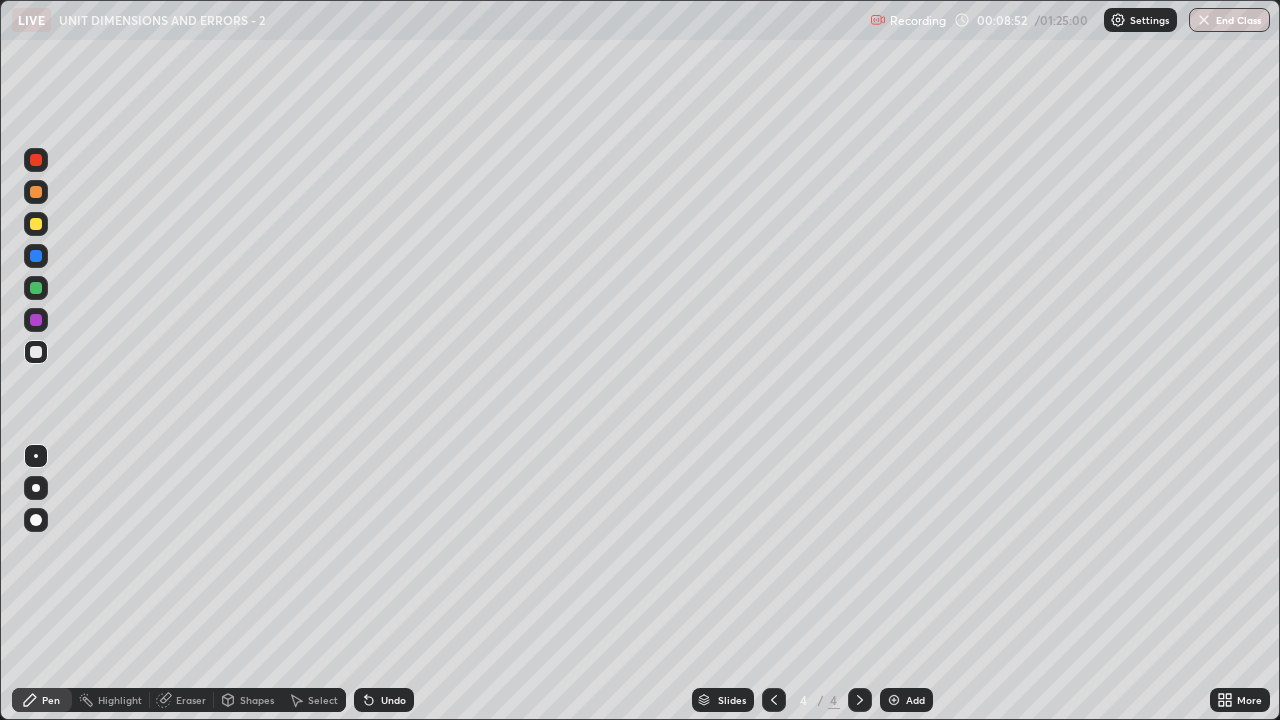 click on "Eraser" at bounding box center [191, 700] 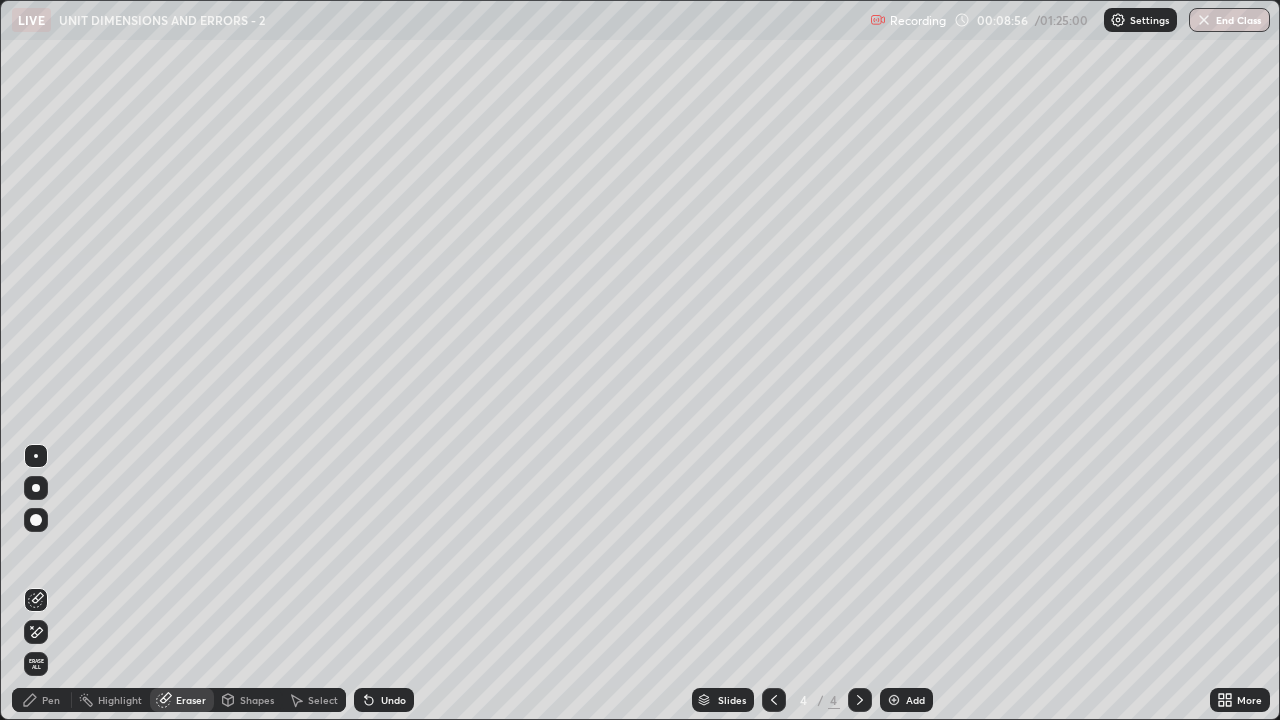 click on "Pen" at bounding box center [42, 700] 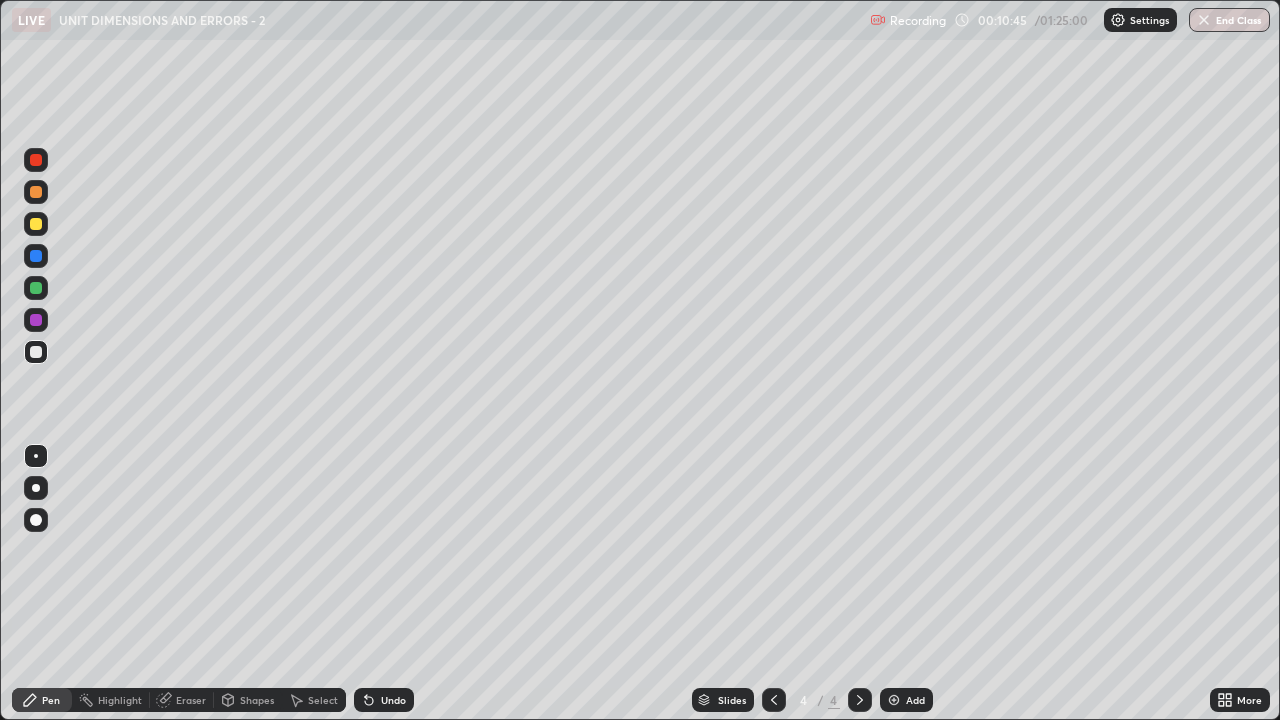 click on "Undo" at bounding box center (393, 700) 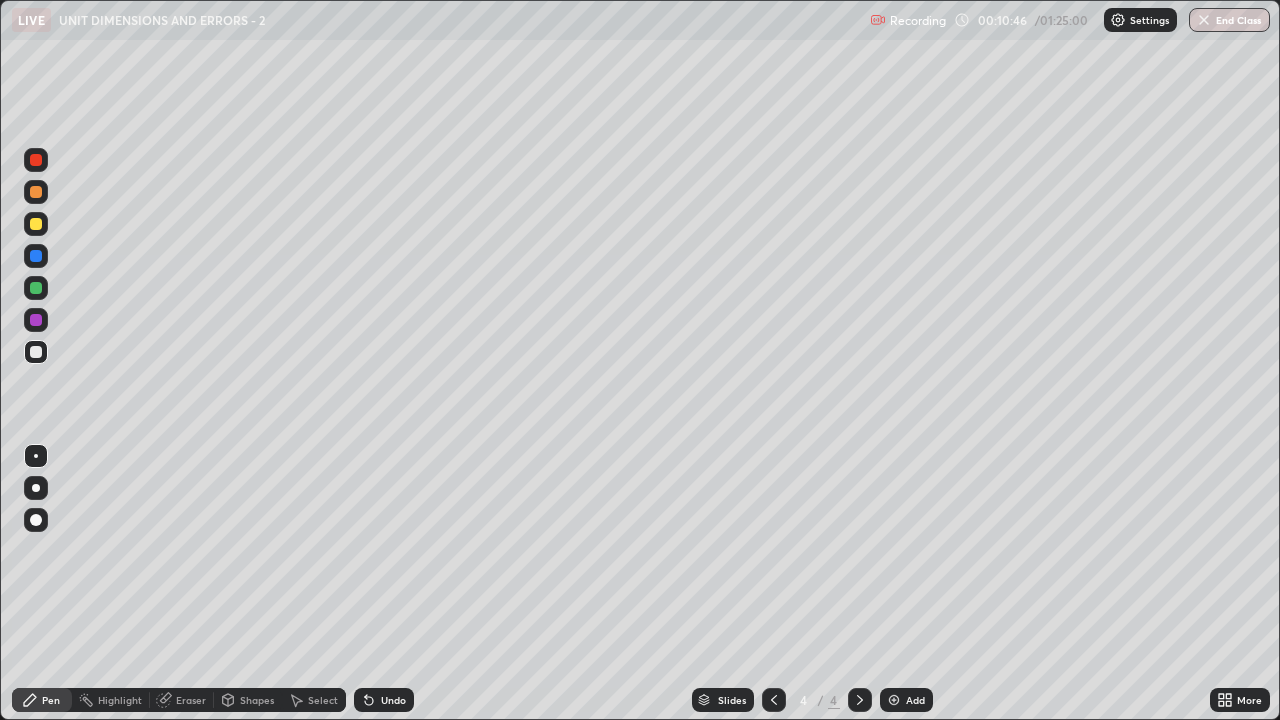 click on "Select" at bounding box center [323, 700] 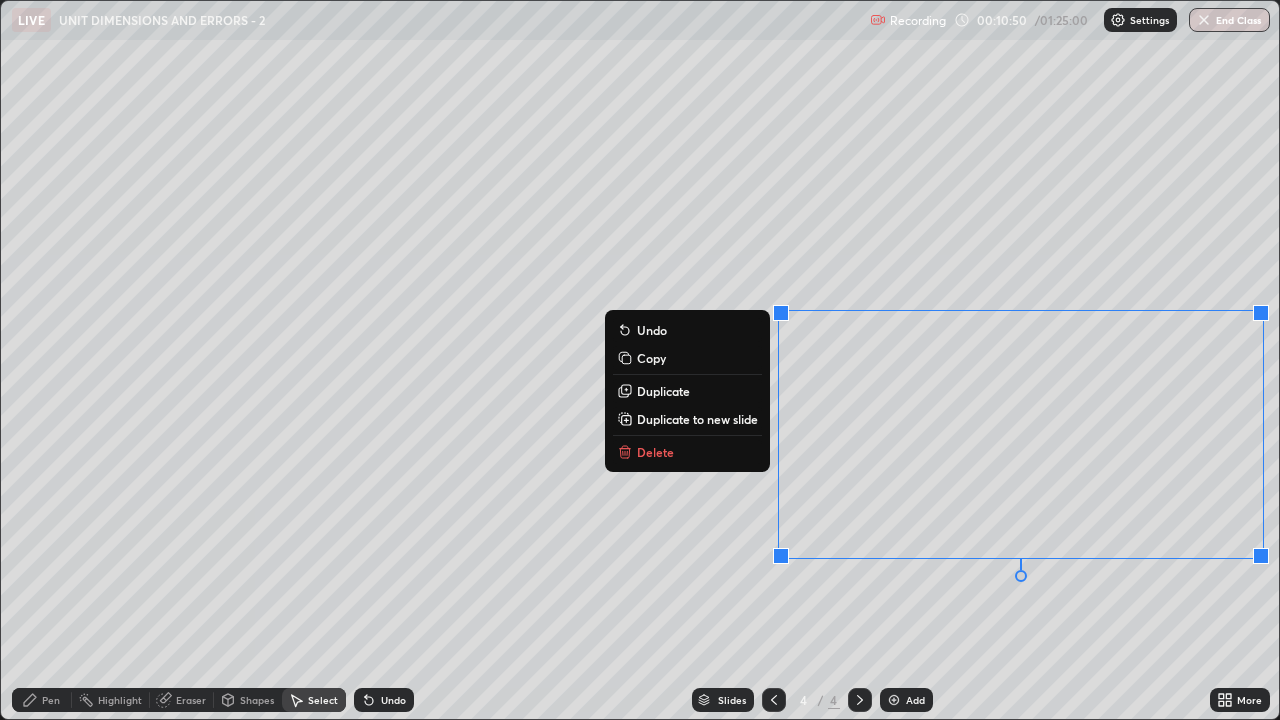 click on "0 ° Undo Copy Duplicate Duplicate to new slide Delete" at bounding box center [640, 360] 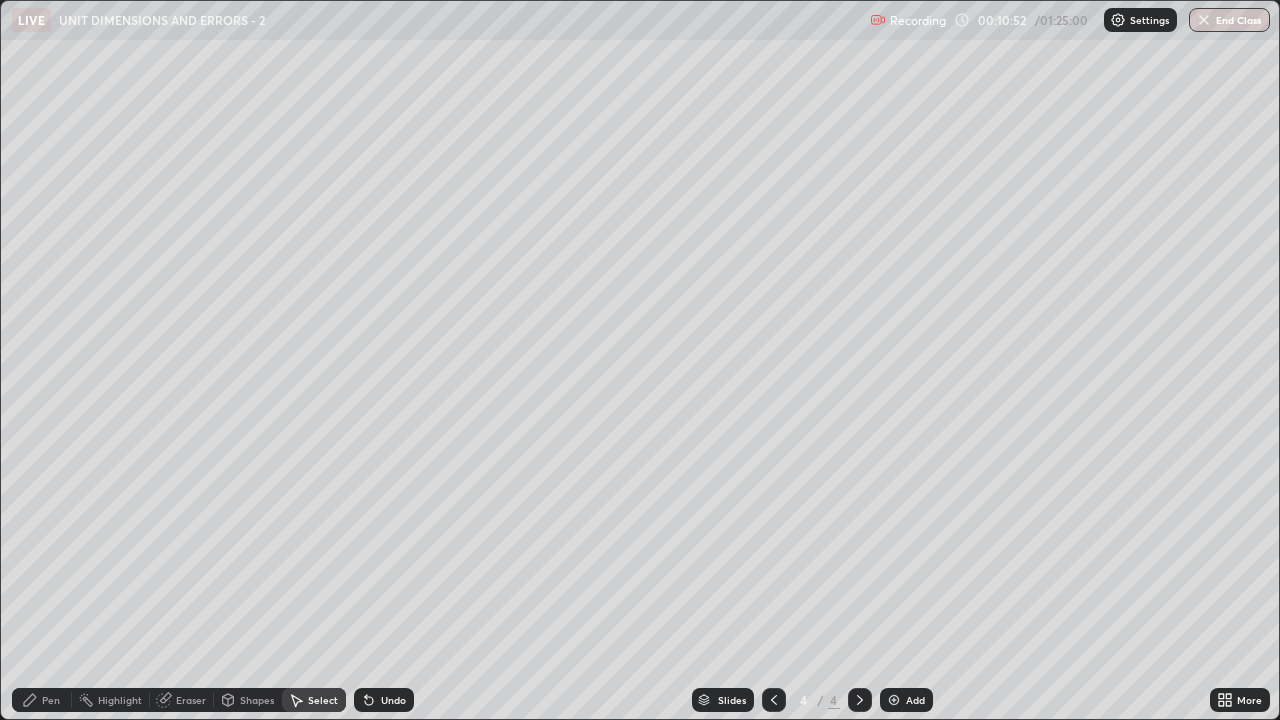 click on "Pen" at bounding box center [42, 700] 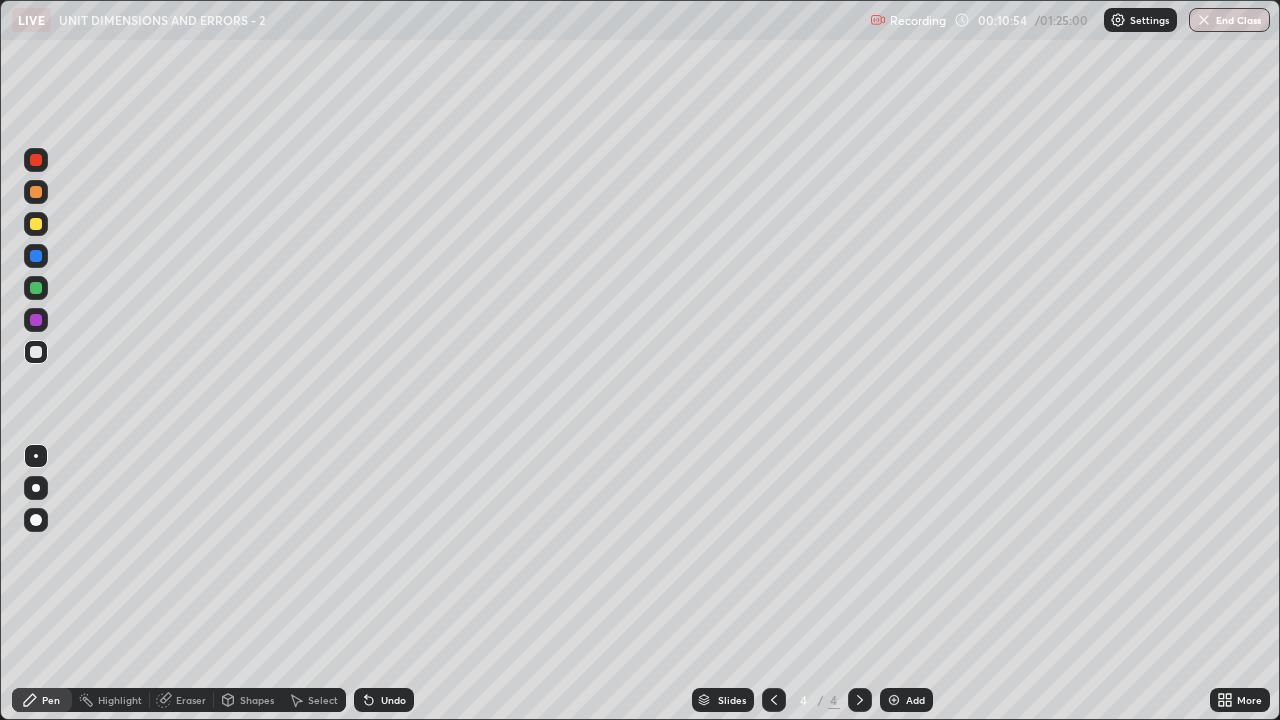 click at bounding box center (36, 160) 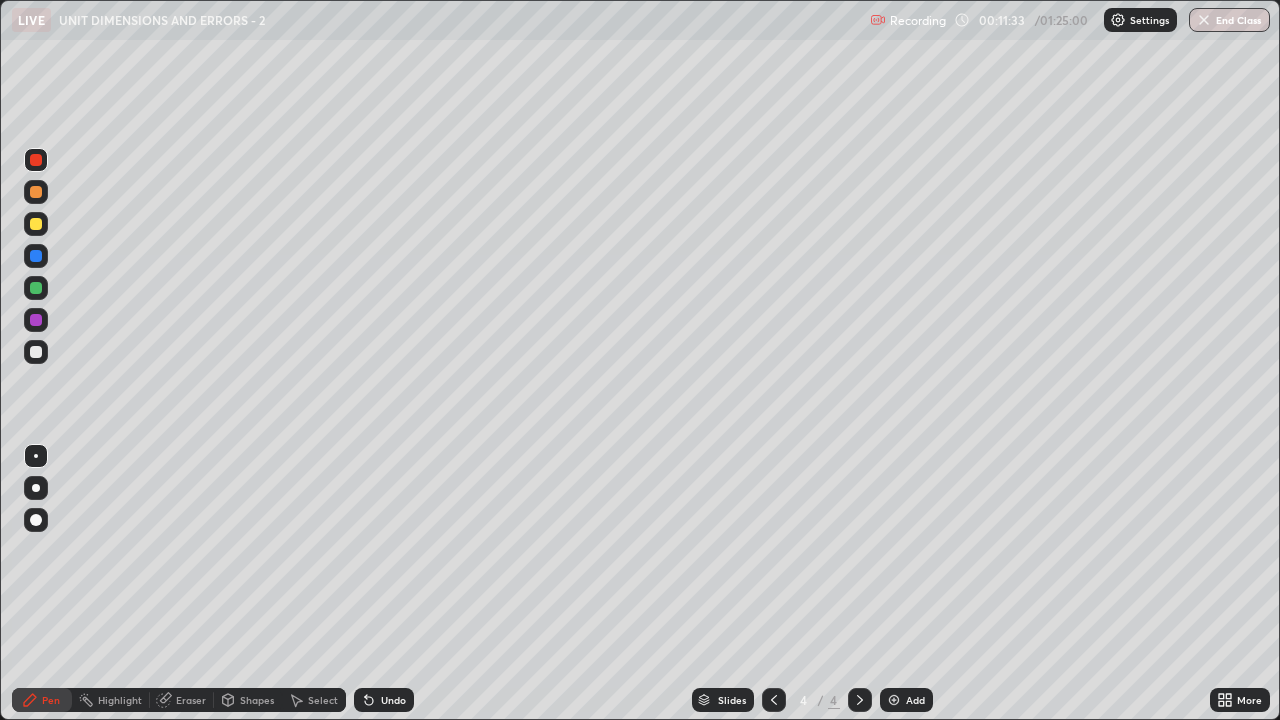 click at bounding box center [36, 352] 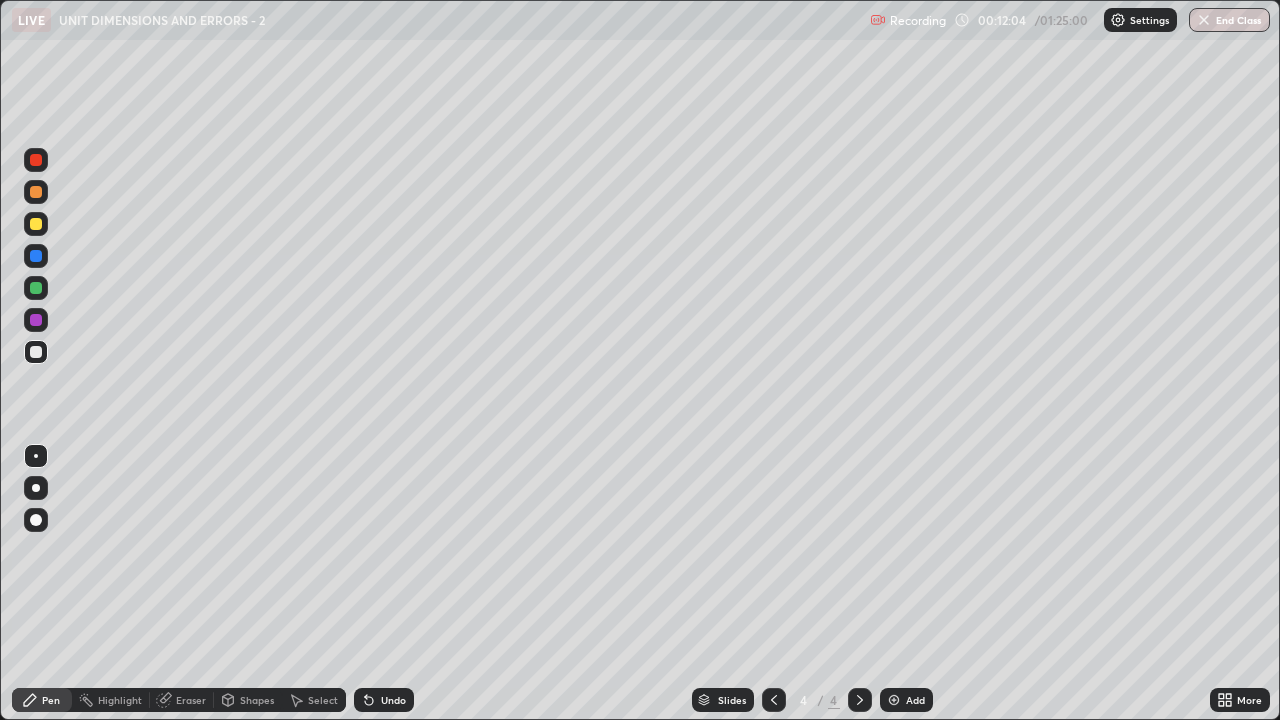 click at bounding box center [36, 160] 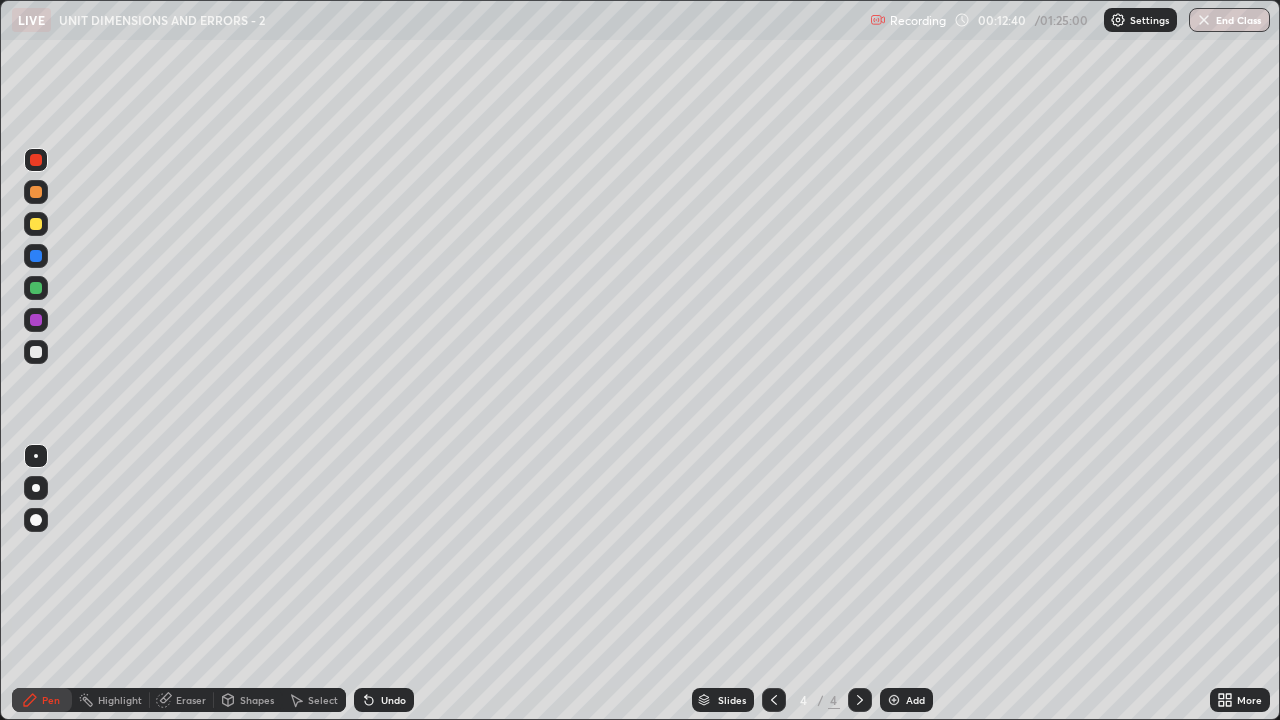 click on "Pen" at bounding box center [51, 700] 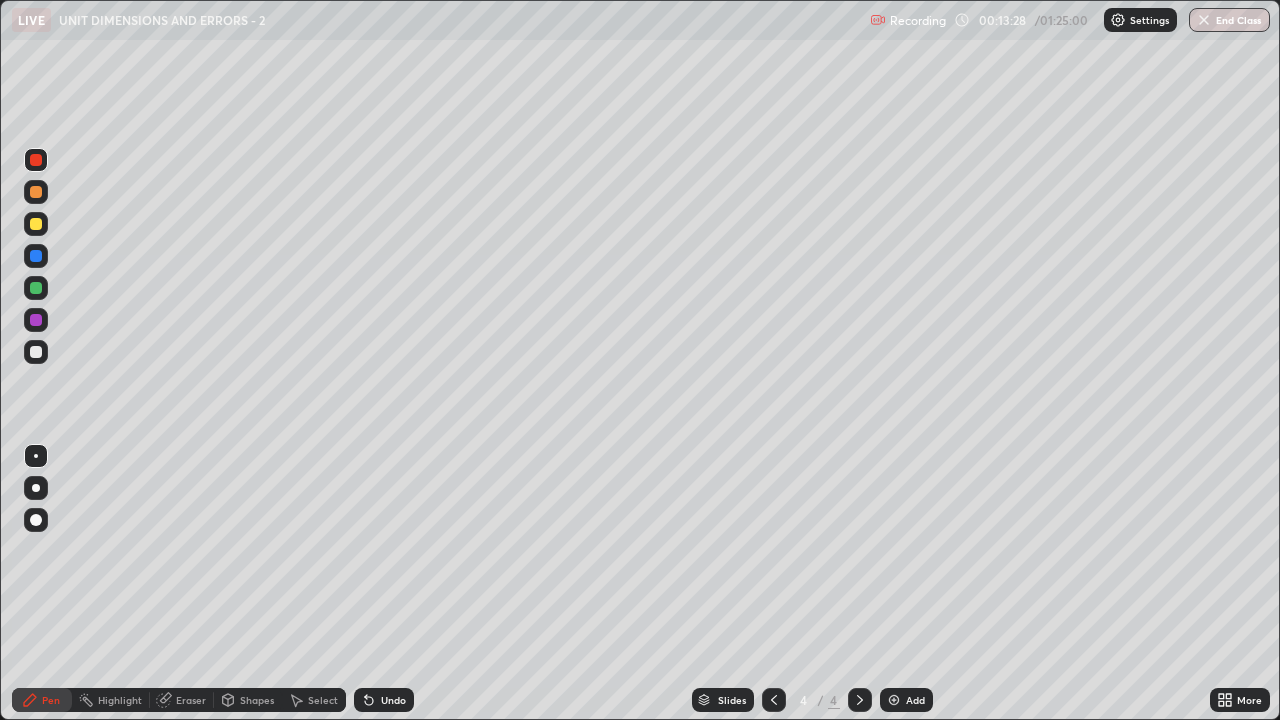 click 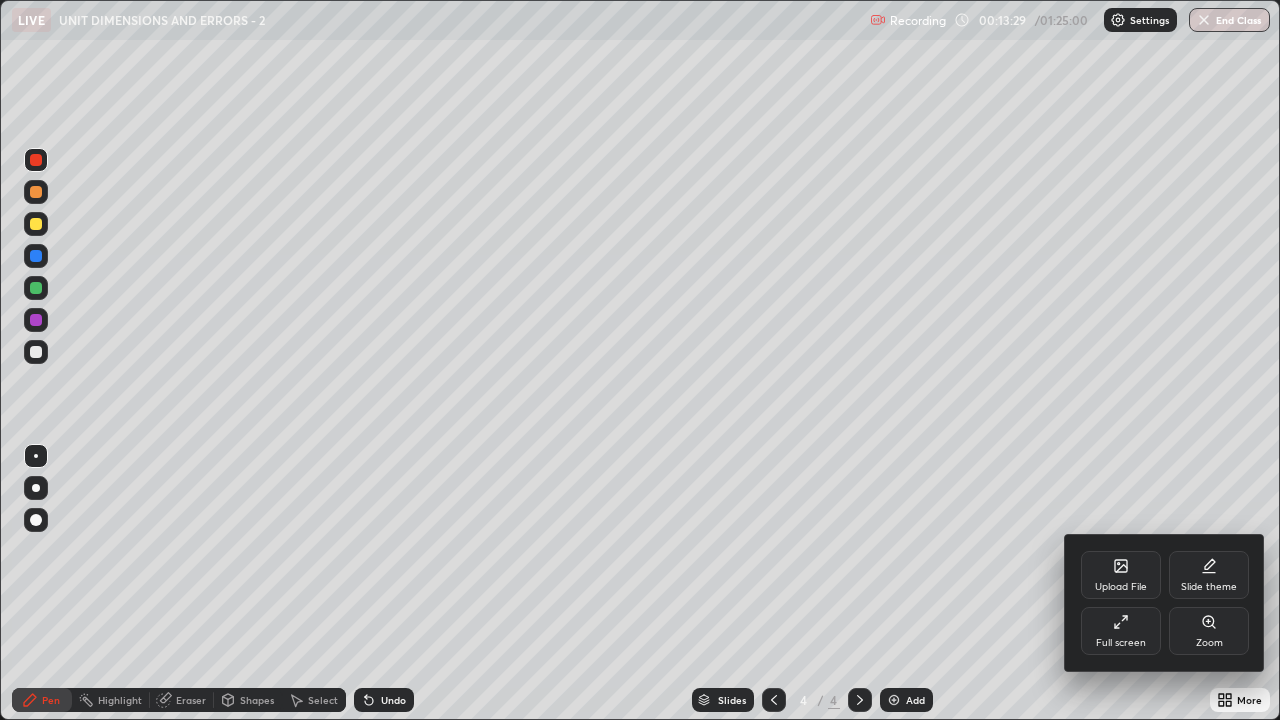 click on "Full screen" at bounding box center (1121, 631) 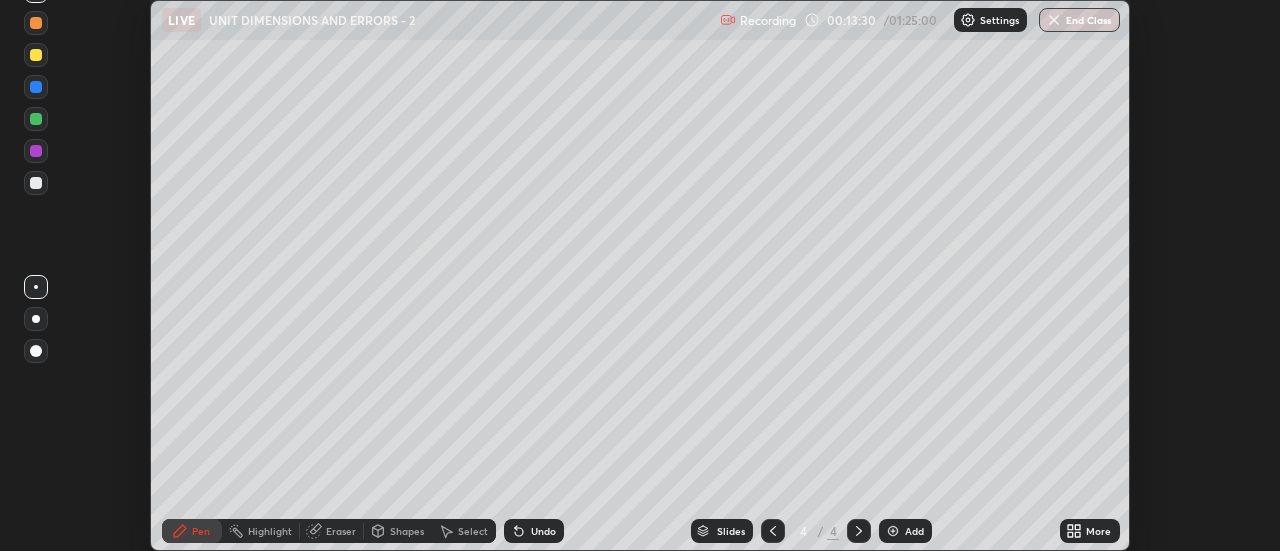 scroll, scrollTop: 551, scrollLeft: 1280, axis: both 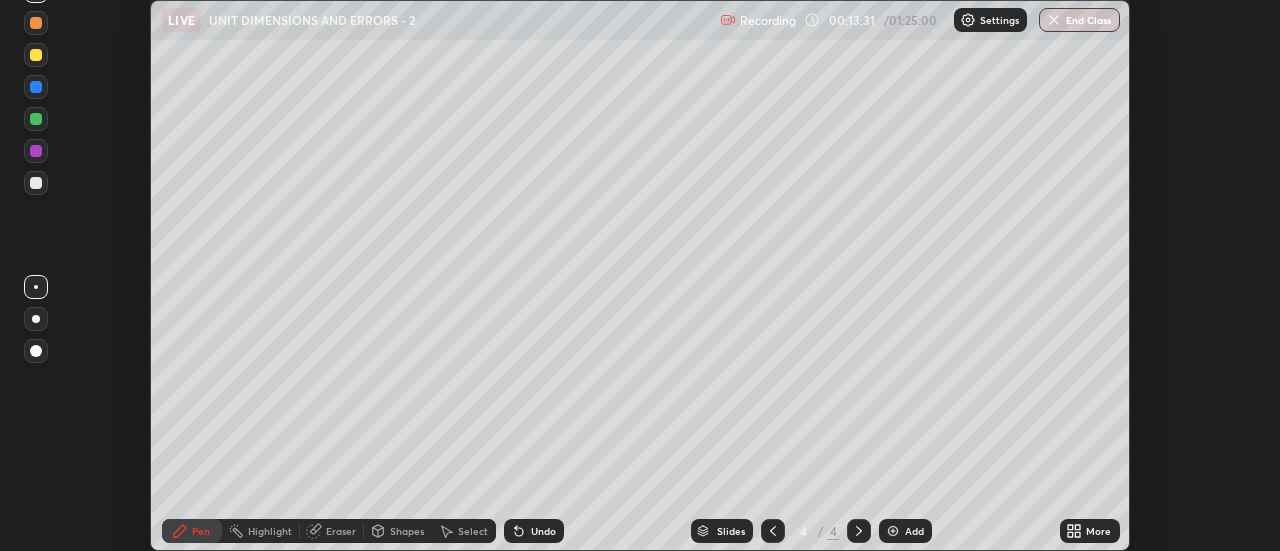 click on "More" at bounding box center [1098, 531] 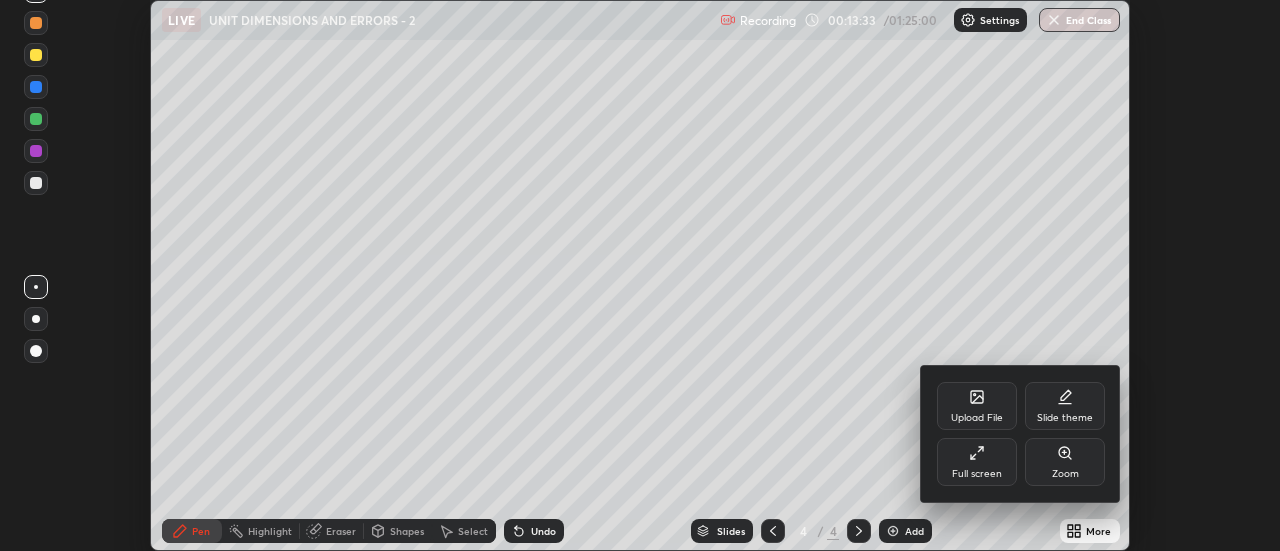 click on "Upload File" at bounding box center [977, 418] 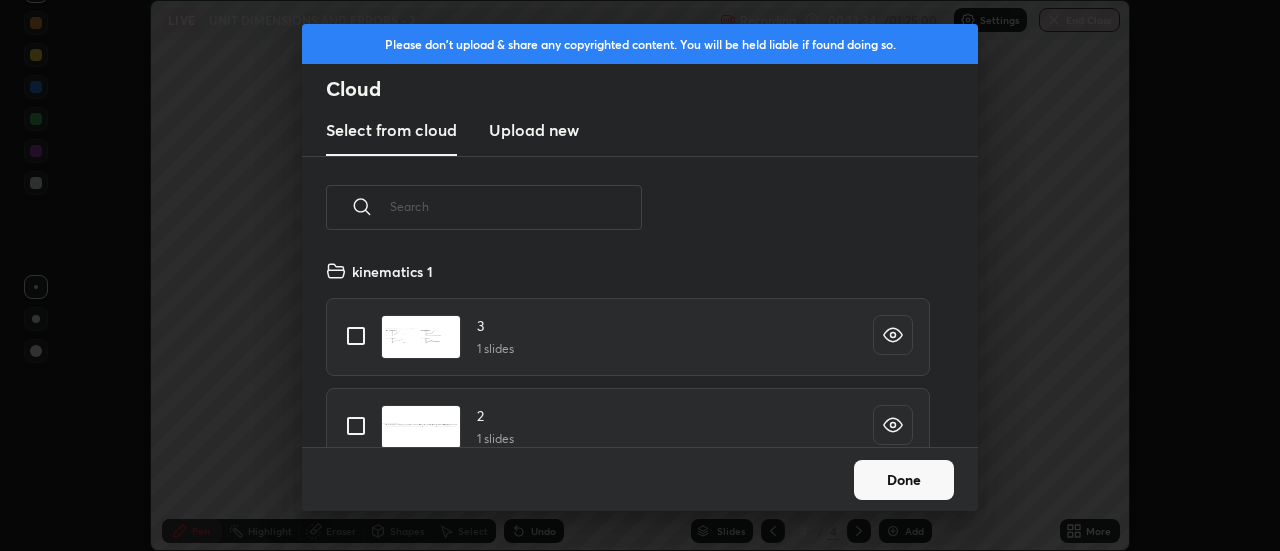 scroll, scrollTop: 7, scrollLeft: 11, axis: both 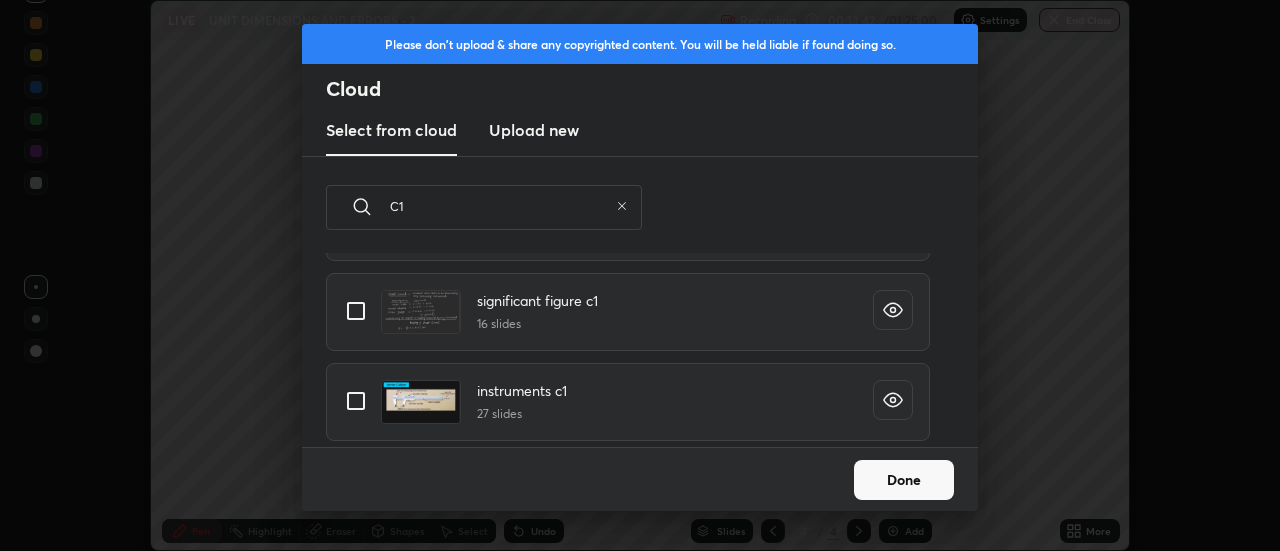type on "C1" 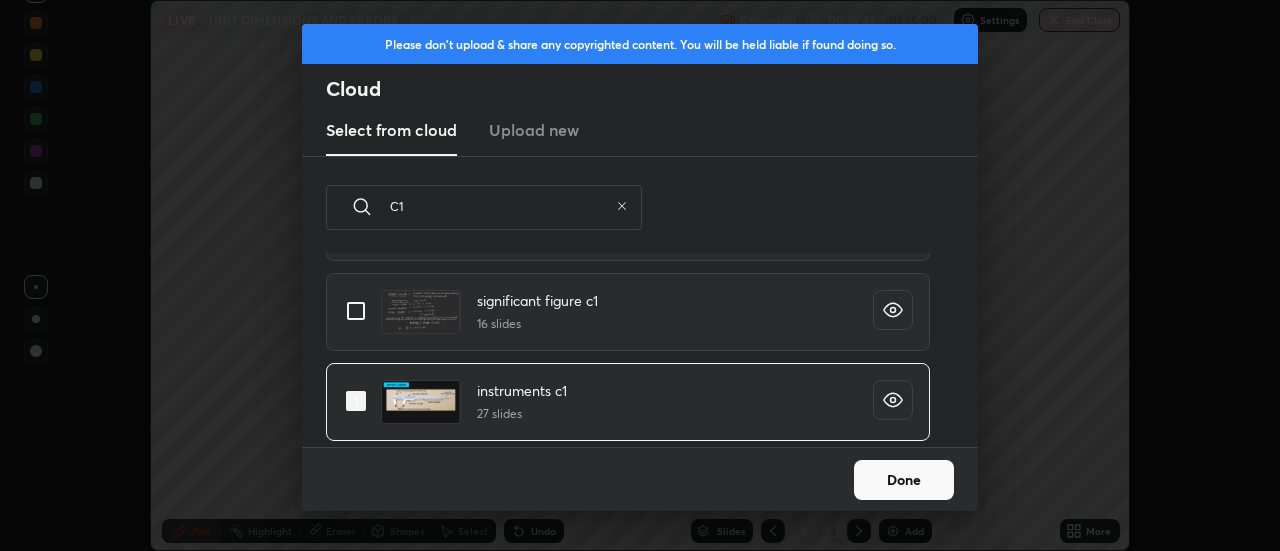 click on "Done" at bounding box center (904, 480) 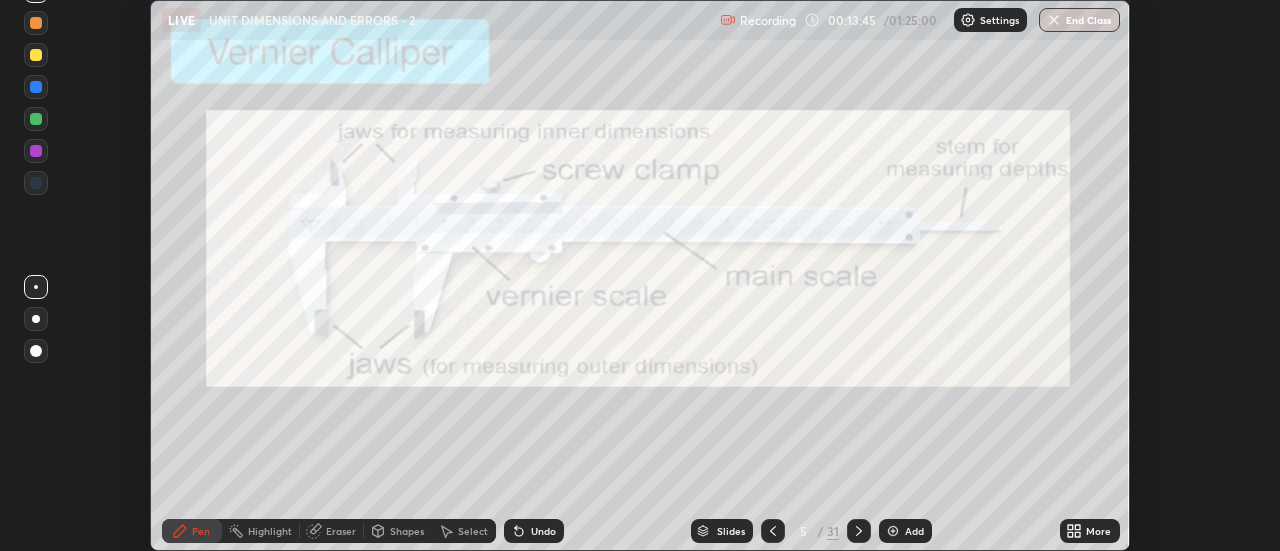 click on "More" at bounding box center [1098, 531] 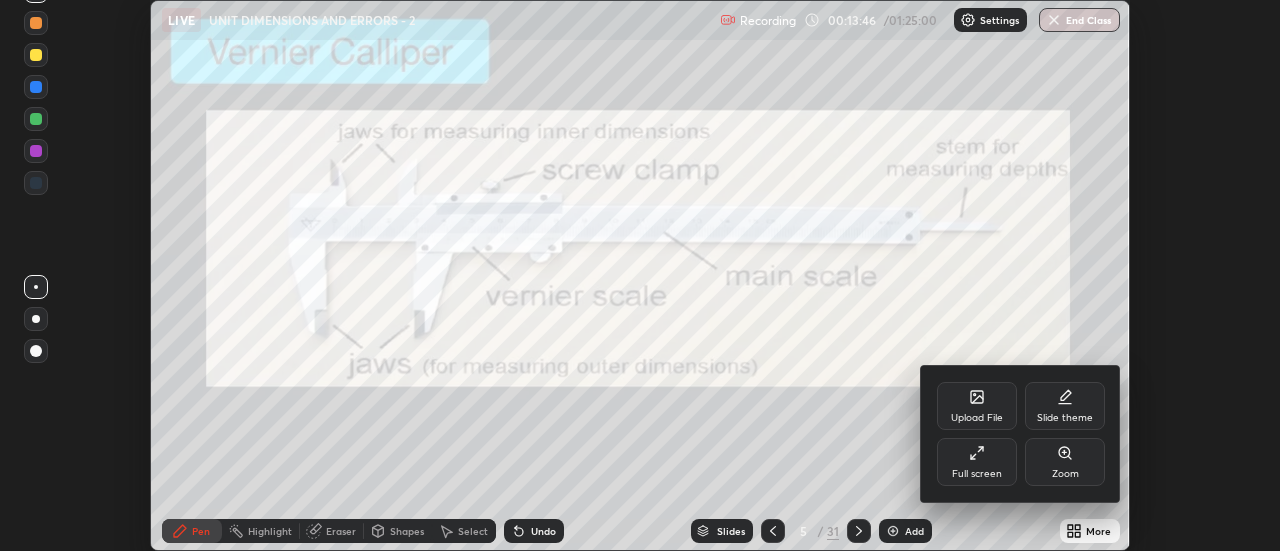 click on "Full screen" at bounding box center [977, 462] 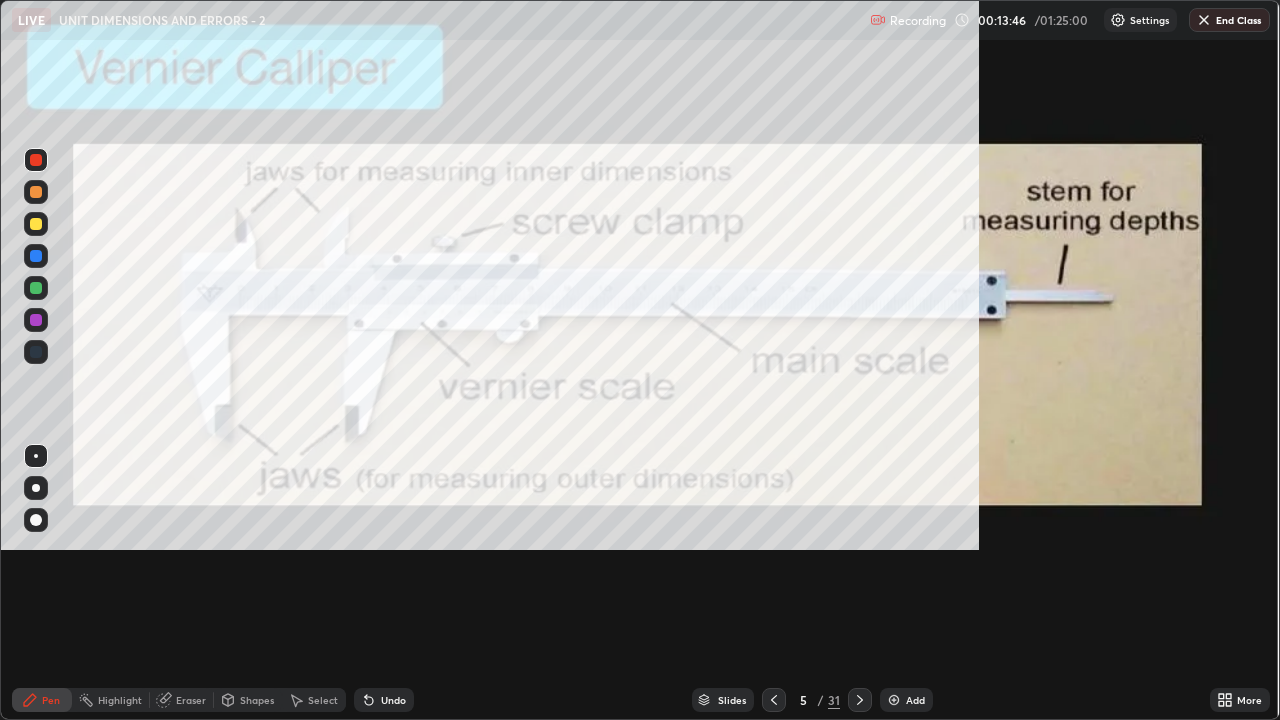 scroll, scrollTop: 99280, scrollLeft: 98720, axis: both 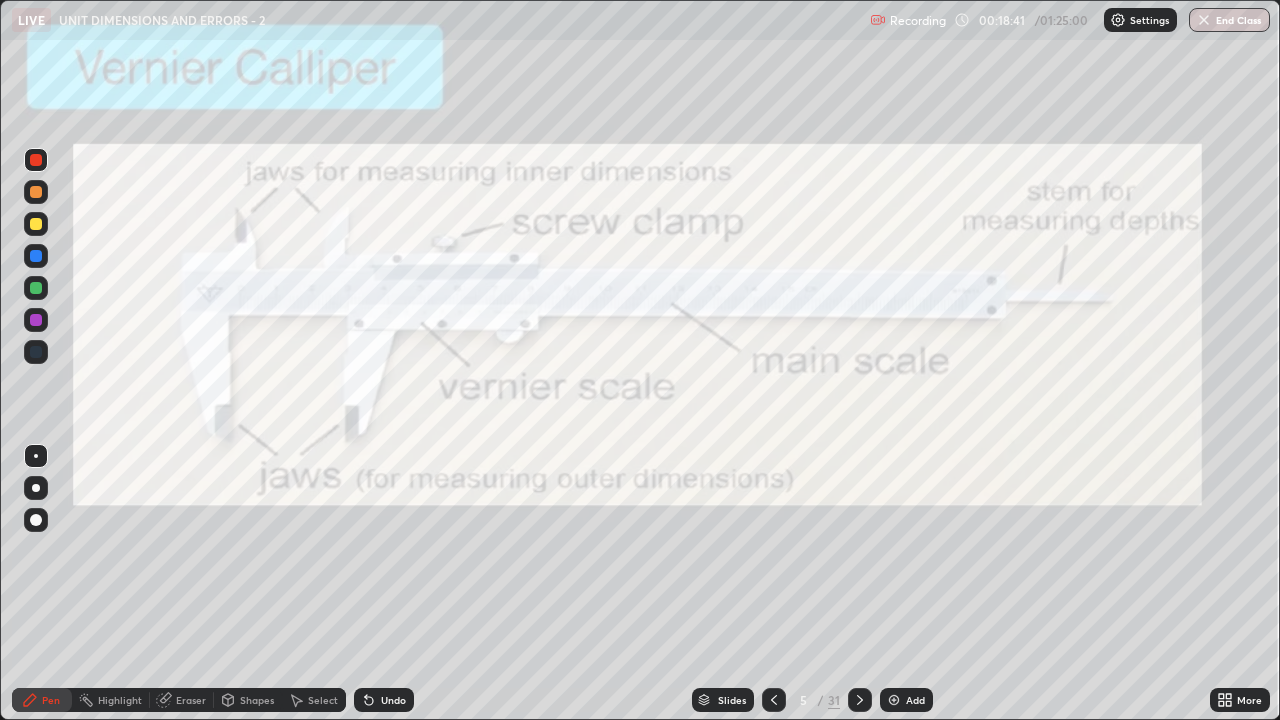 click at bounding box center (894, 700) 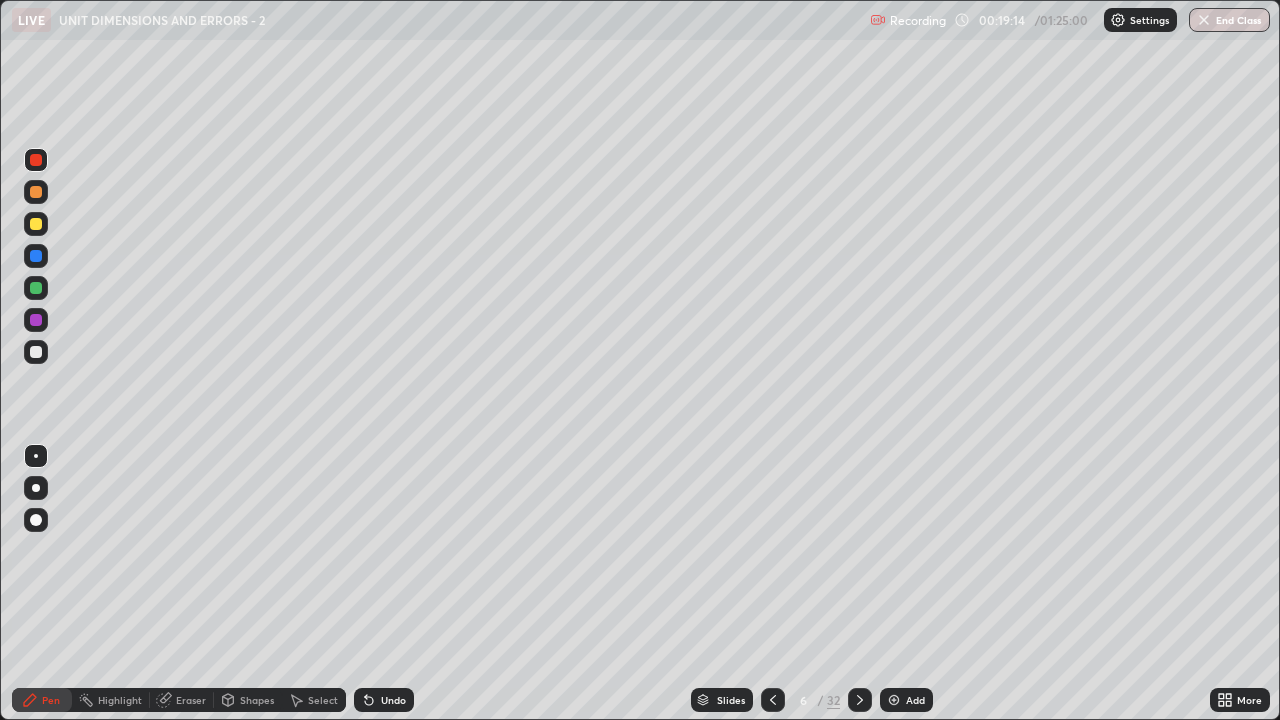 click at bounding box center (36, 256) 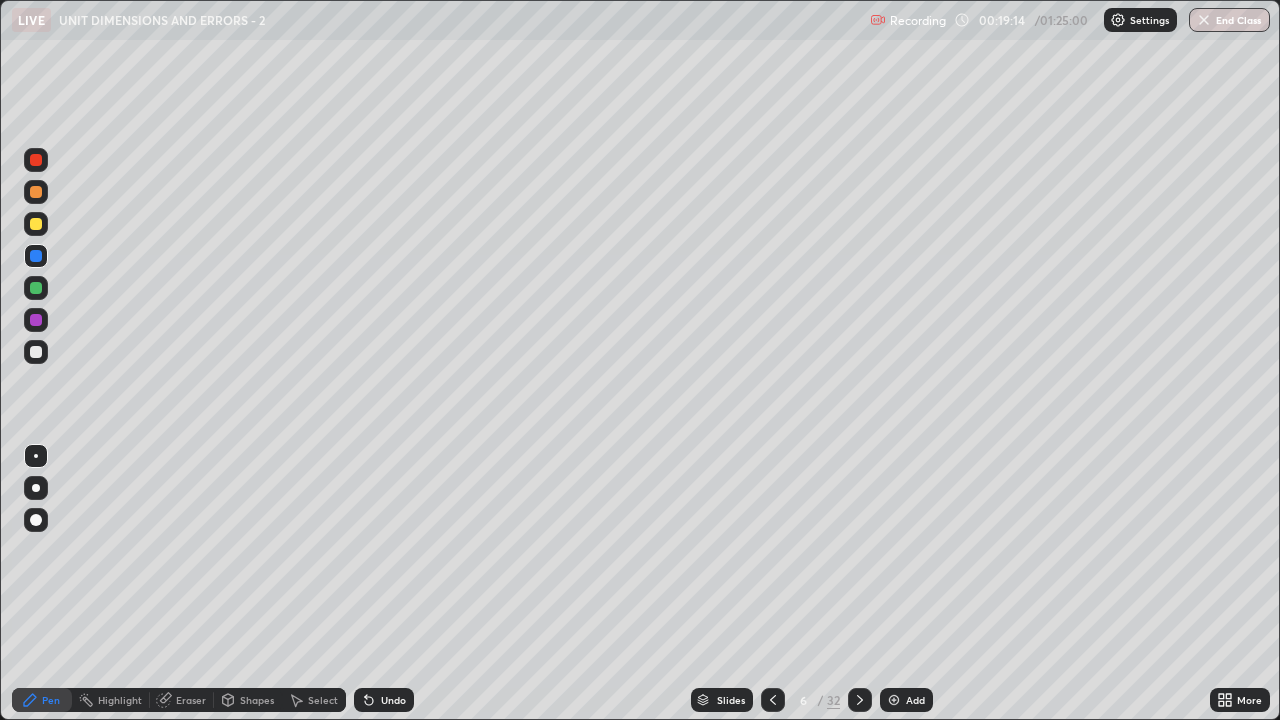 click at bounding box center [36, 224] 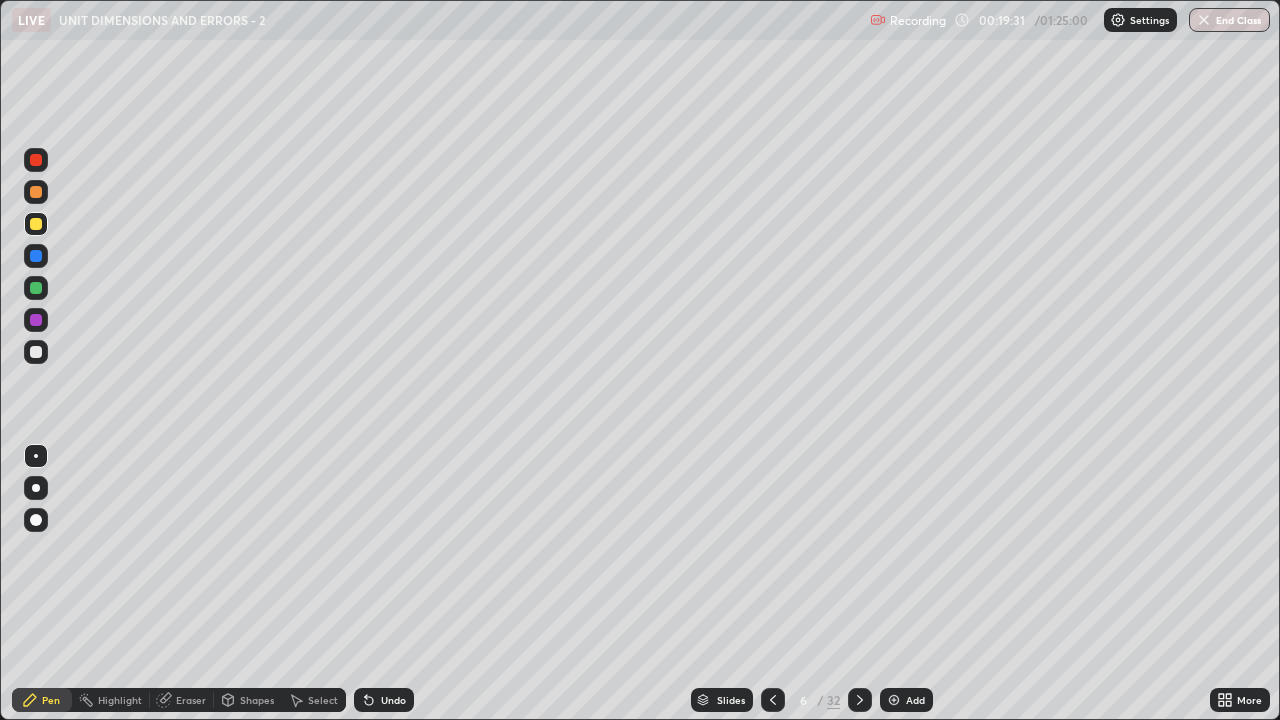 click on "Eraser" at bounding box center [191, 700] 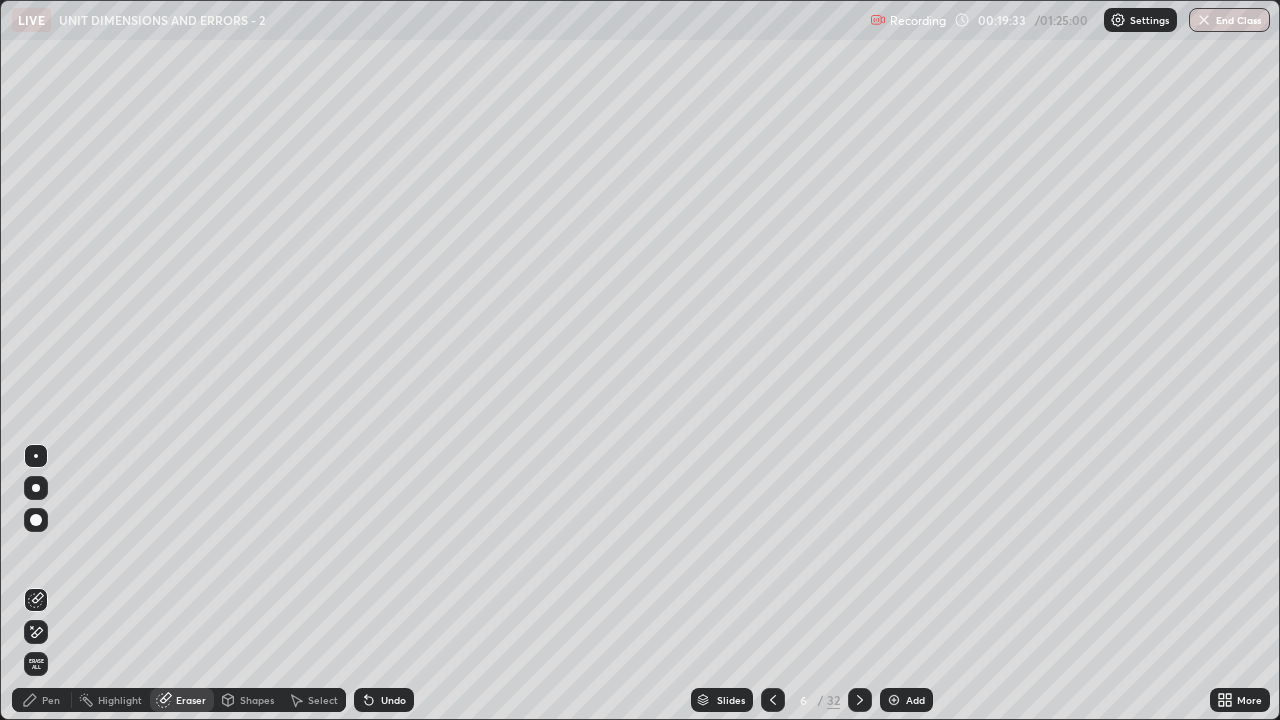 click on "Pen" at bounding box center [42, 700] 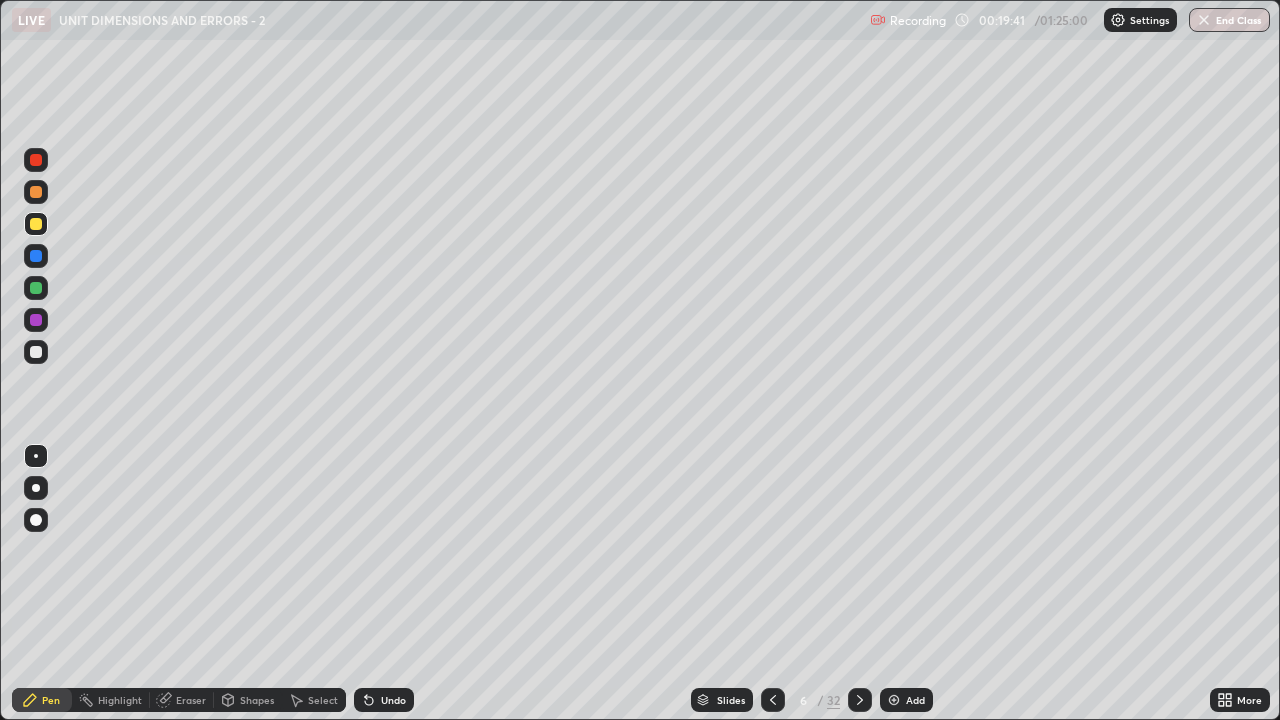 click on "Highlight" at bounding box center (120, 700) 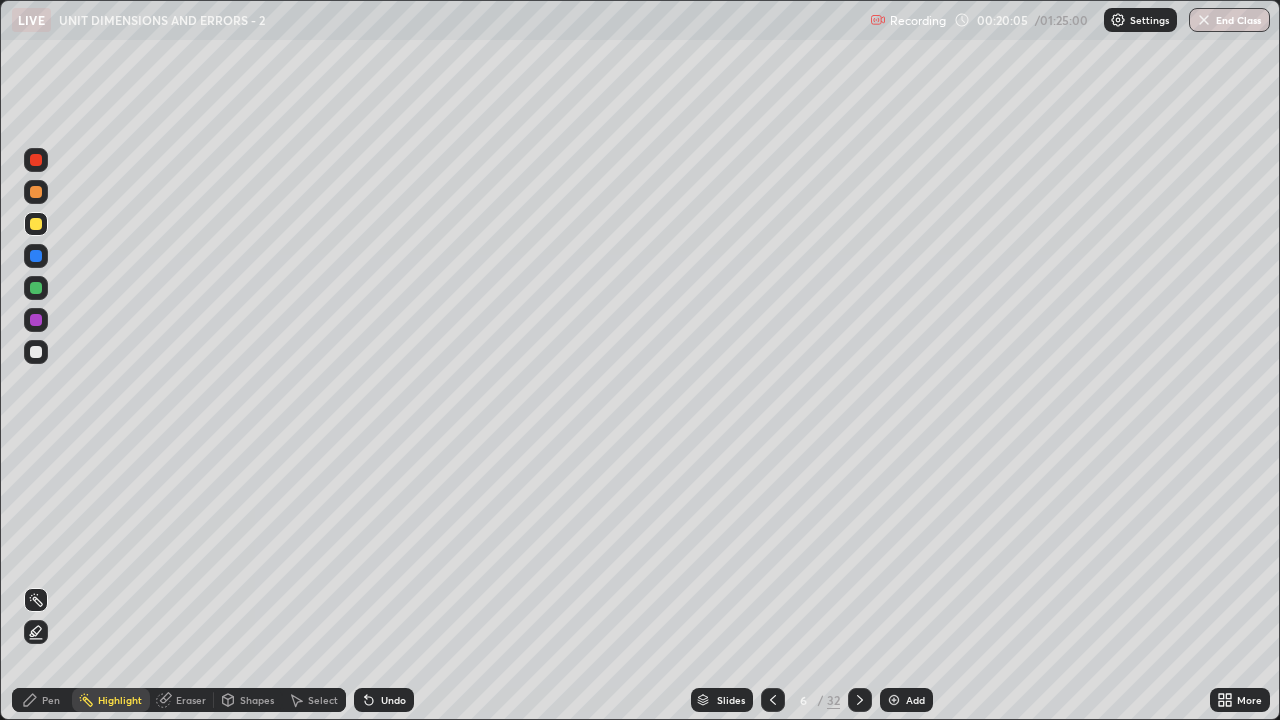 click on "Pen" at bounding box center [51, 700] 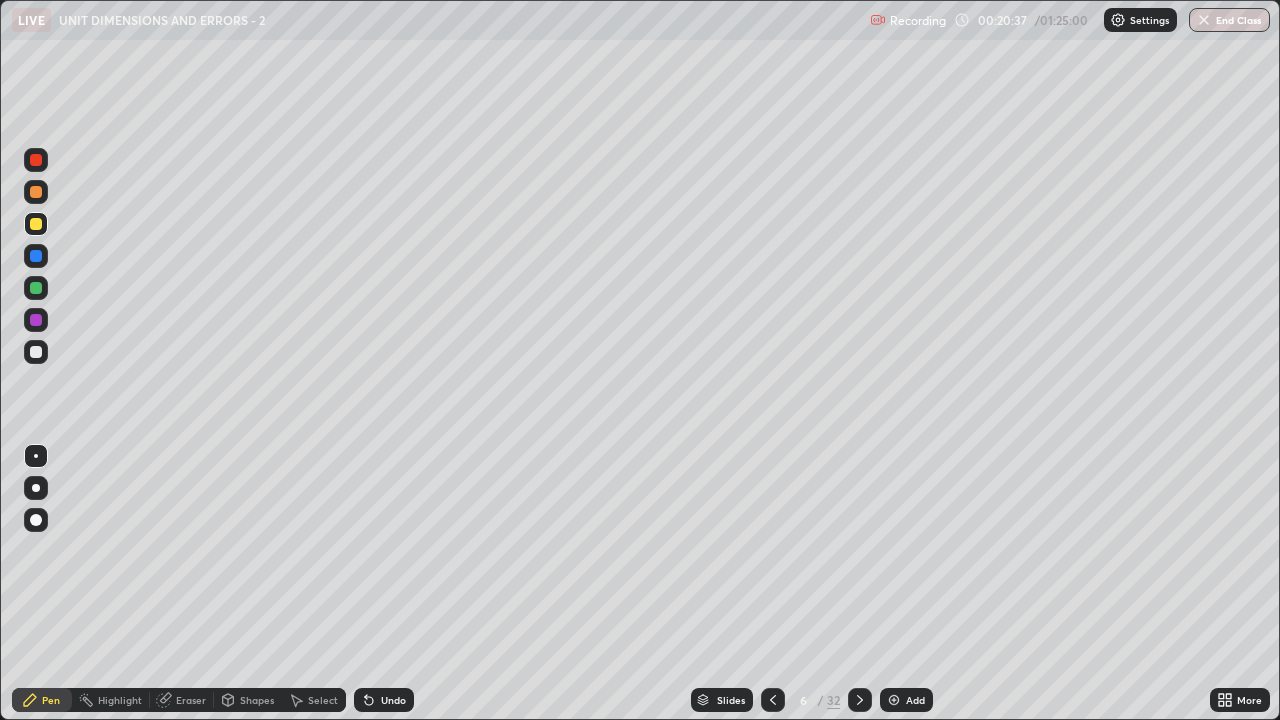 click at bounding box center (36, 352) 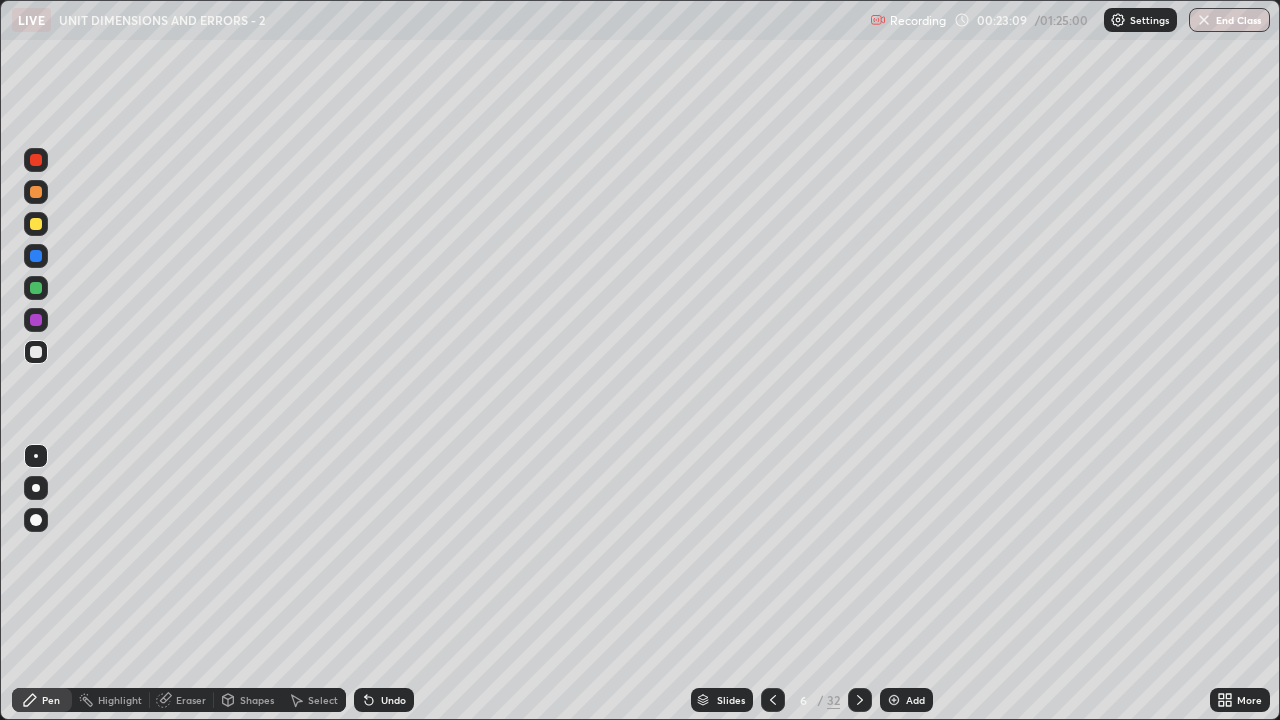 click on "Select" at bounding box center (323, 700) 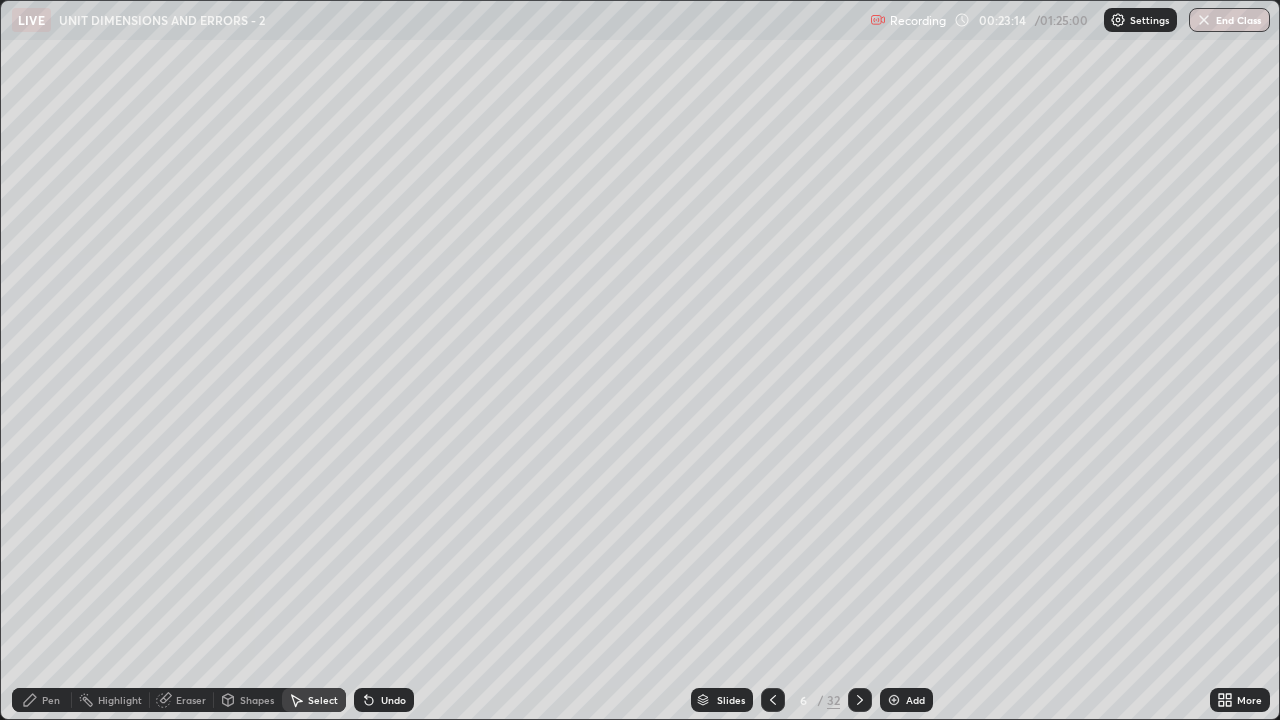 click on "Select" at bounding box center (323, 700) 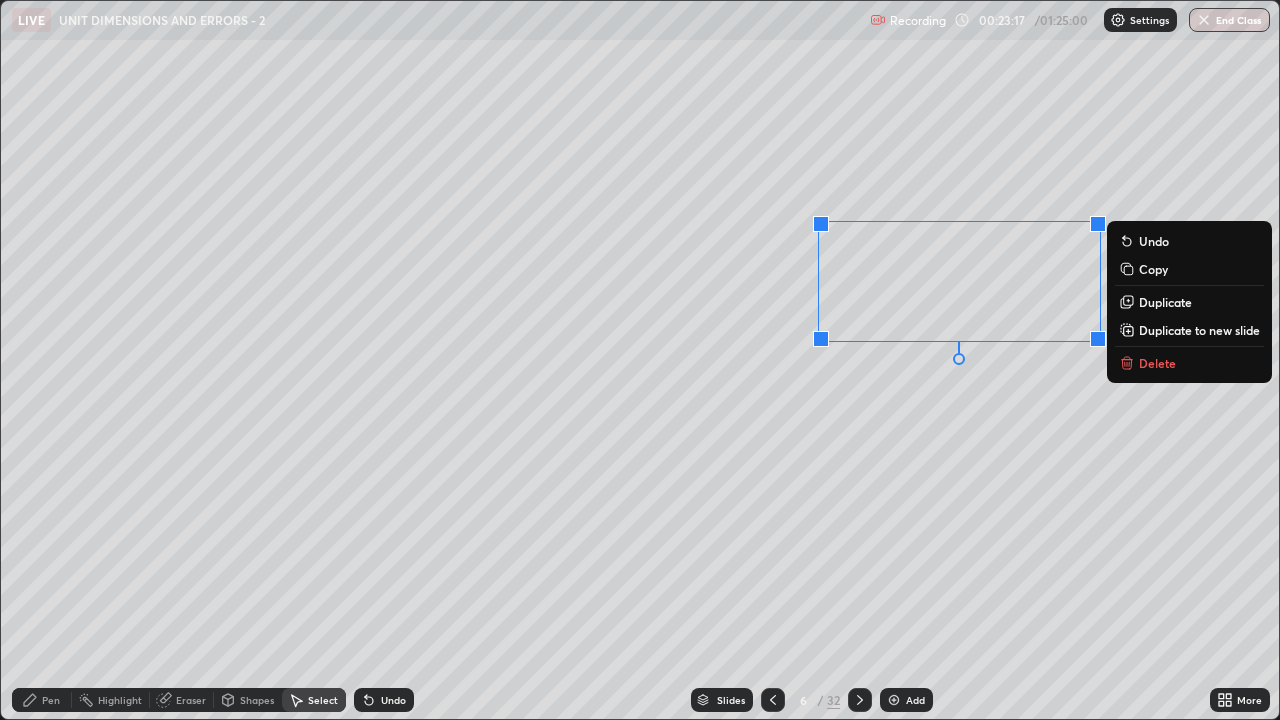click on "Delete" at bounding box center [1157, 363] 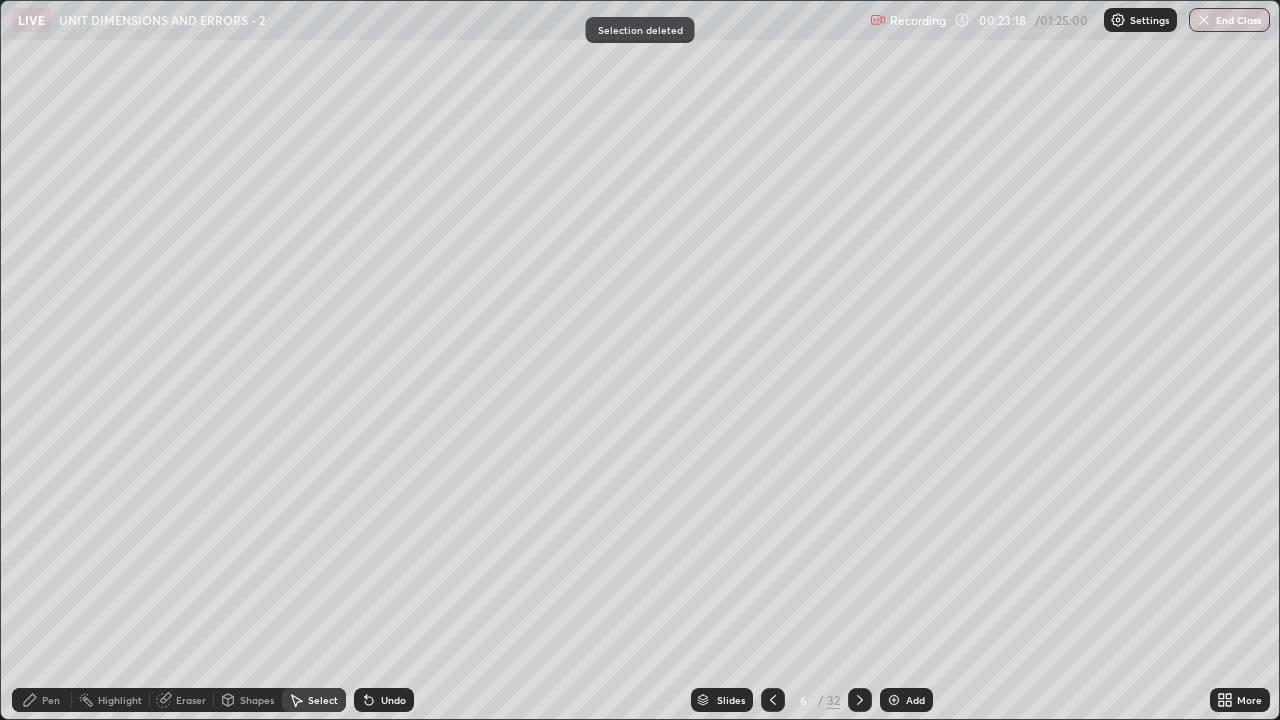 click on "Pen" at bounding box center [42, 700] 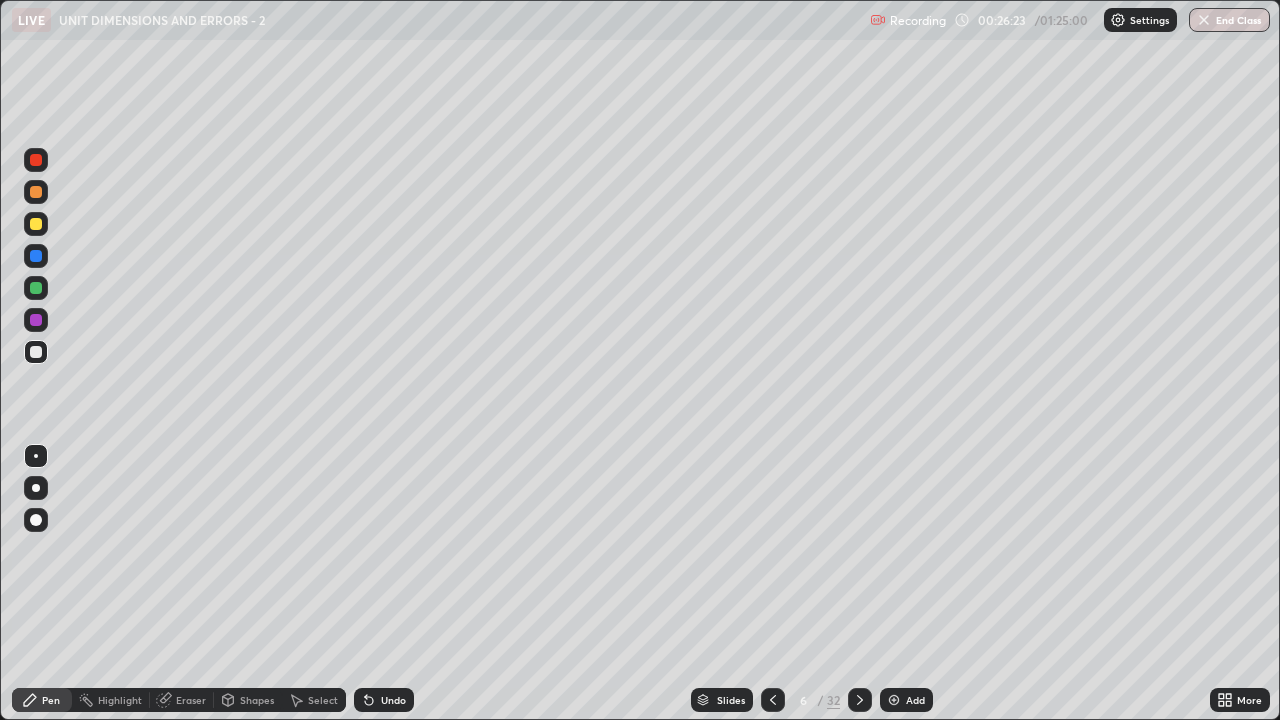 click on "Select" at bounding box center (323, 700) 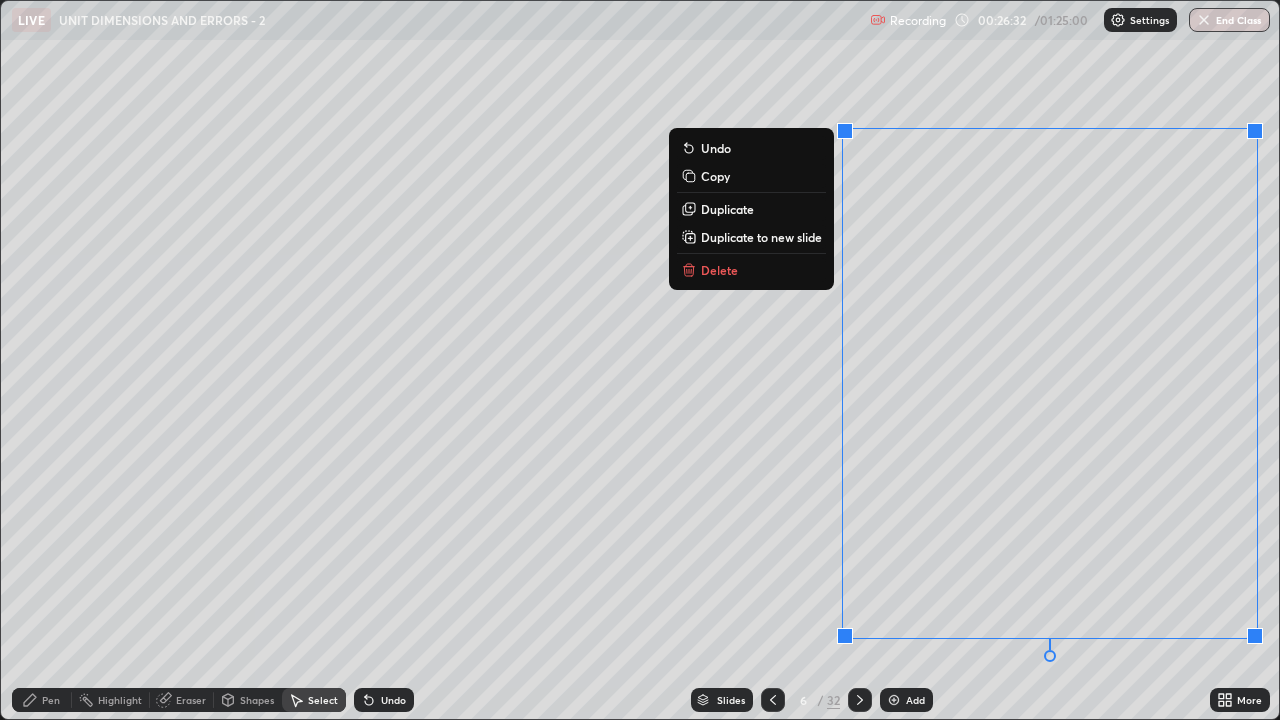 click on "Duplicate to new slide" at bounding box center (761, 237) 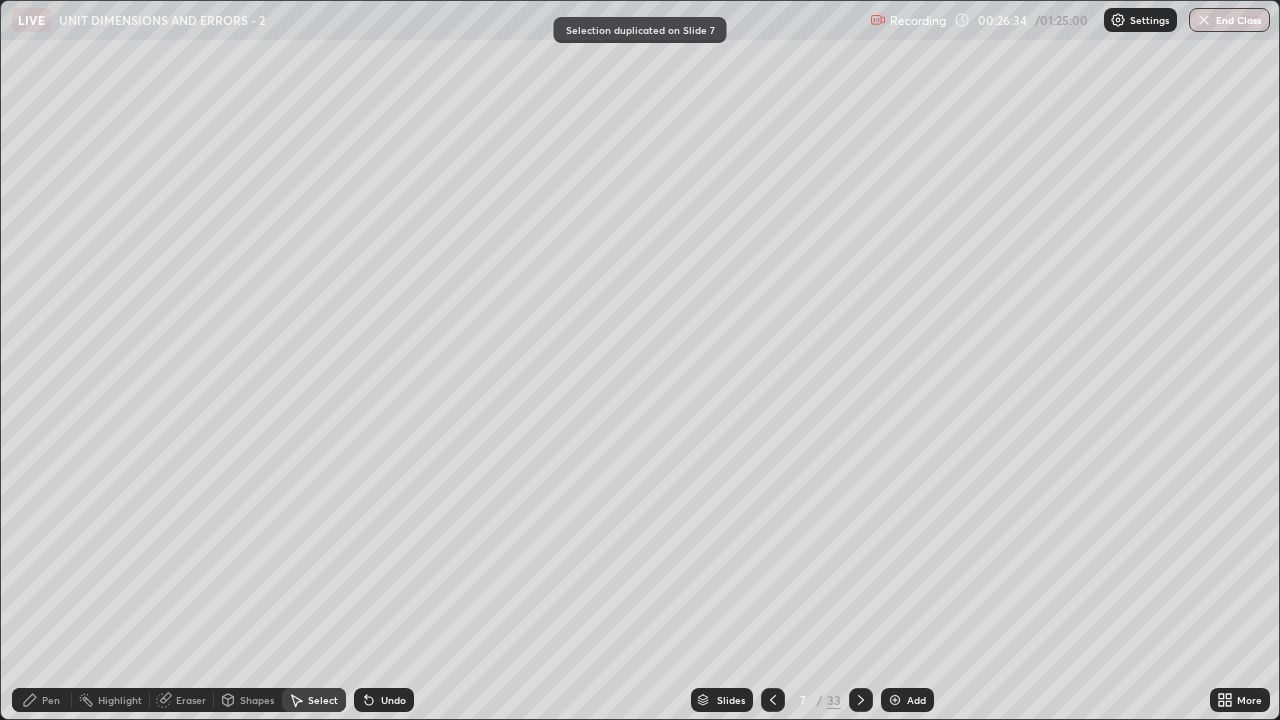 click on "Pen" at bounding box center (51, 700) 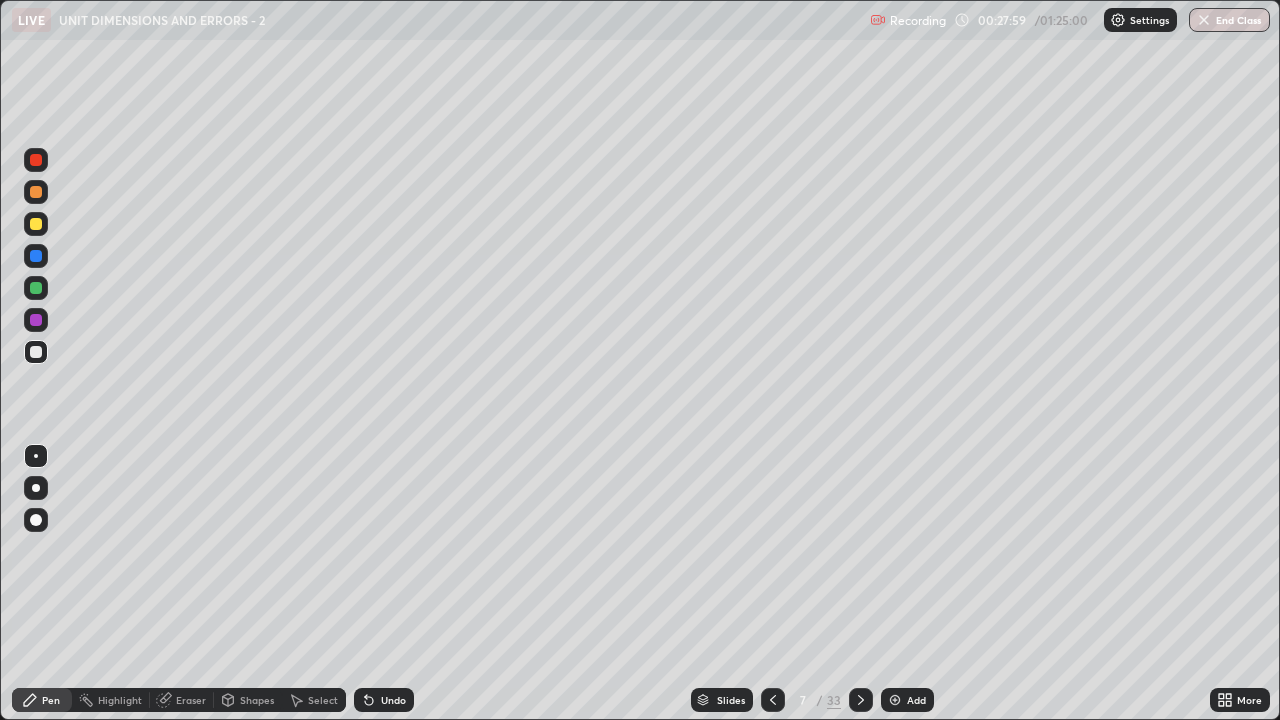 click on "Select" at bounding box center [314, 700] 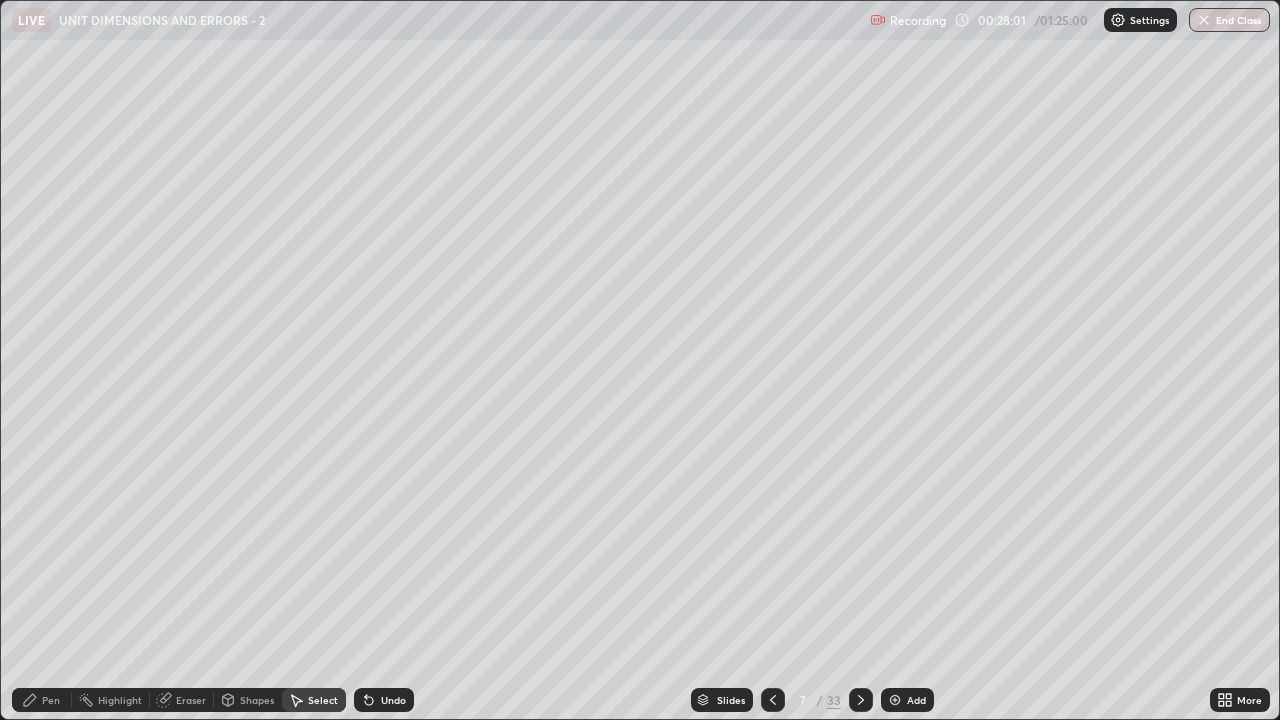 click 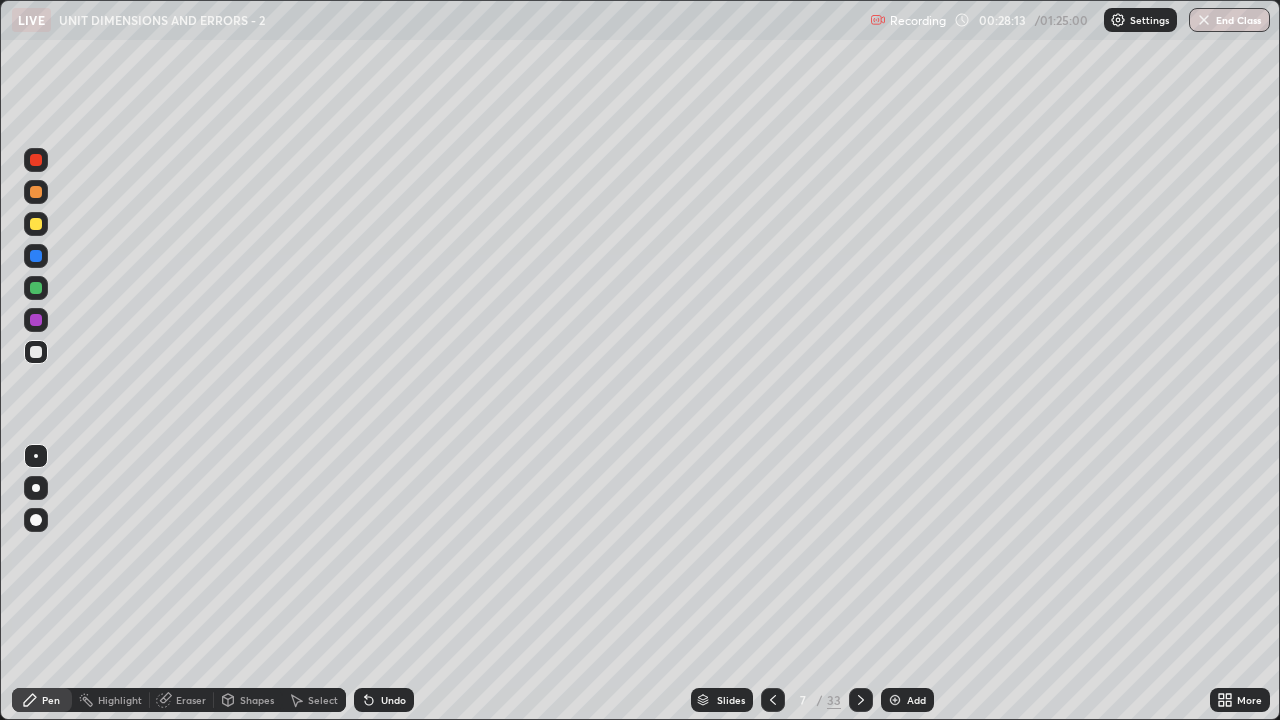 click 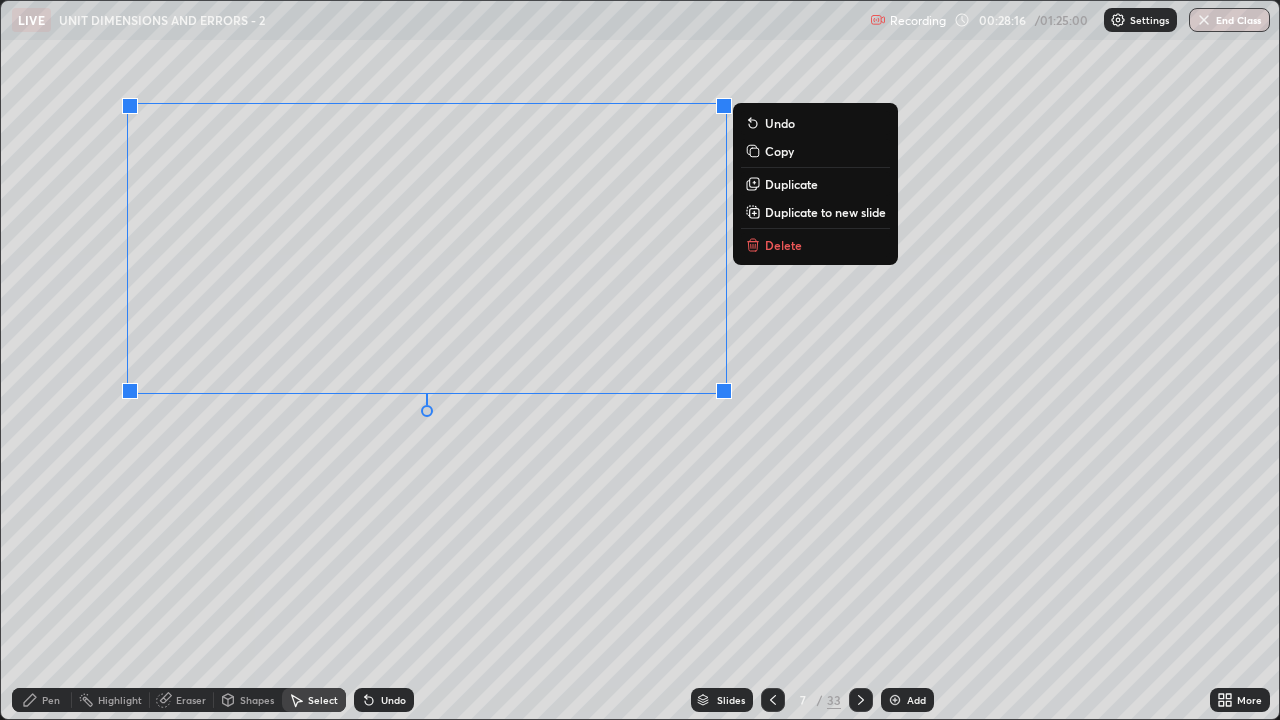 click on "Duplicate to new slide" at bounding box center (825, 212) 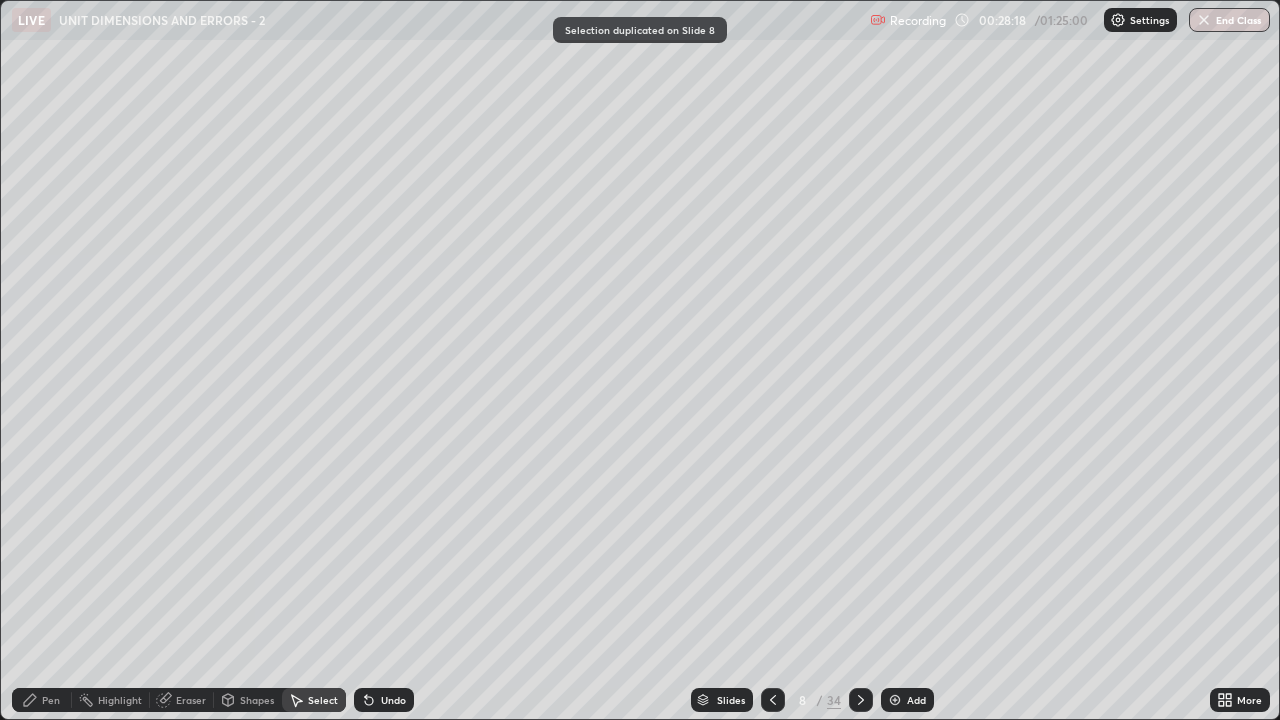 click 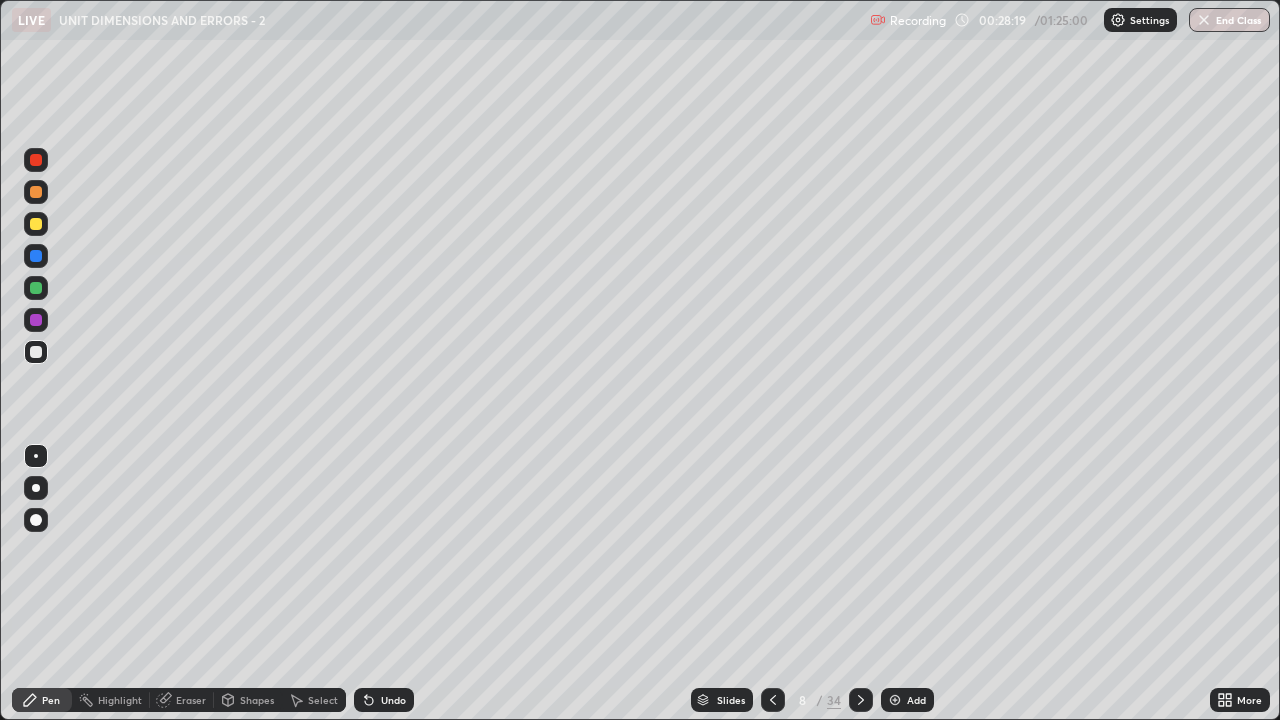 click at bounding box center (36, 160) 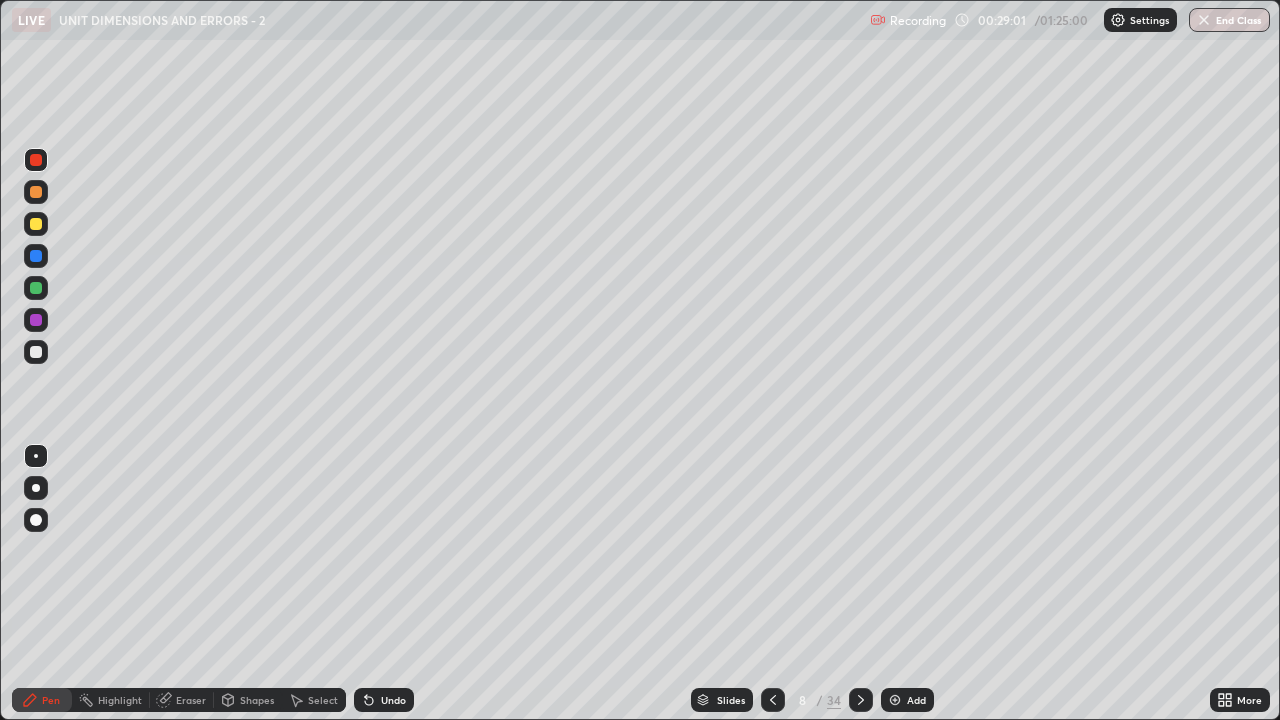 click at bounding box center (36, 352) 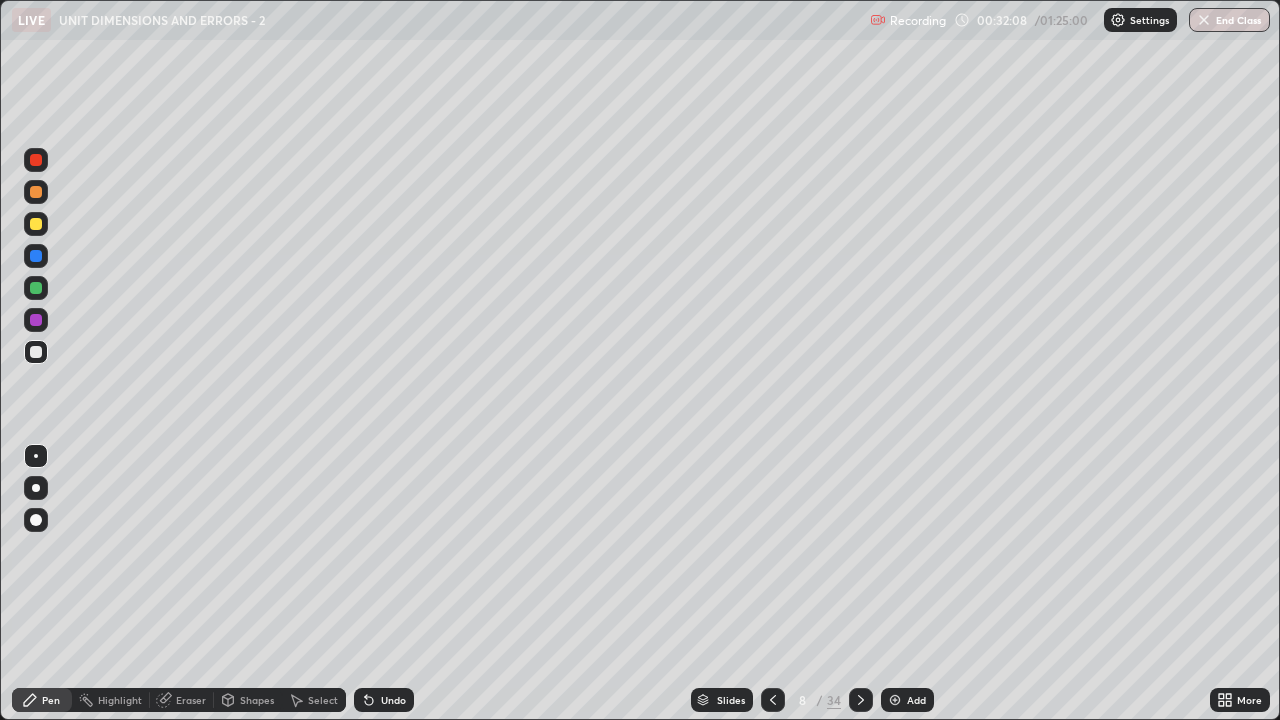click at bounding box center [895, 700] 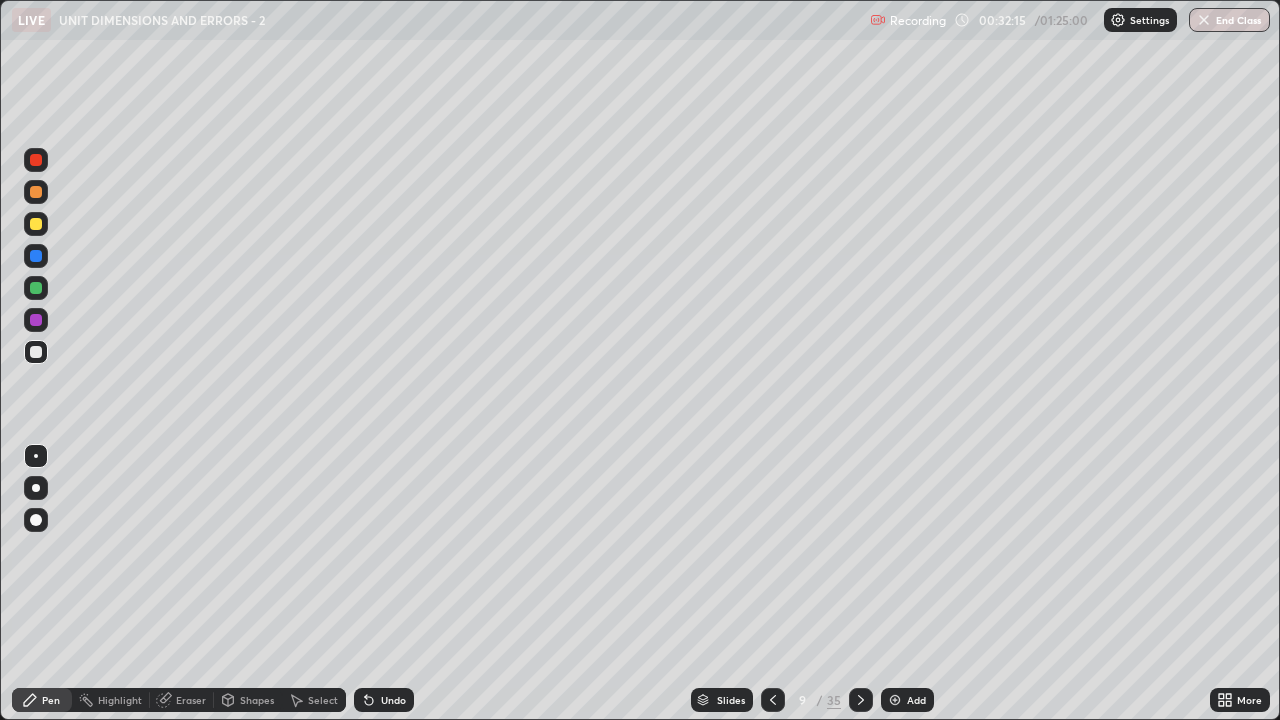 click on "Undo" at bounding box center (384, 700) 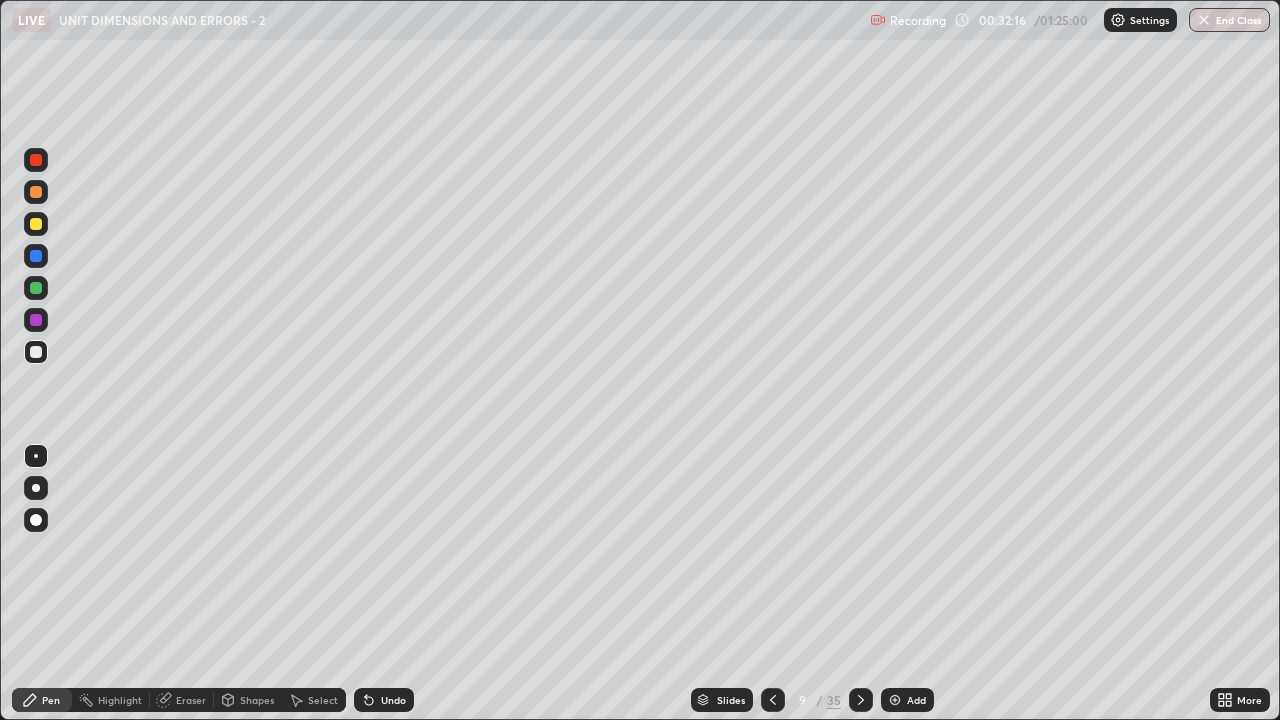 click 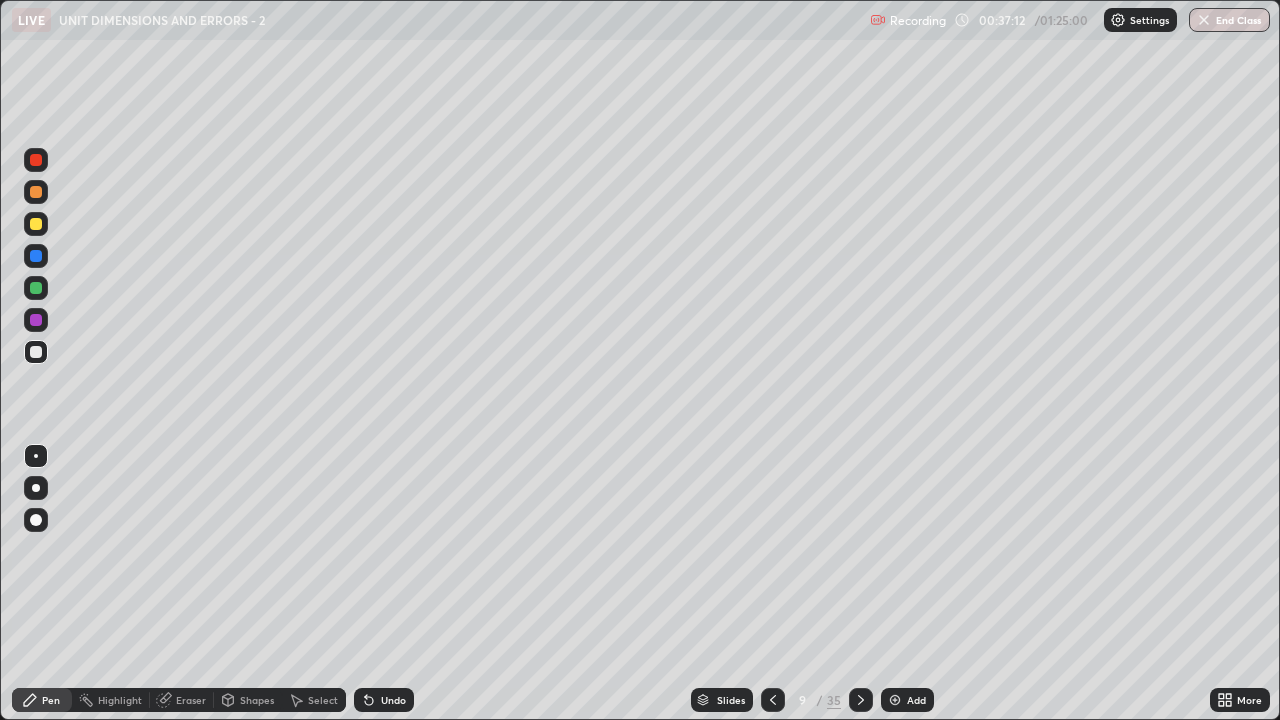 click on "Select" at bounding box center [314, 700] 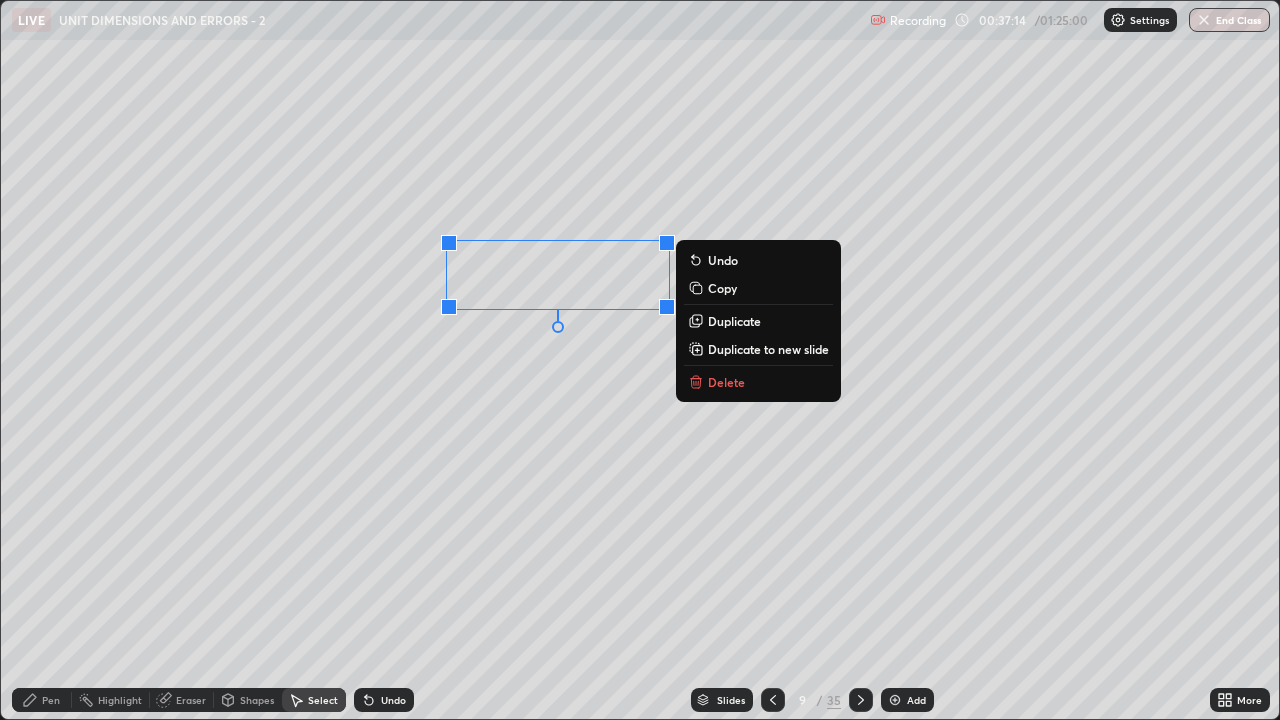 click on "0 ° Undo Copy Duplicate Duplicate to new slide Delete" at bounding box center (640, 360) 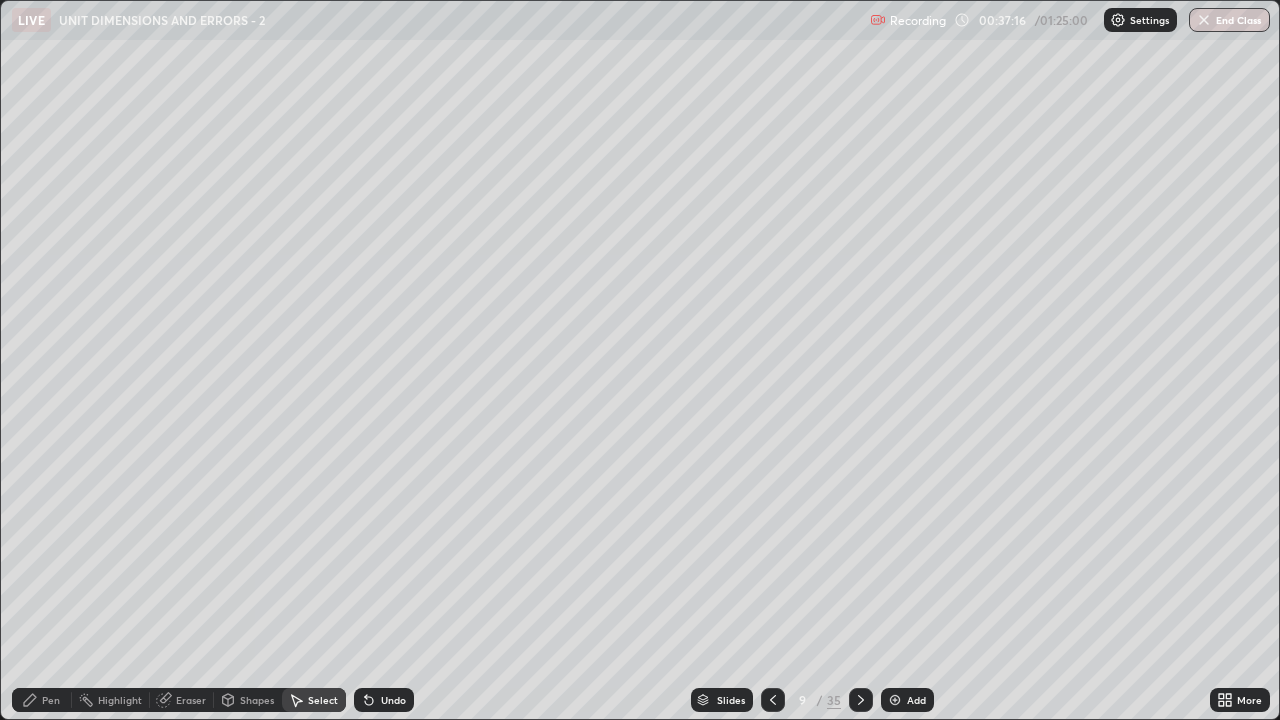 click at bounding box center [895, 700] 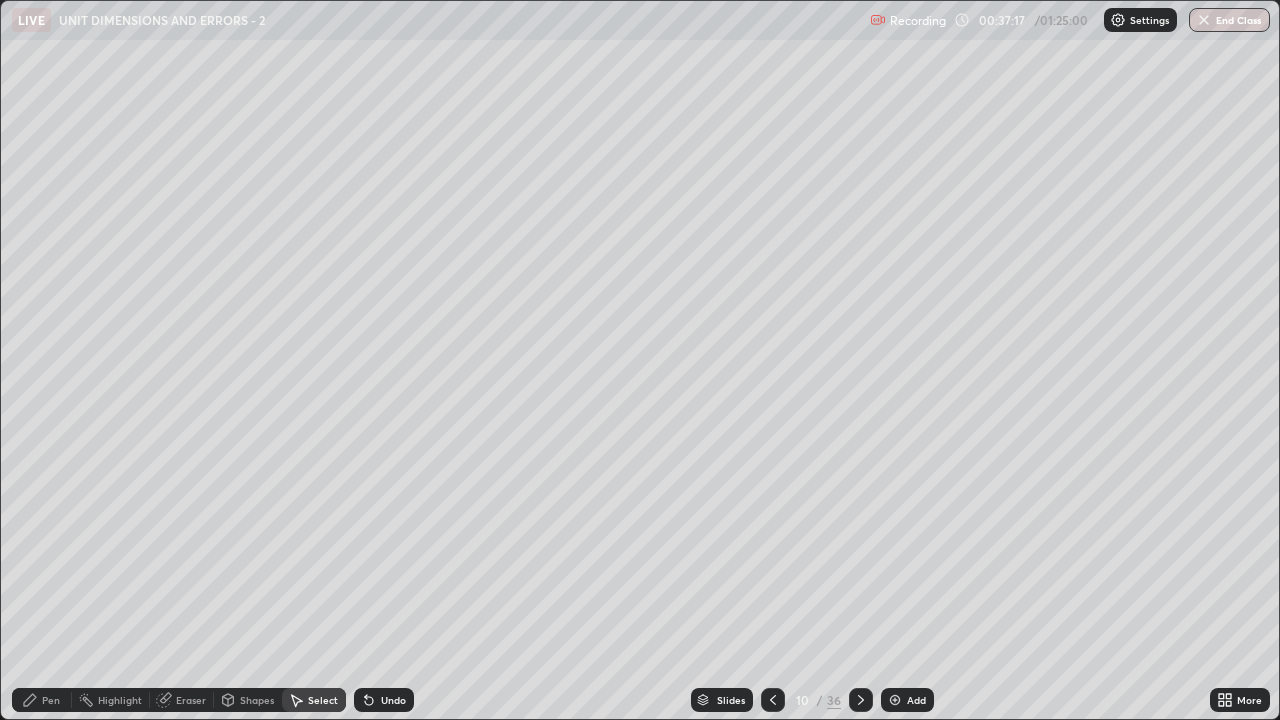 click on "Pen" at bounding box center [42, 700] 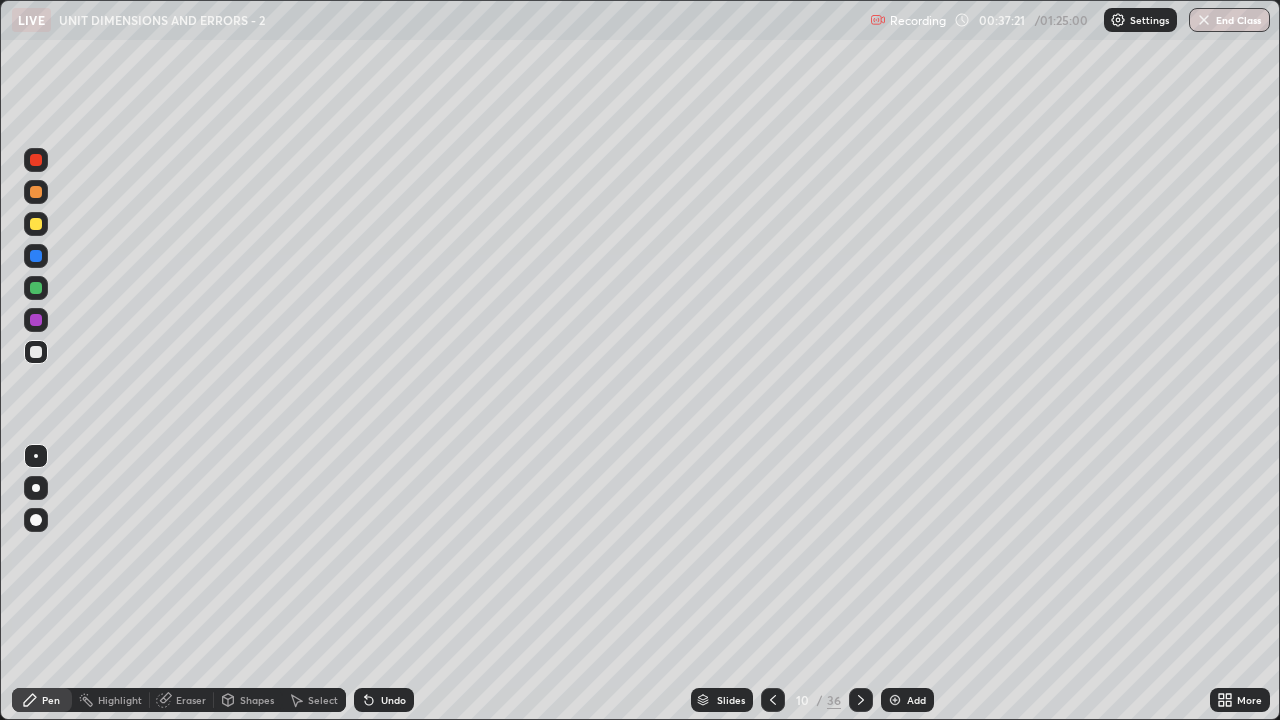 click on "Shapes" at bounding box center (257, 700) 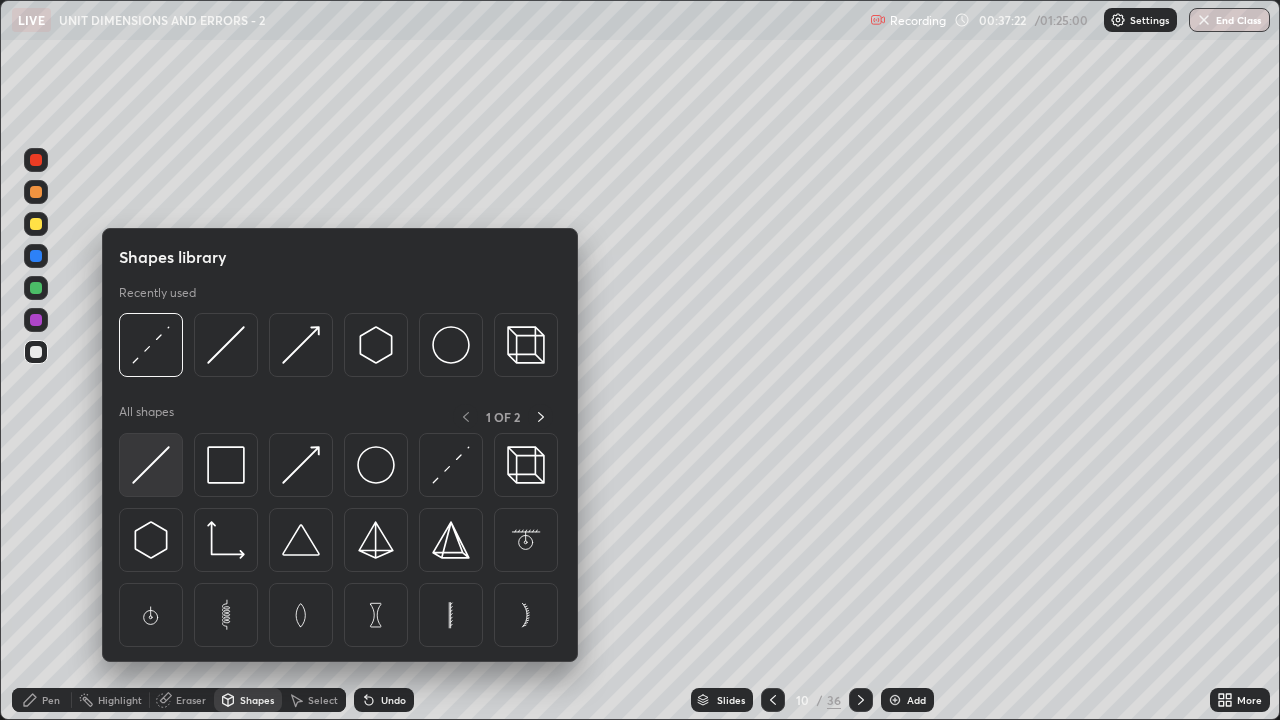 click at bounding box center (151, 465) 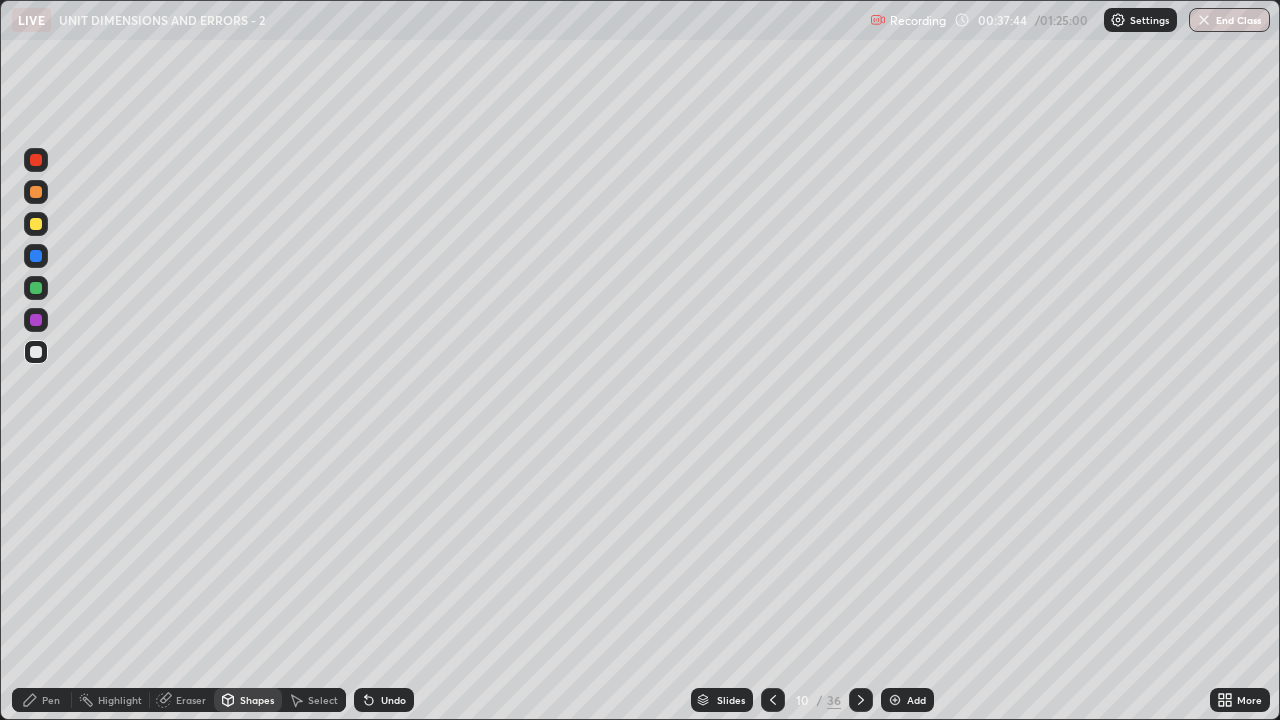 click on "Undo" at bounding box center (384, 700) 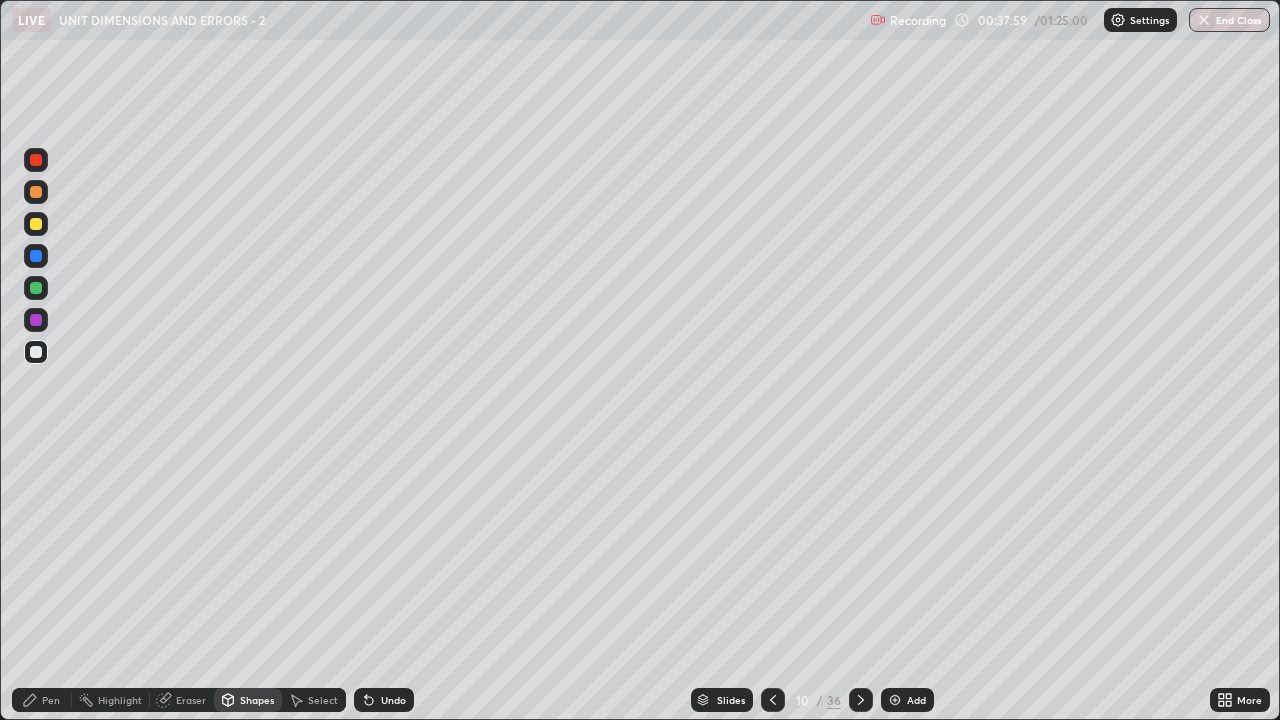 click on "Undo" at bounding box center [393, 700] 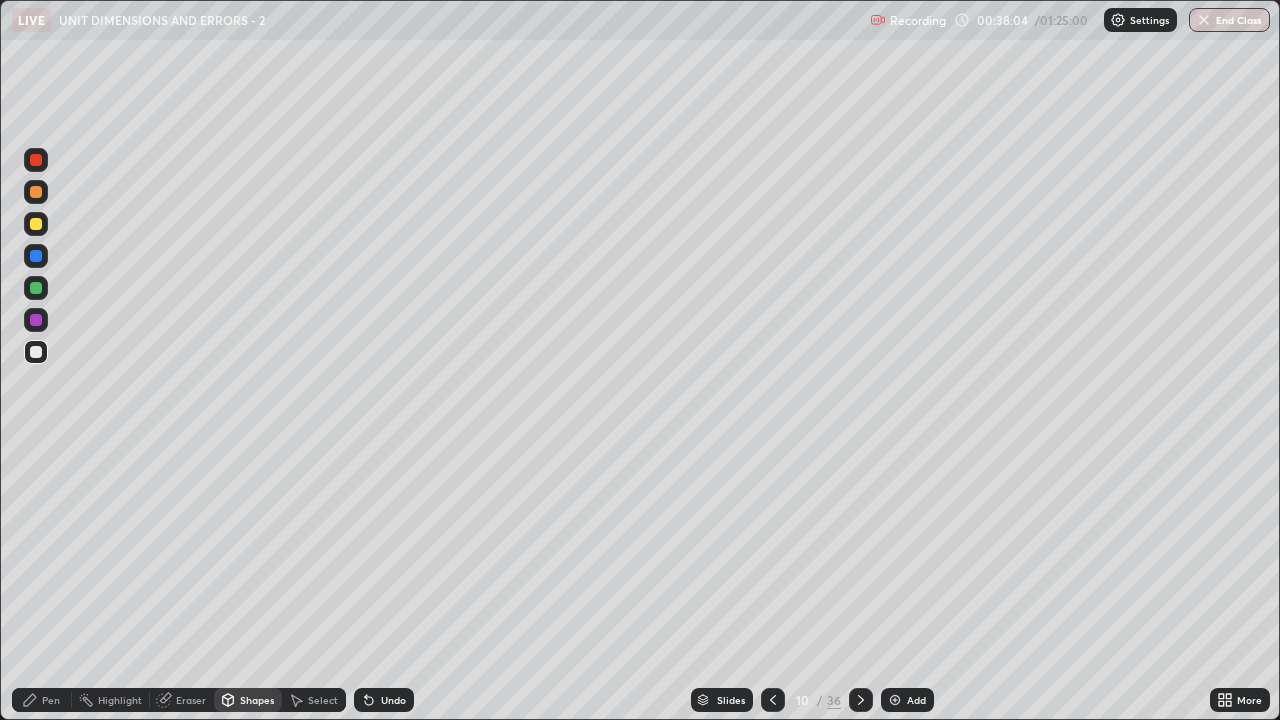 click on "Pen" at bounding box center (51, 700) 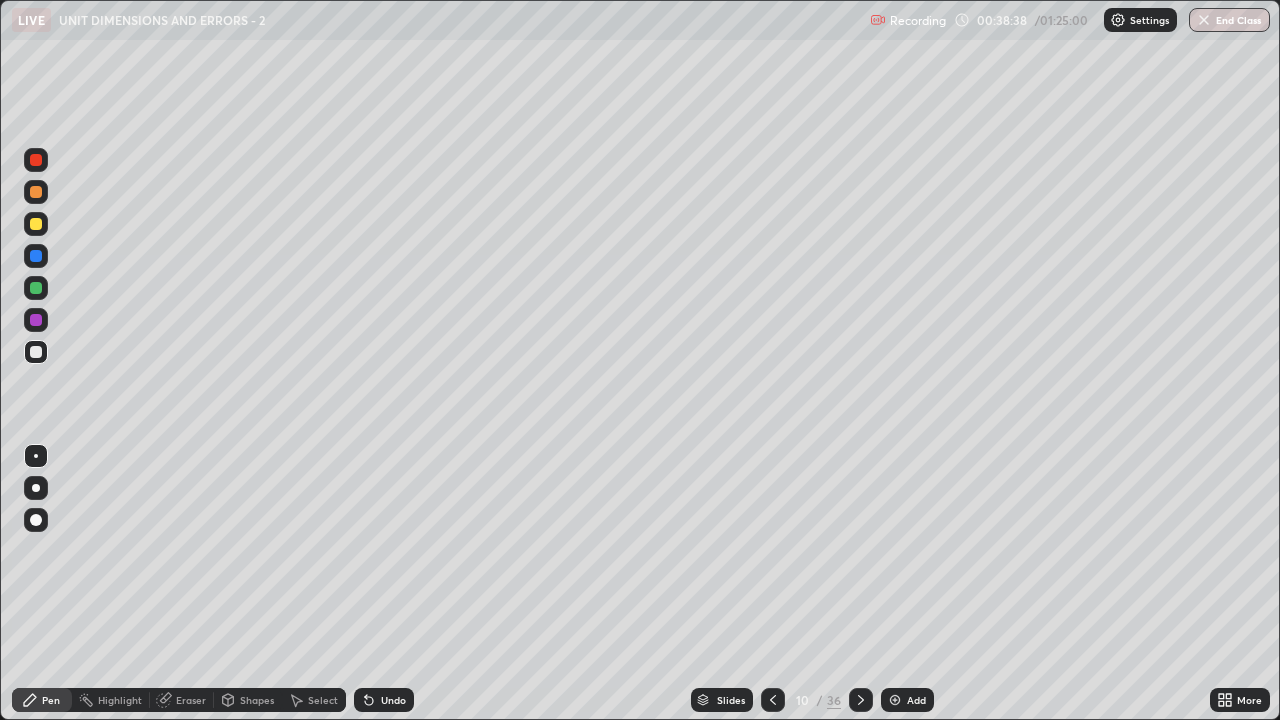 click at bounding box center (36, 160) 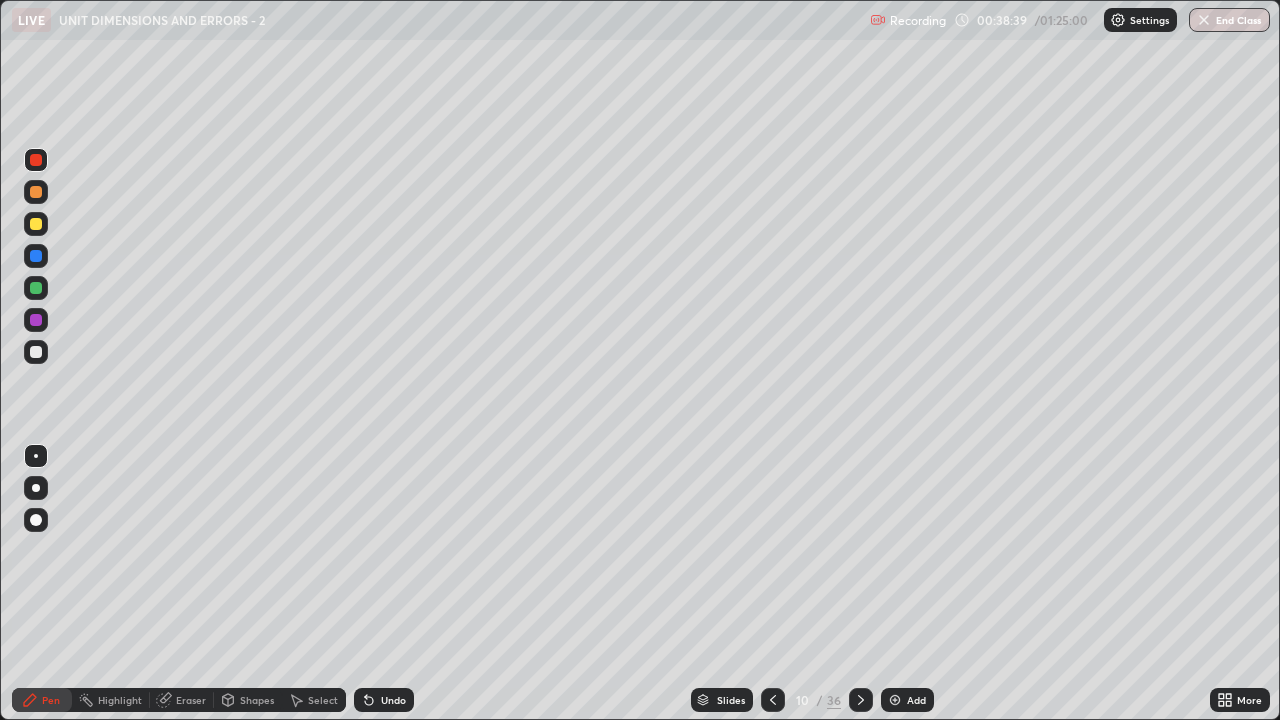 click at bounding box center (36, 224) 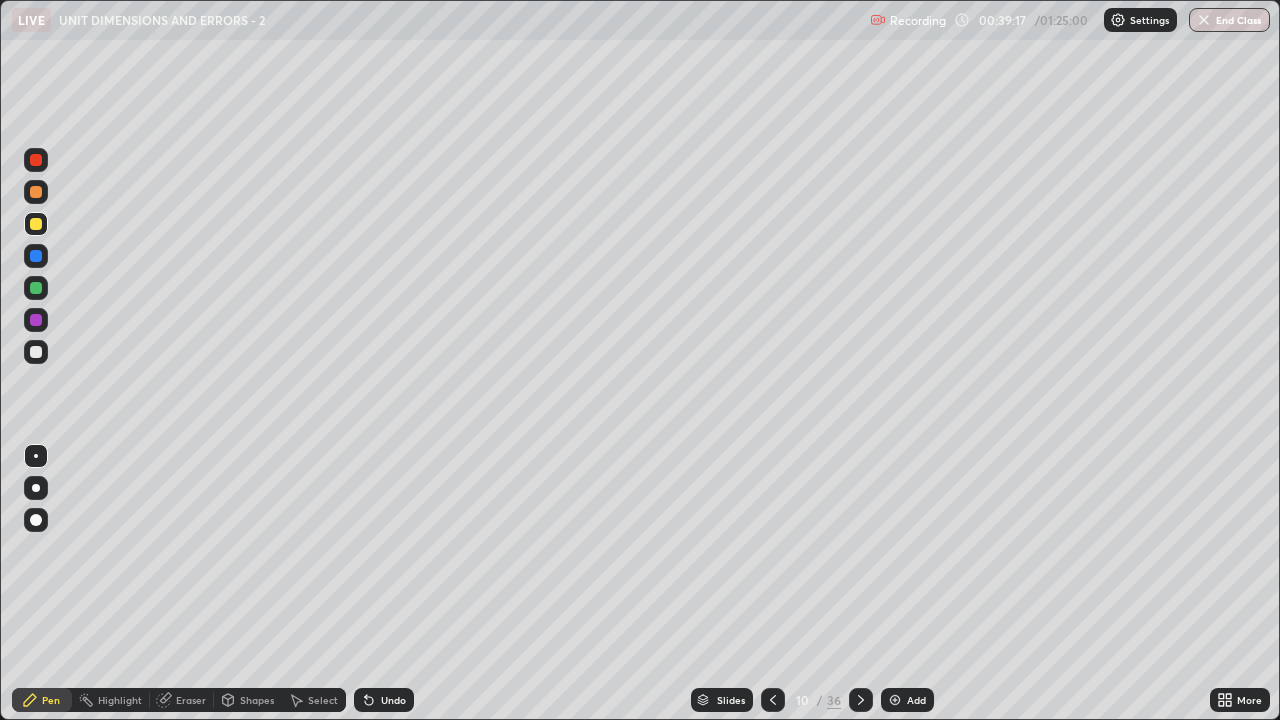 click at bounding box center (36, 352) 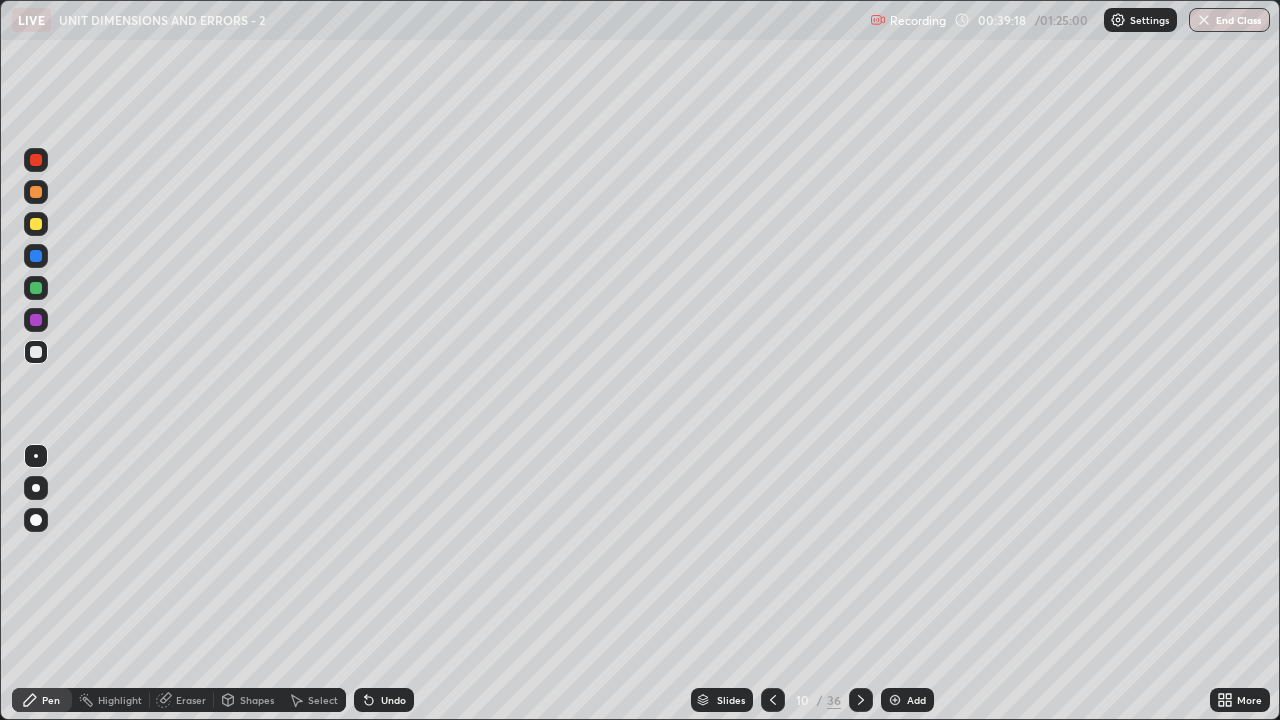 click at bounding box center (36, 352) 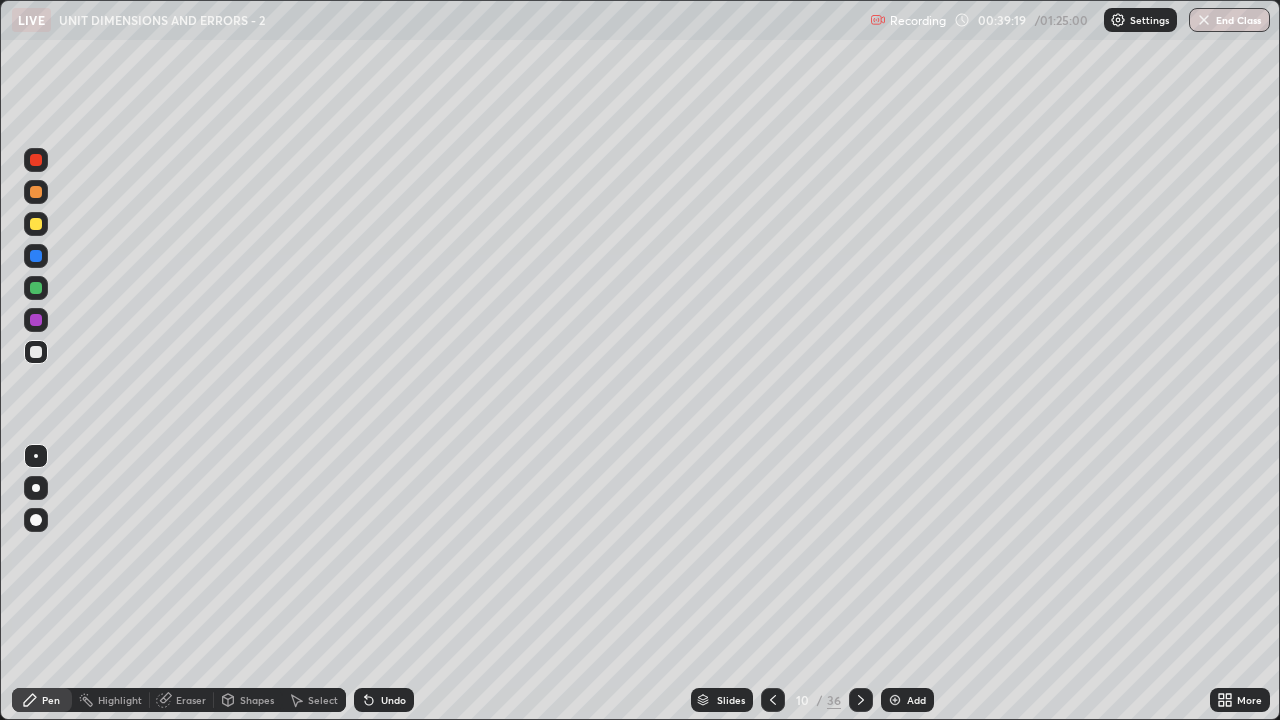 click at bounding box center [36, 256] 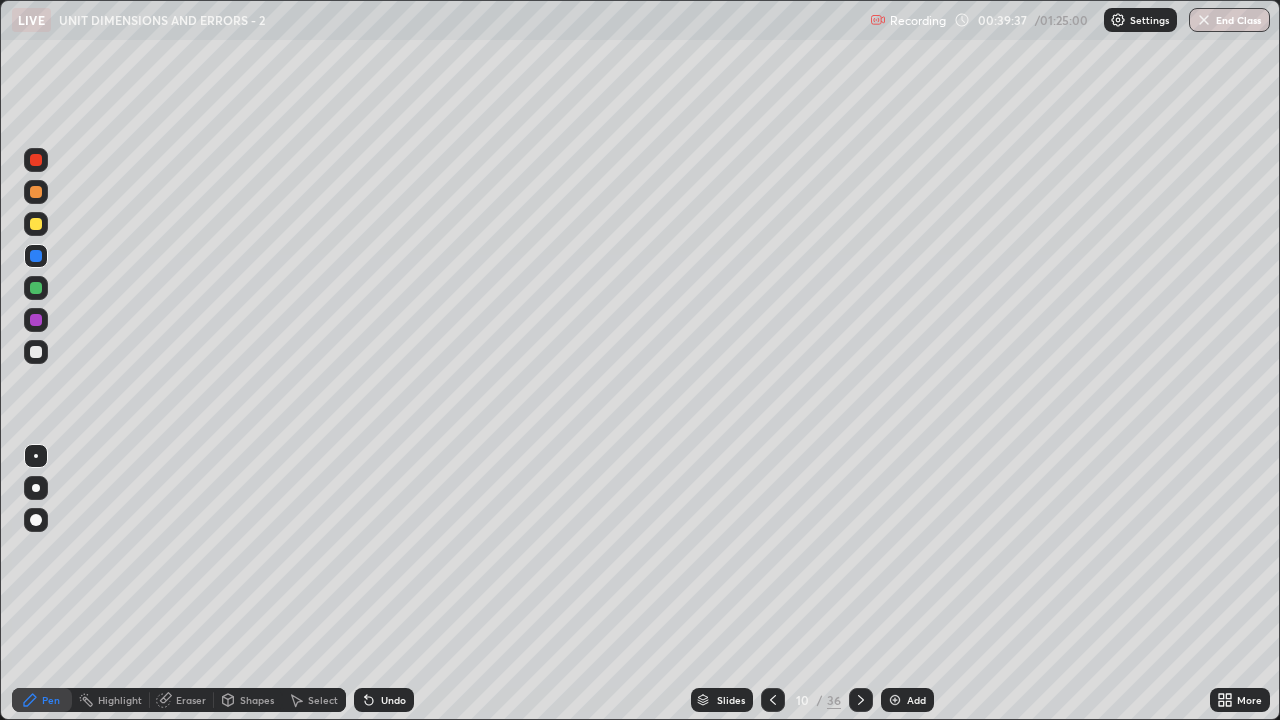 click on "Eraser" at bounding box center (191, 700) 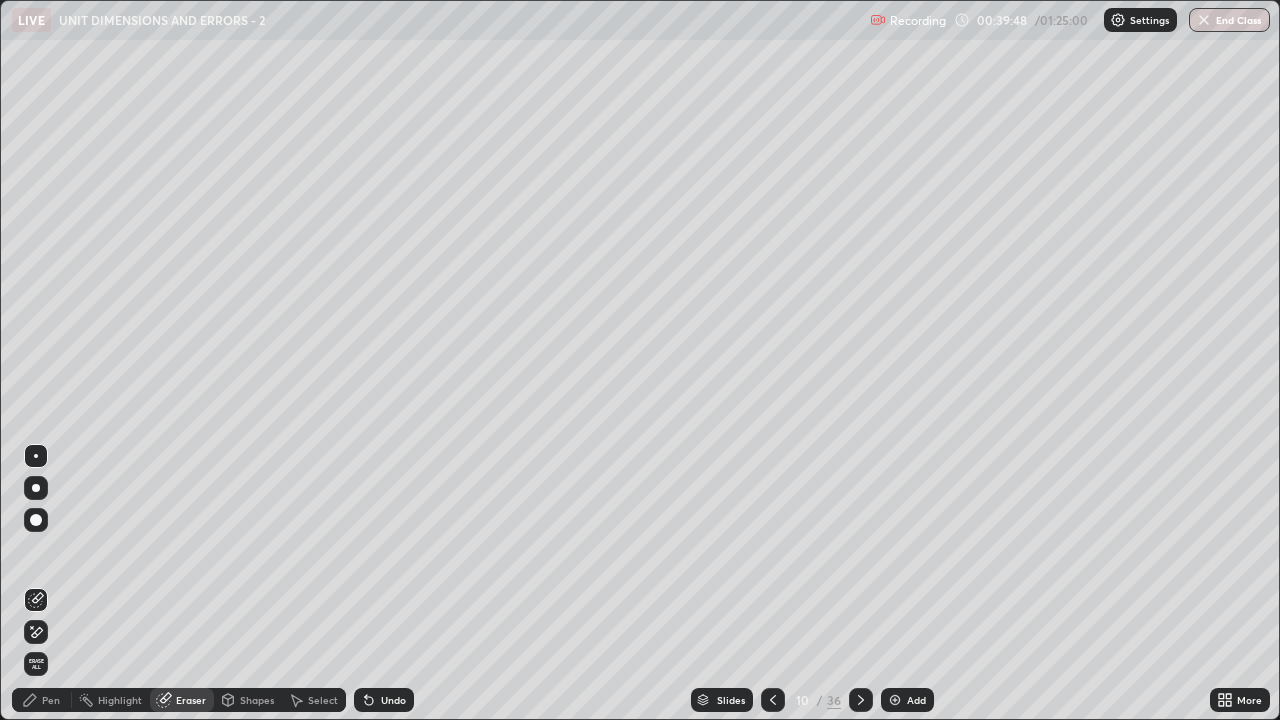 click on "Highlight" at bounding box center [120, 700] 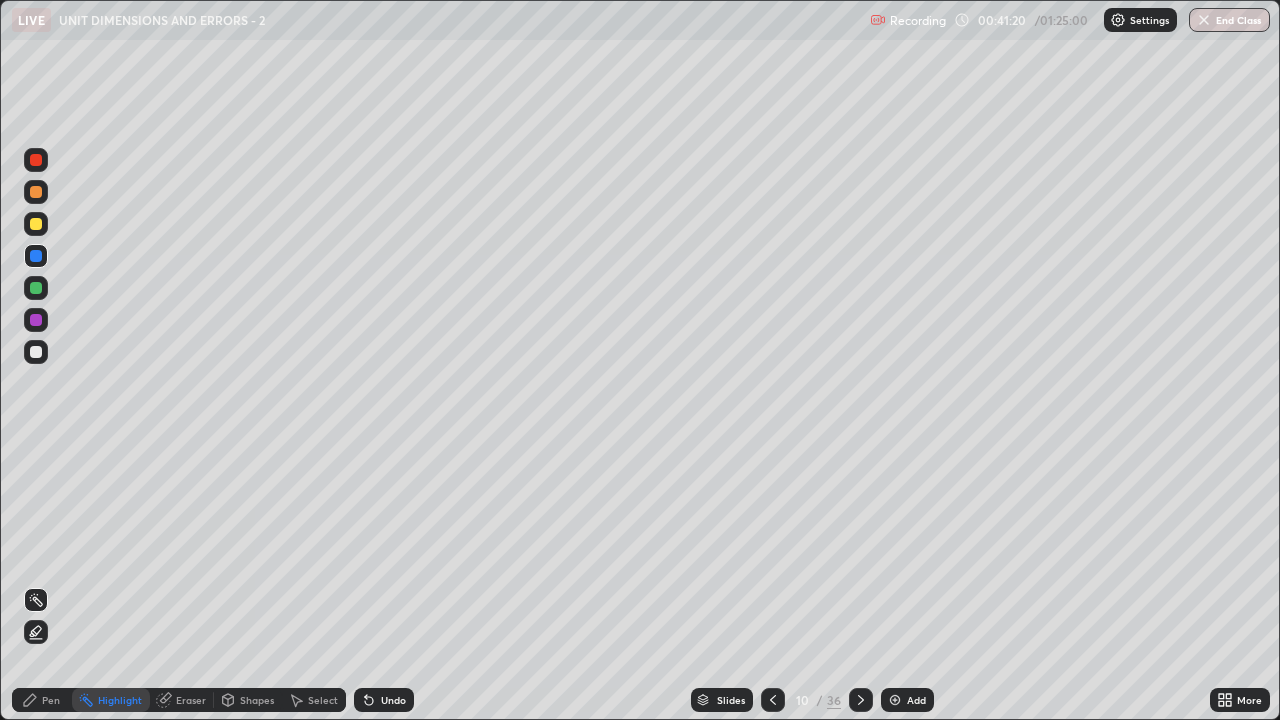 click on "Pen" at bounding box center (51, 700) 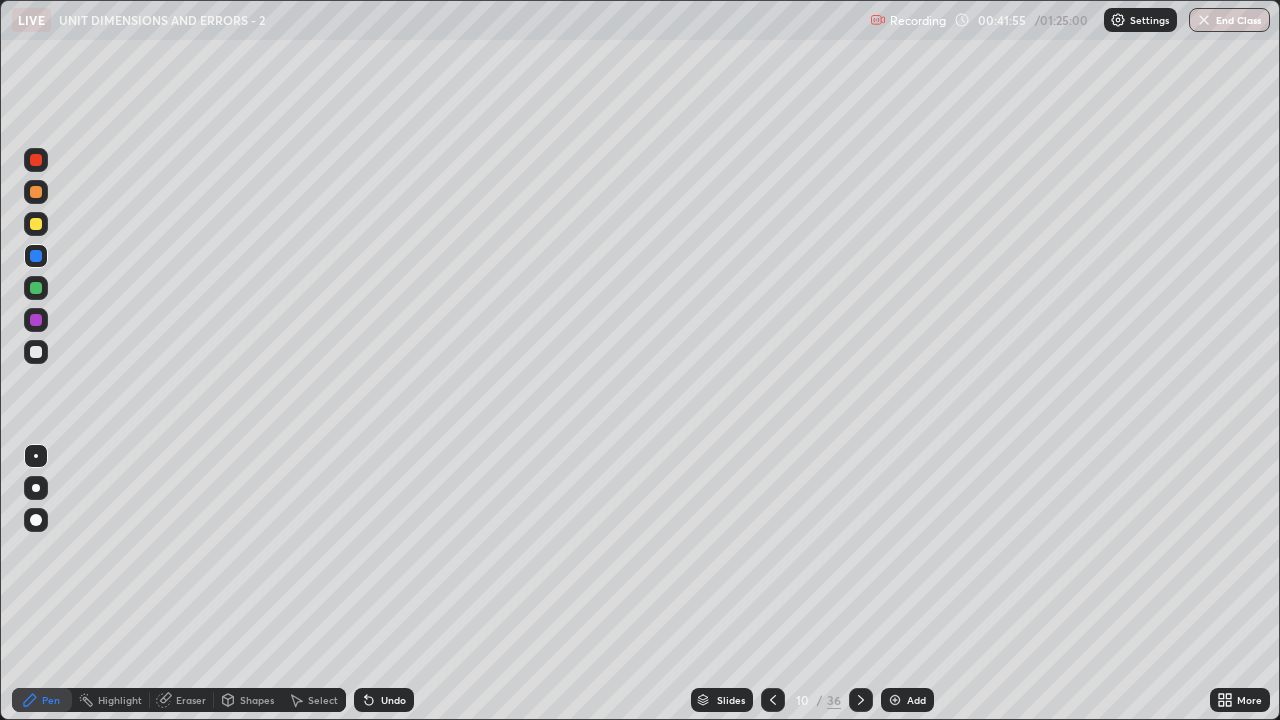 click at bounding box center [36, 352] 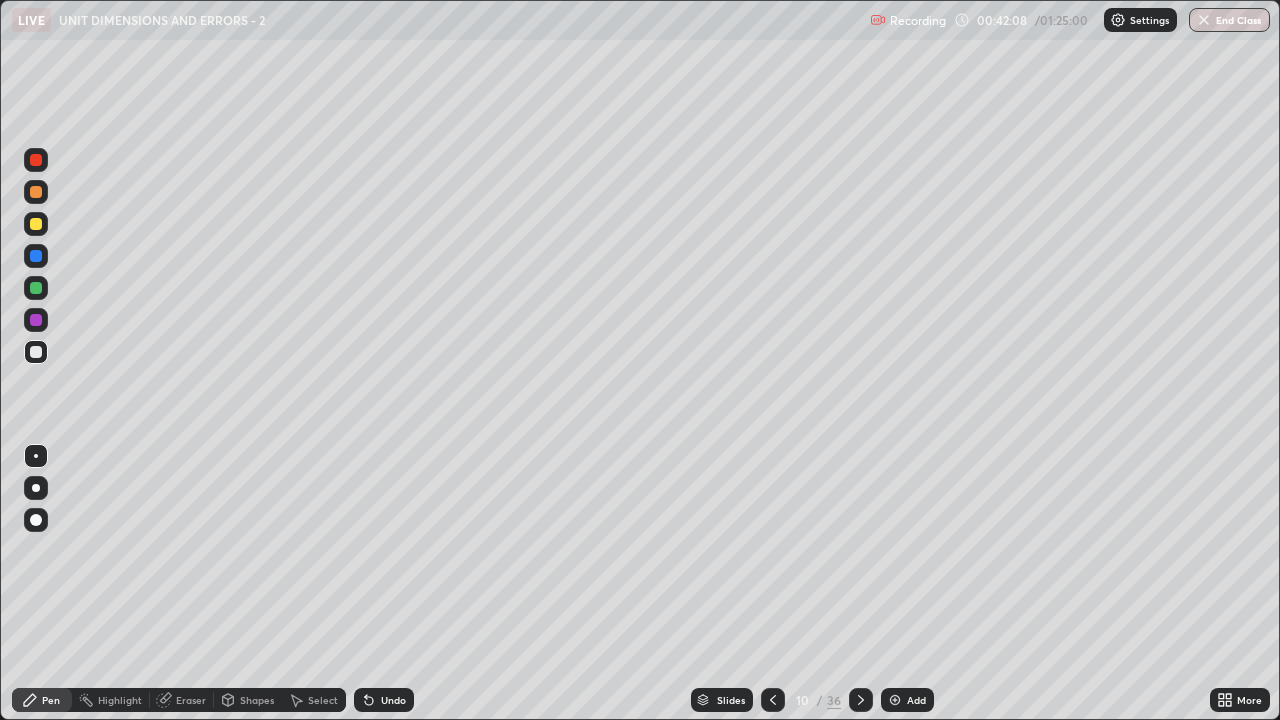 click on "Highlight" at bounding box center (120, 700) 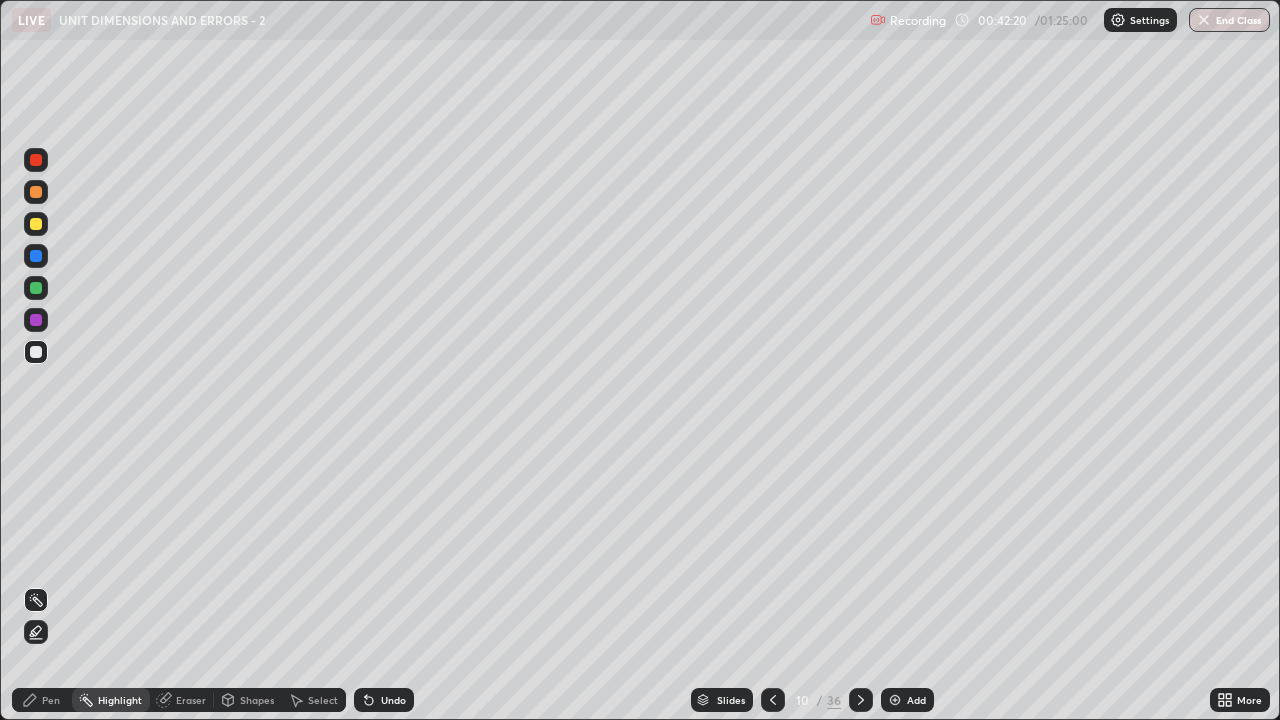 click on "Pen" at bounding box center (51, 700) 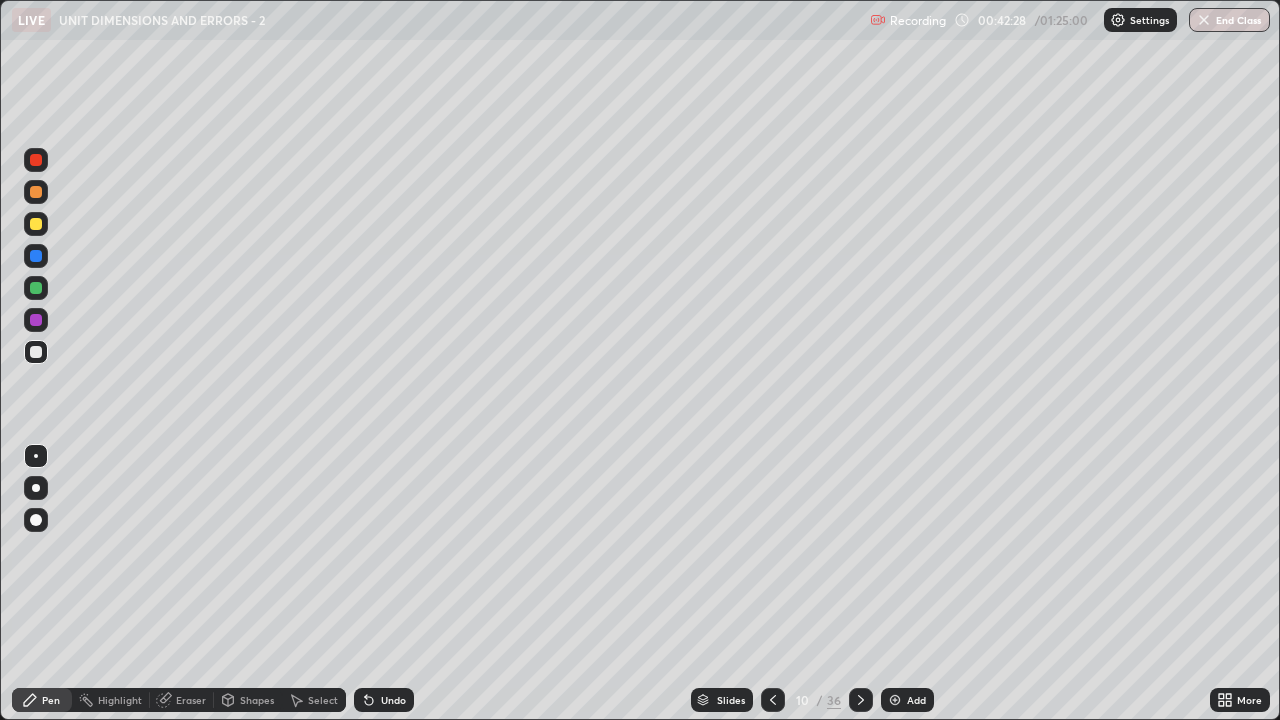 click on "Highlight" at bounding box center (120, 700) 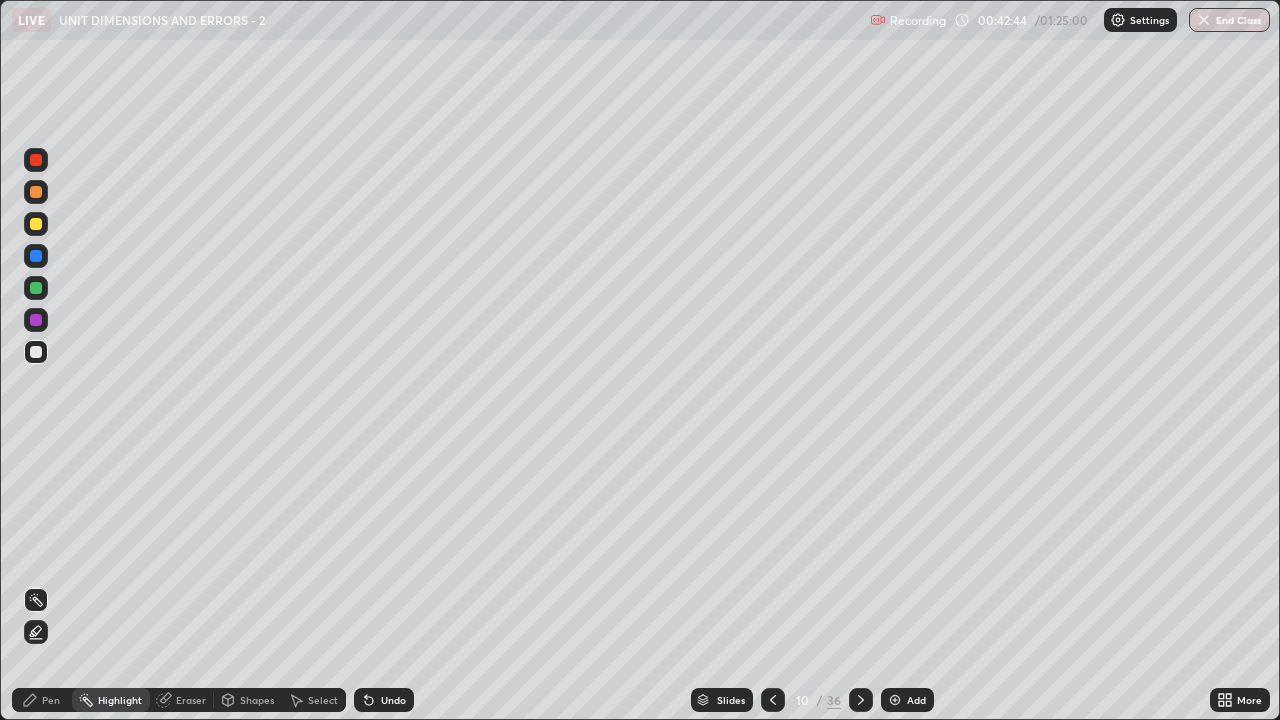 click on "Pen" at bounding box center [42, 700] 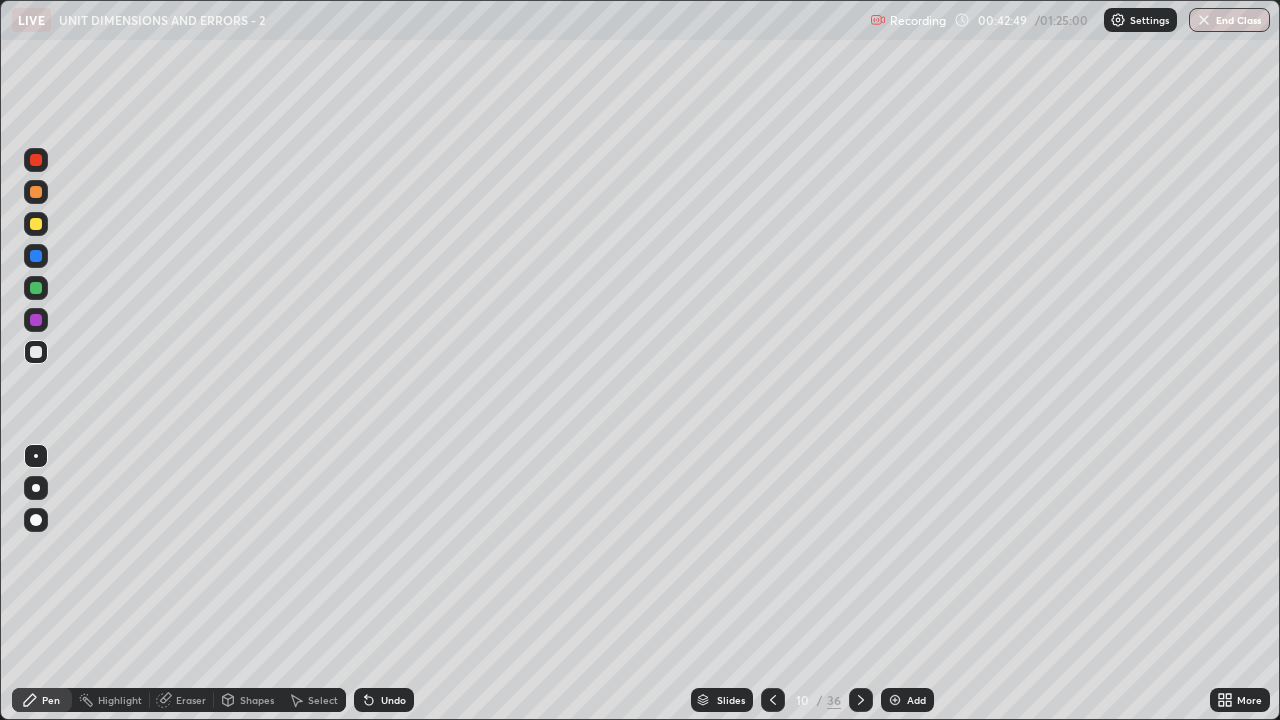 click on "Highlight" at bounding box center (120, 700) 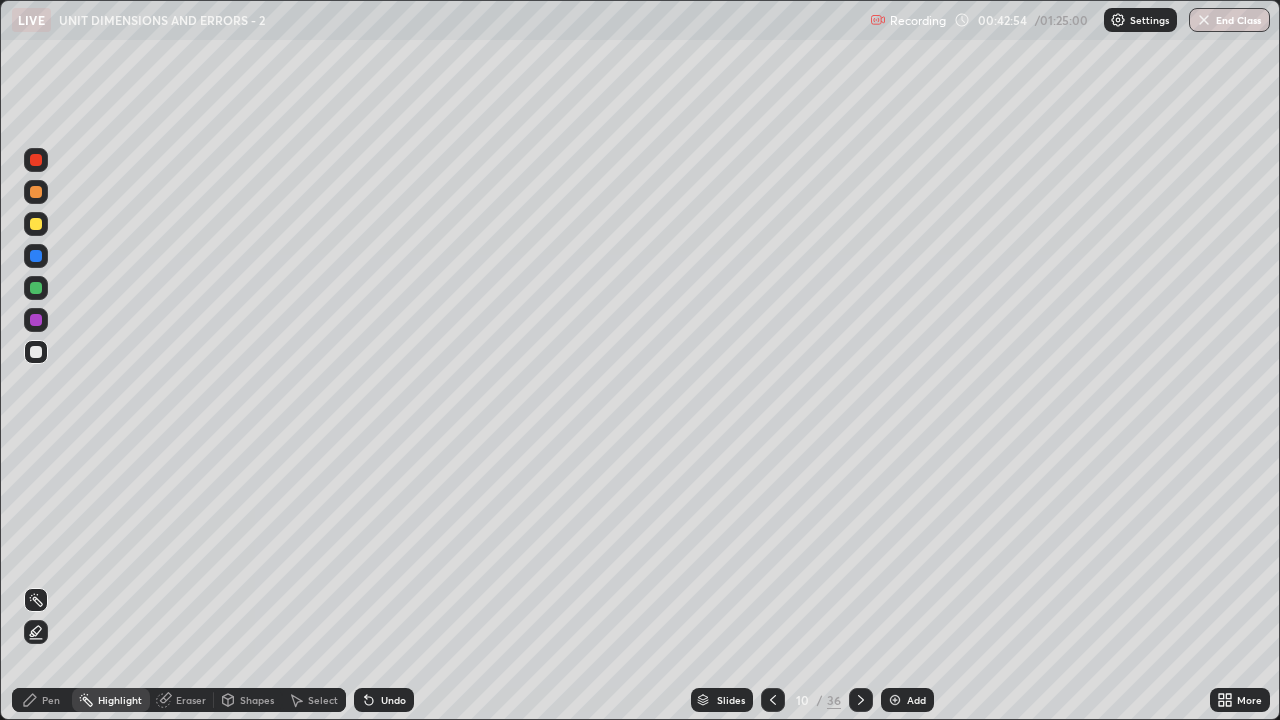 click on "Eraser" at bounding box center (191, 700) 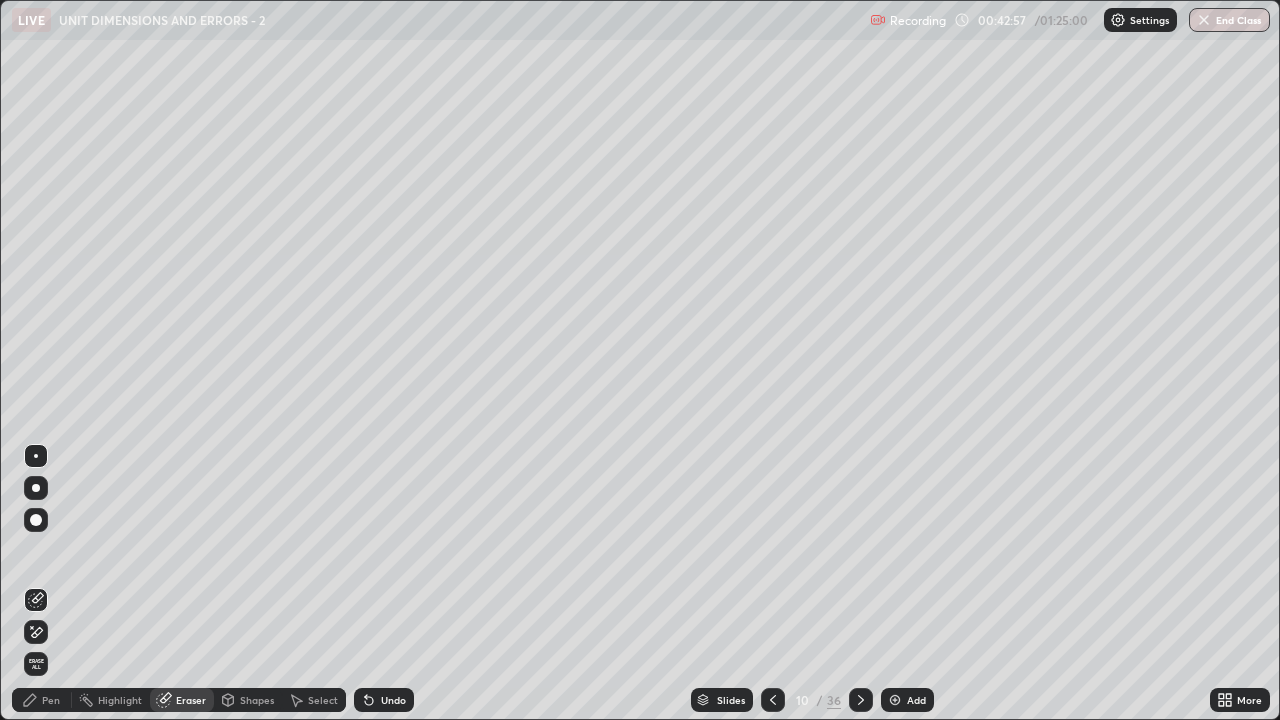 click on "Pen" at bounding box center [42, 700] 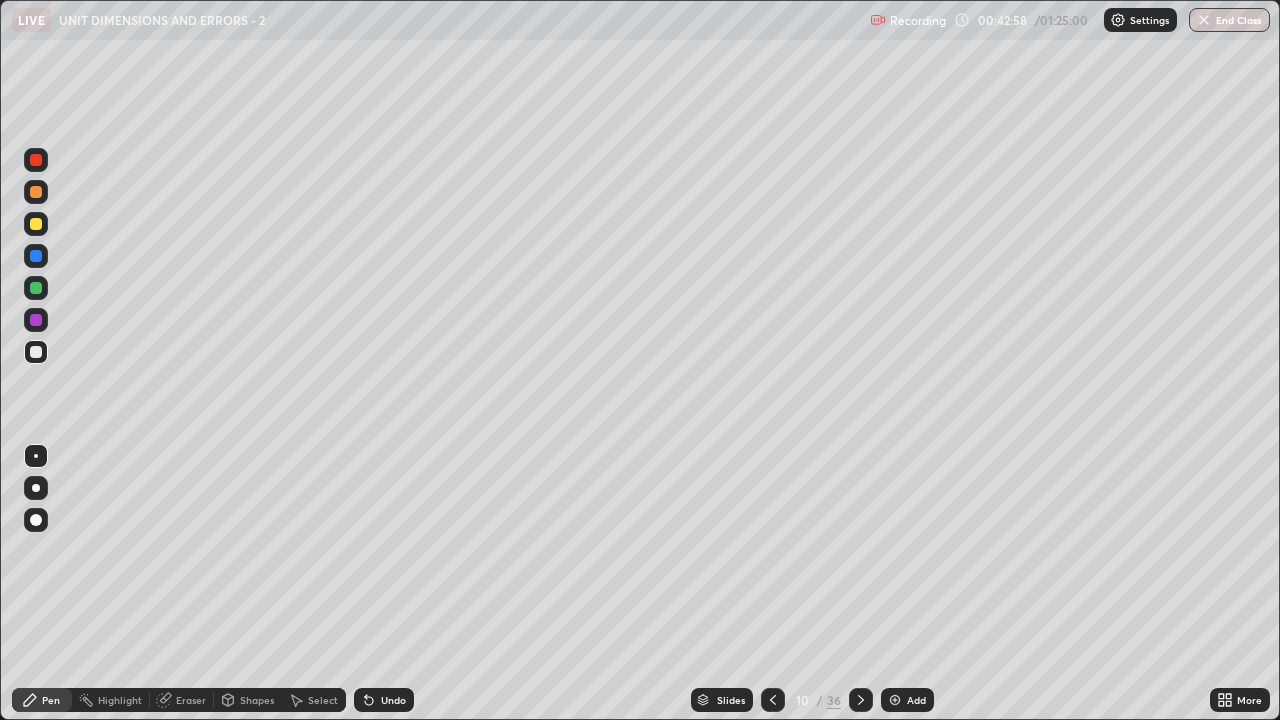 click at bounding box center (36, 224) 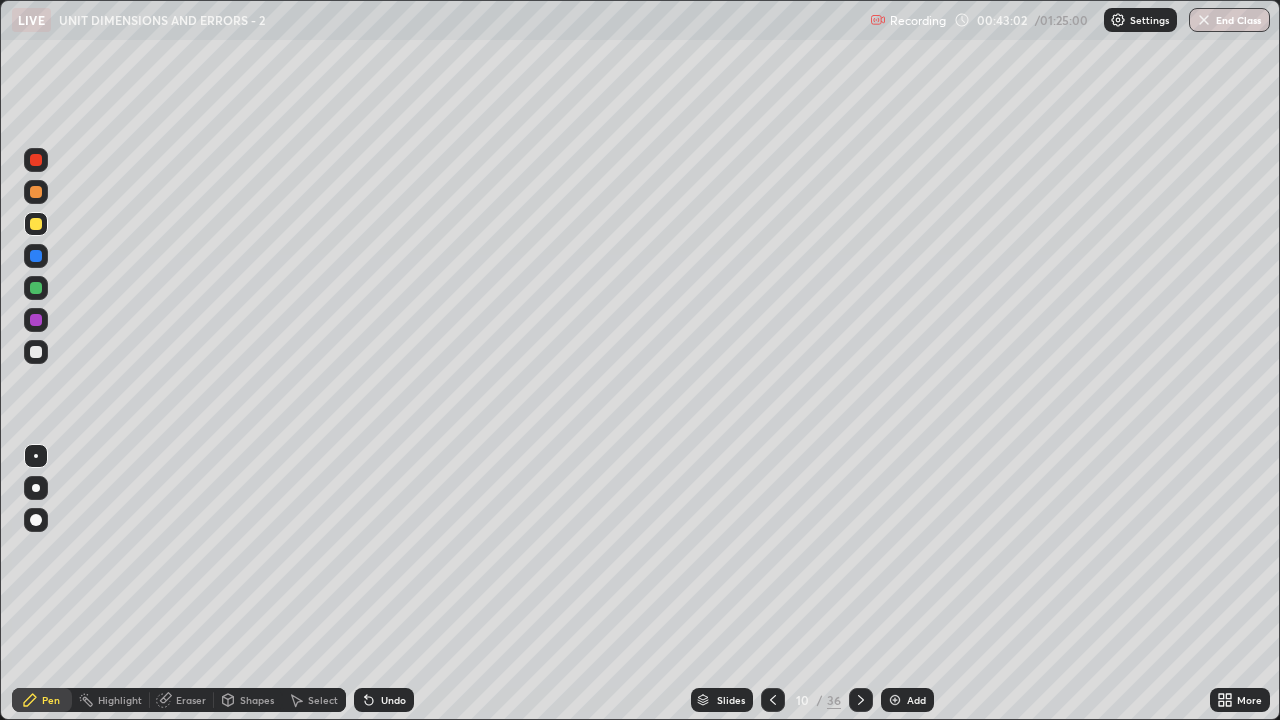 click on "Highlight" at bounding box center (120, 700) 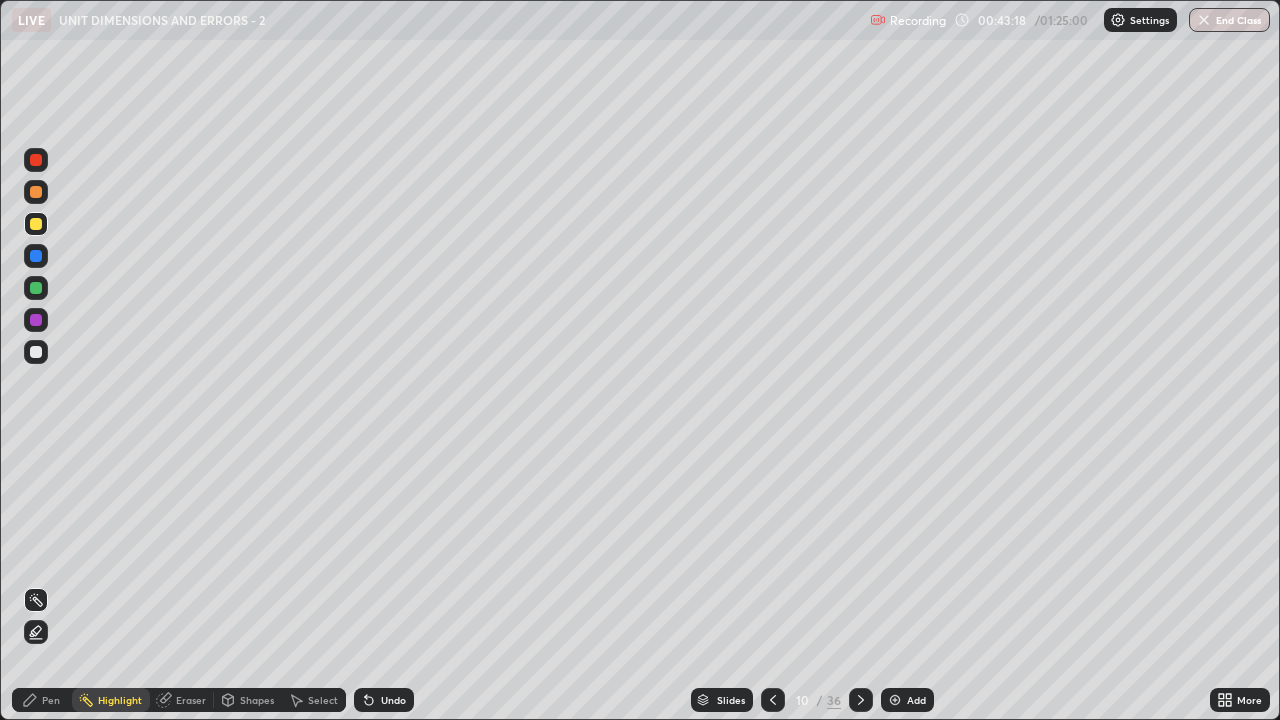 click on "Pen" at bounding box center (51, 700) 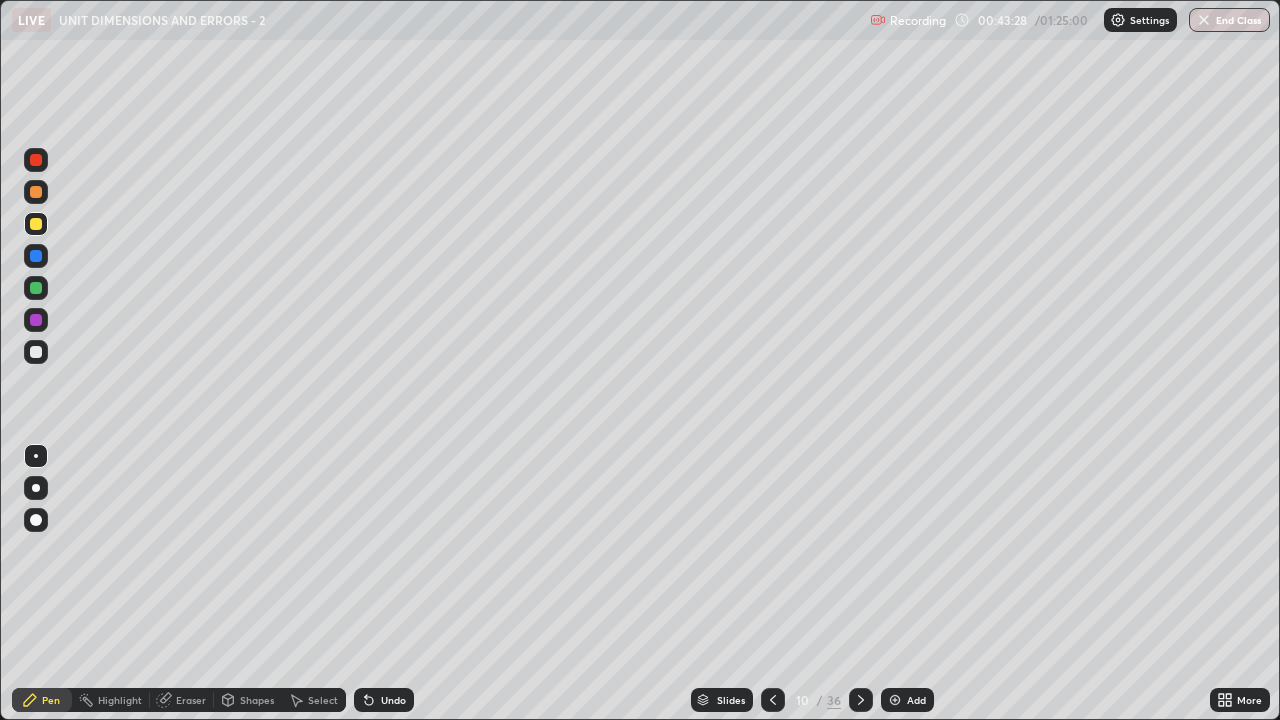 click at bounding box center [36, 352] 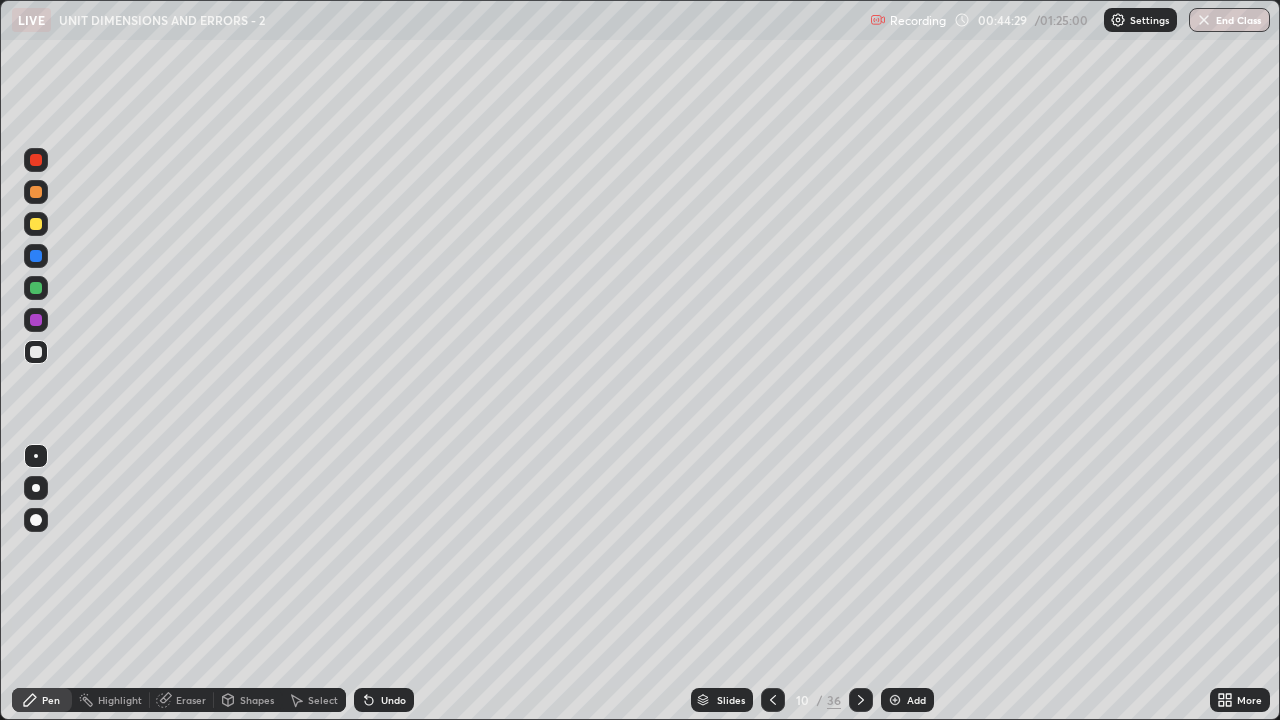 click on "Undo" at bounding box center [393, 700] 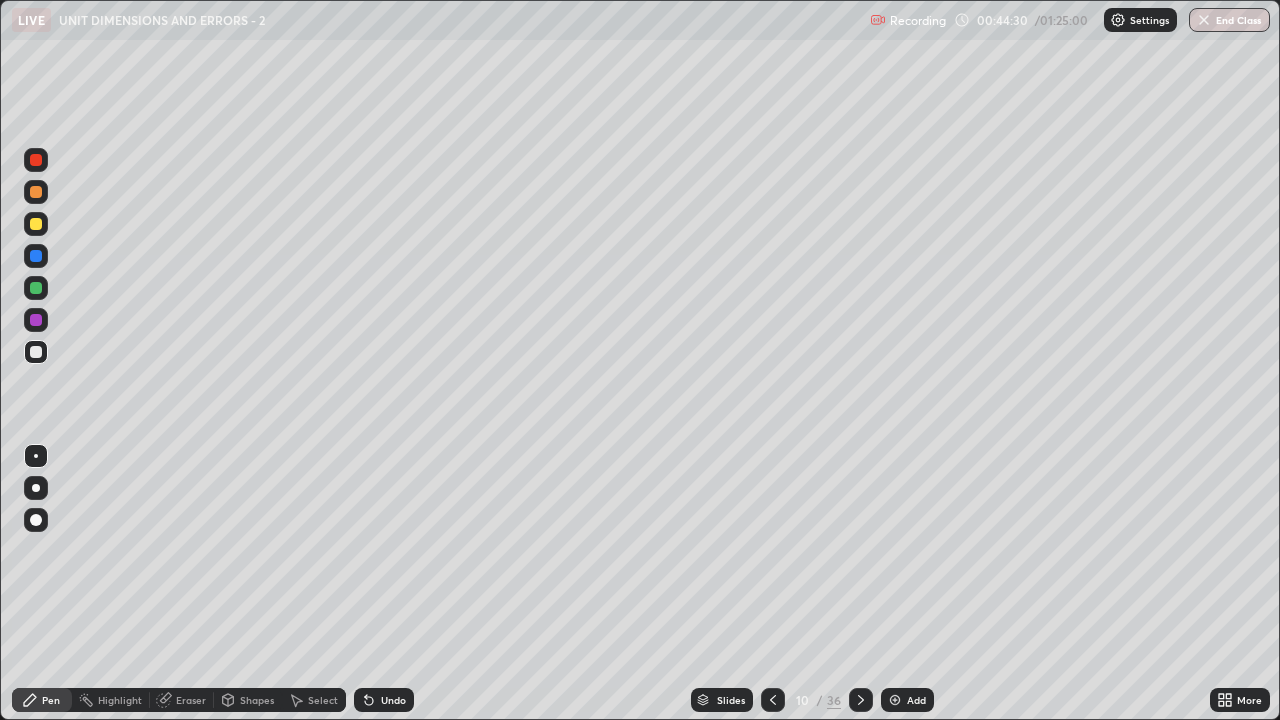 click on "Undo" at bounding box center [393, 700] 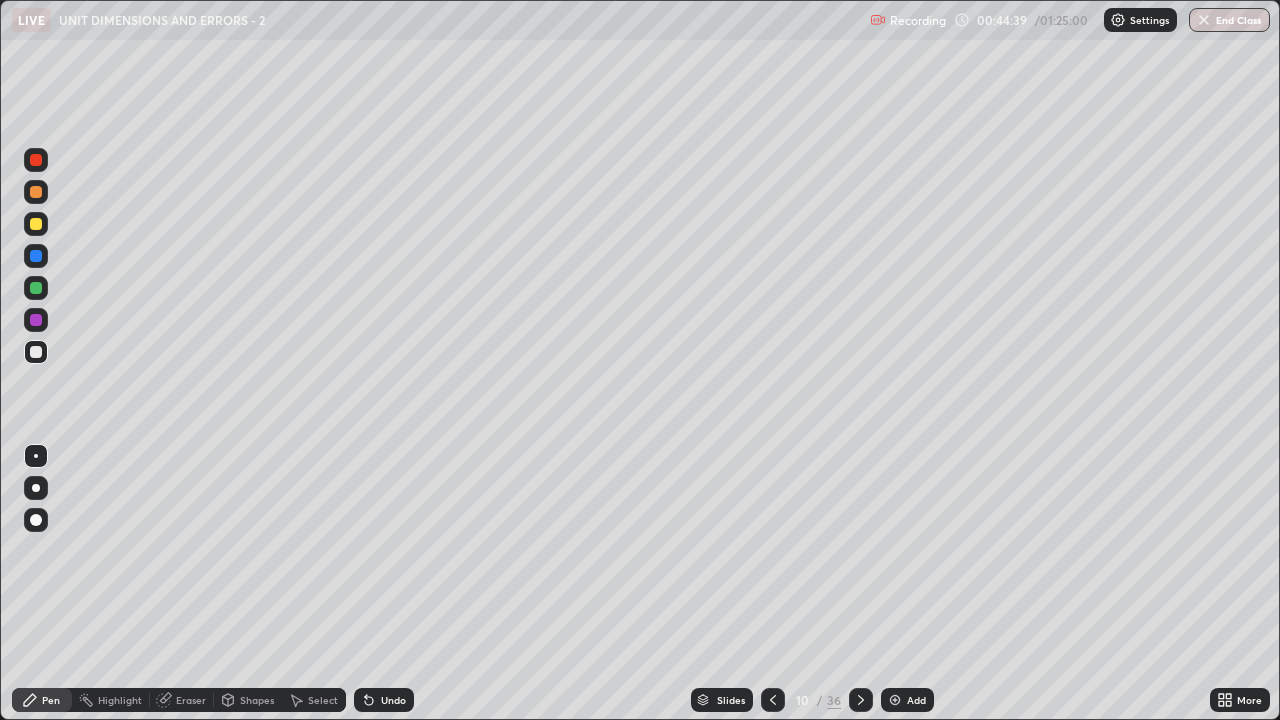 click on "Select" at bounding box center (323, 700) 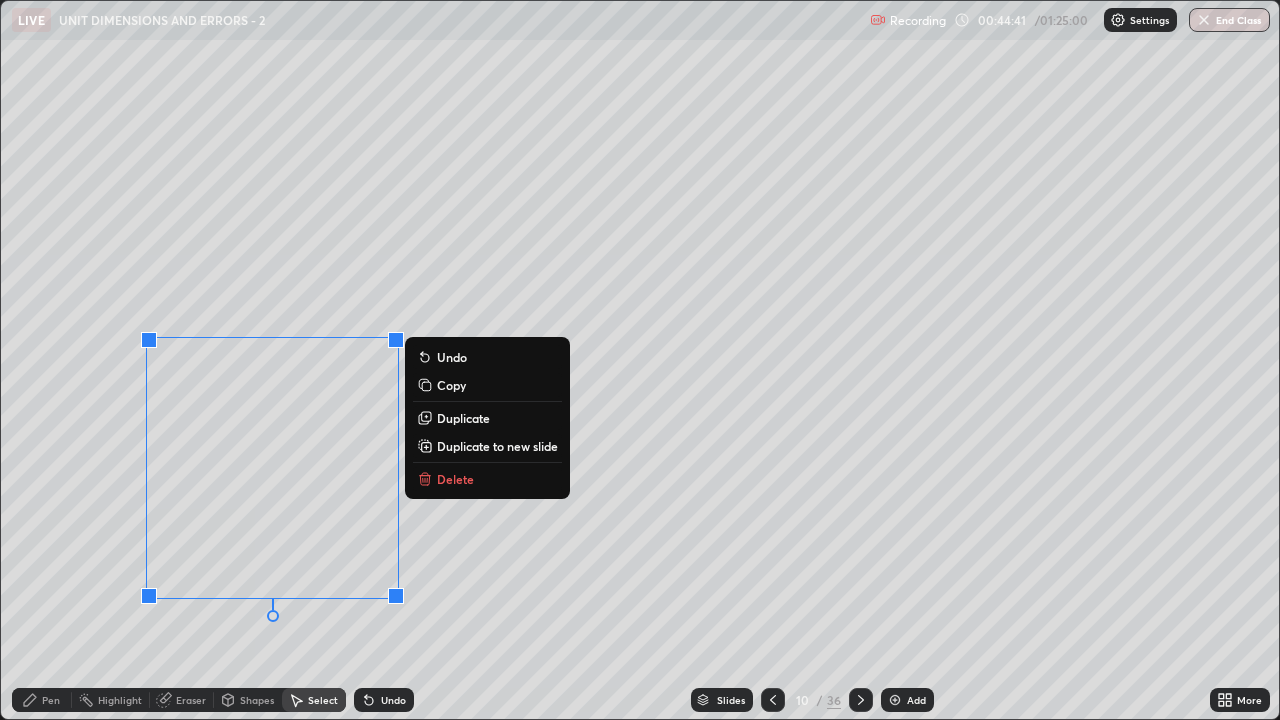 click on "0 ° Undo Copy Duplicate Duplicate to new slide Delete" at bounding box center (640, 360) 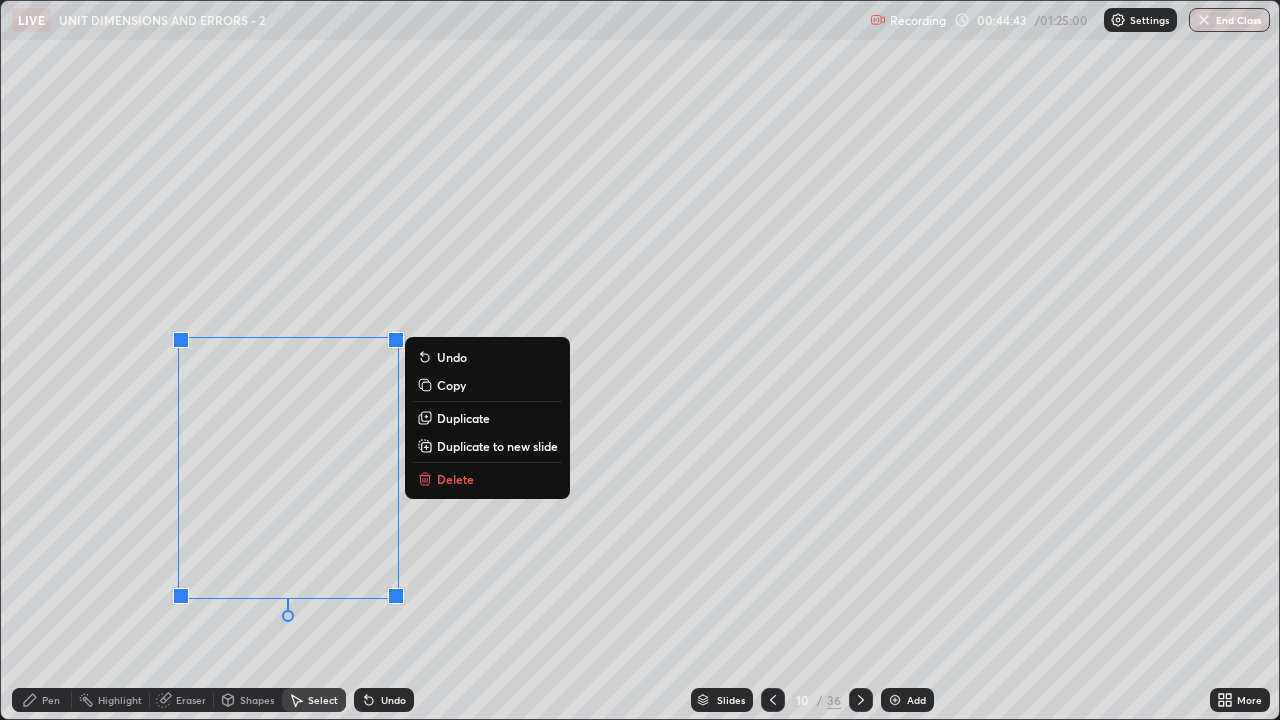 click on "0 ° Undo Copy Duplicate Duplicate to new slide Delete" at bounding box center [640, 360] 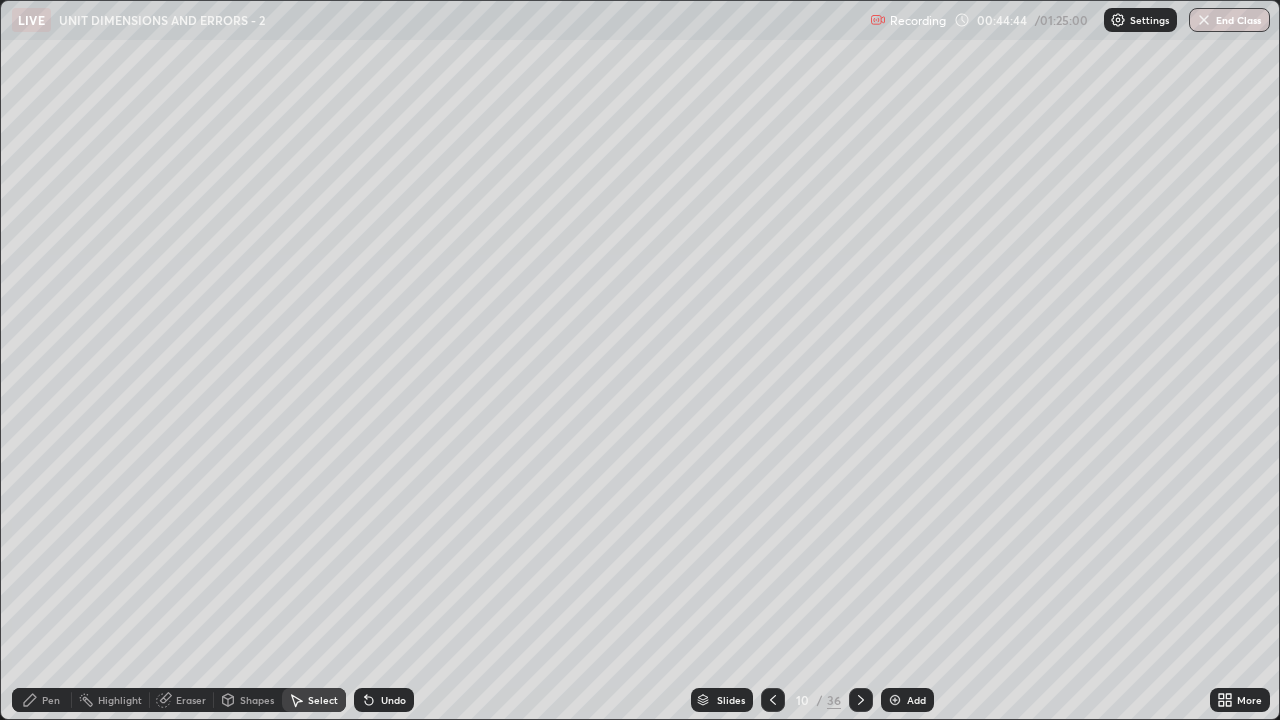 click on "Eraser" at bounding box center (191, 700) 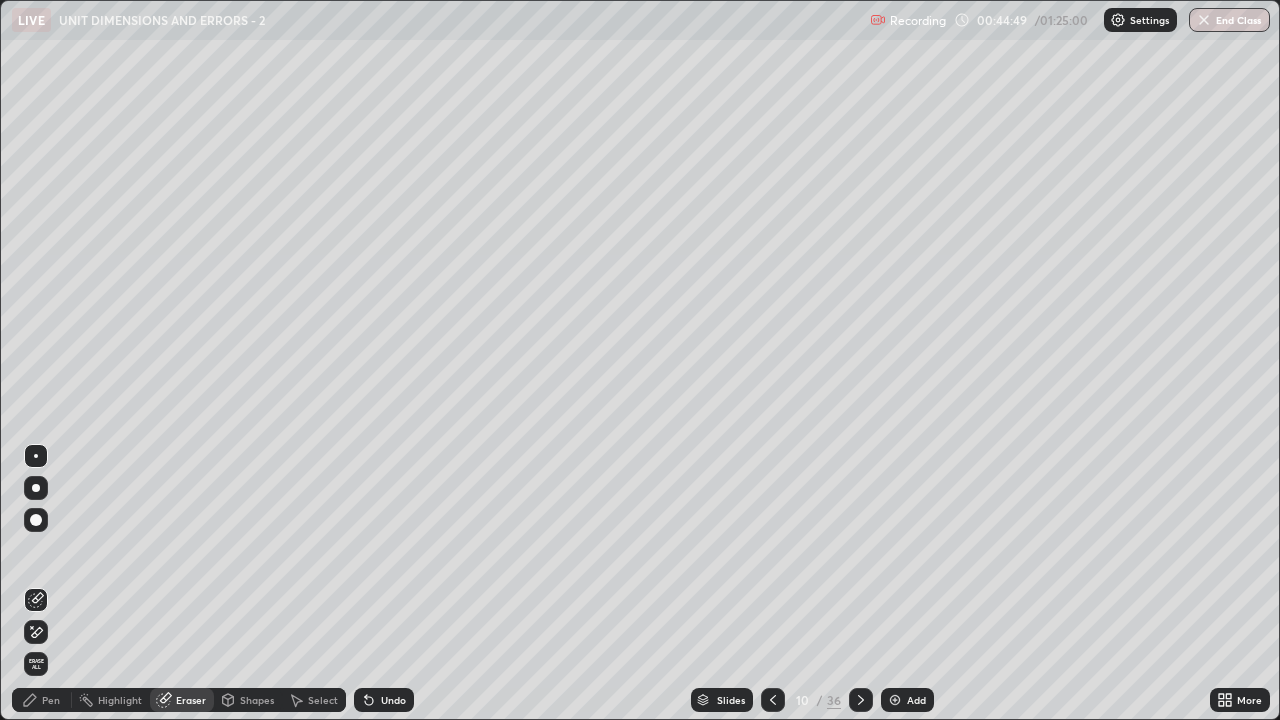 click on "Pen" at bounding box center (51, 700) 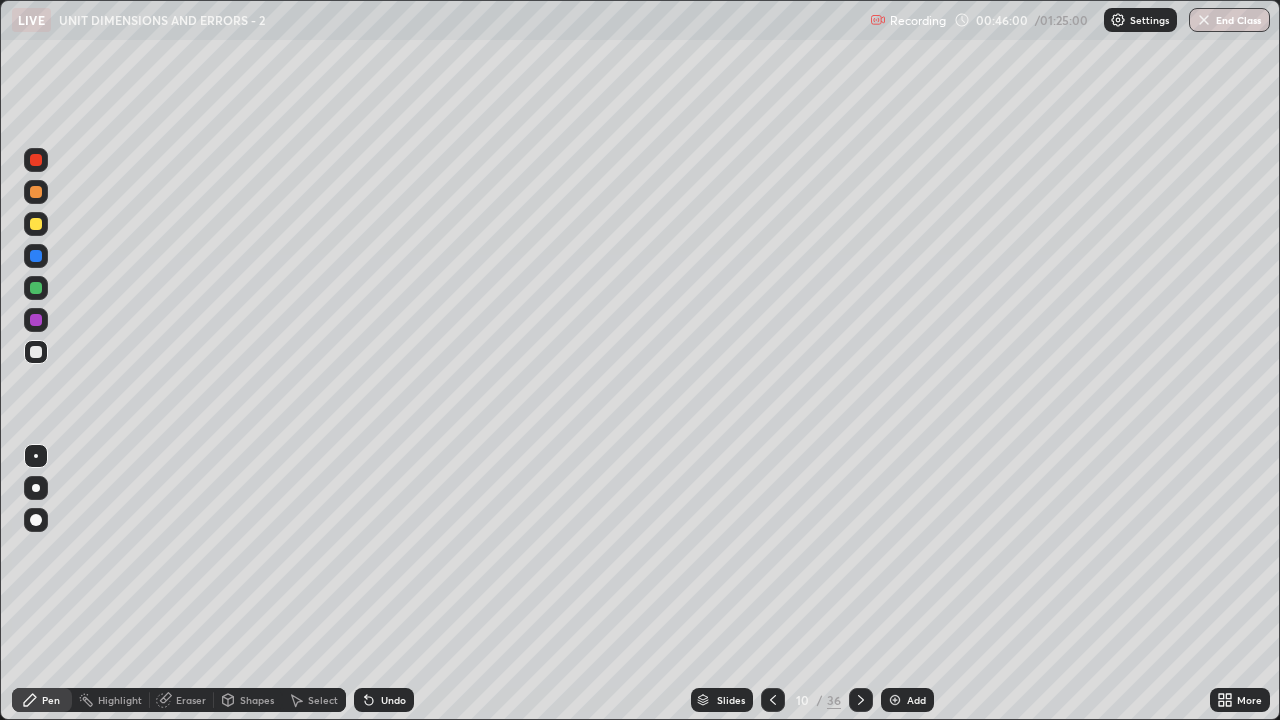 click on "Highlight" at bounding box center [120, 700] 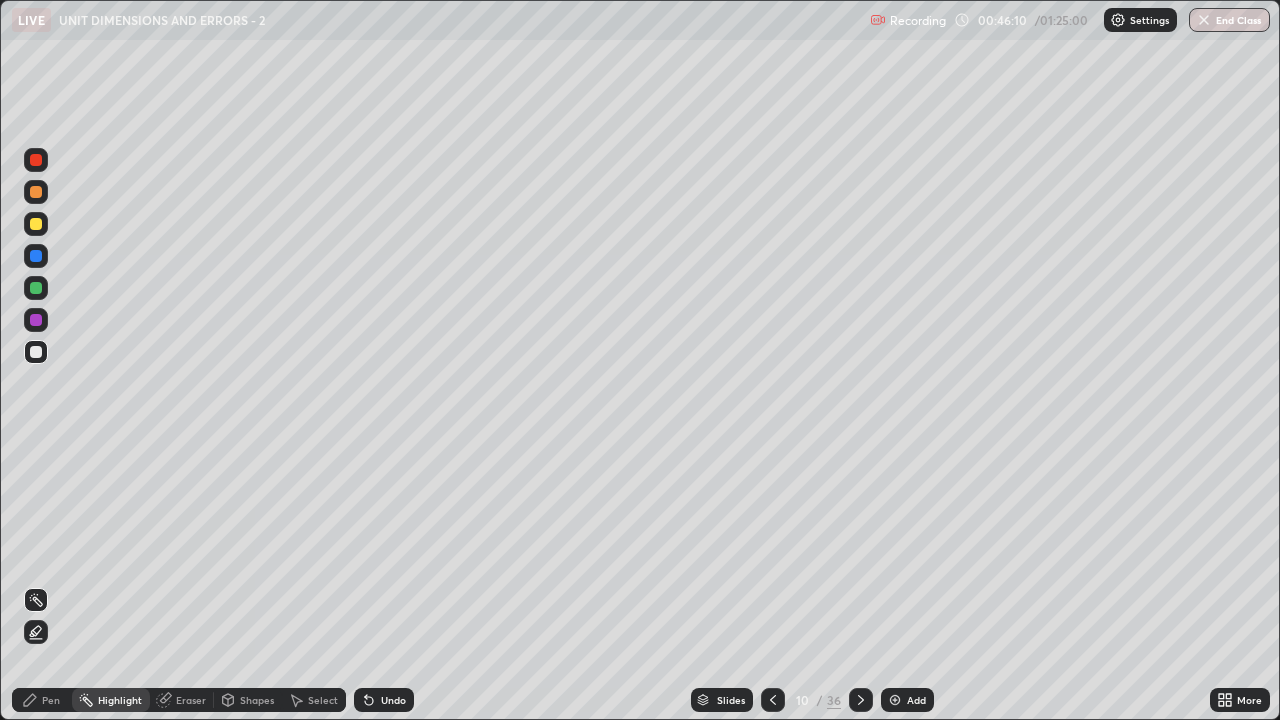 click on "Pen" at bounding box center [51, 700] 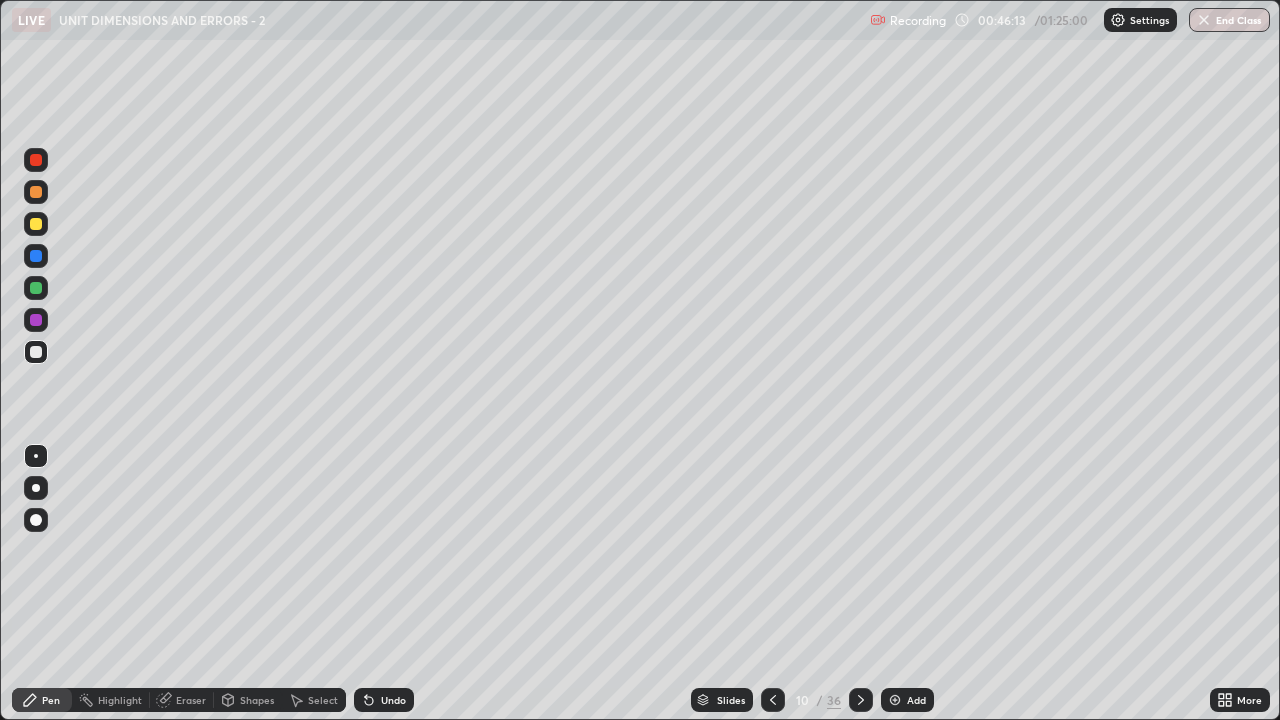 click on "Highlight" at bounding box center [120, 700] 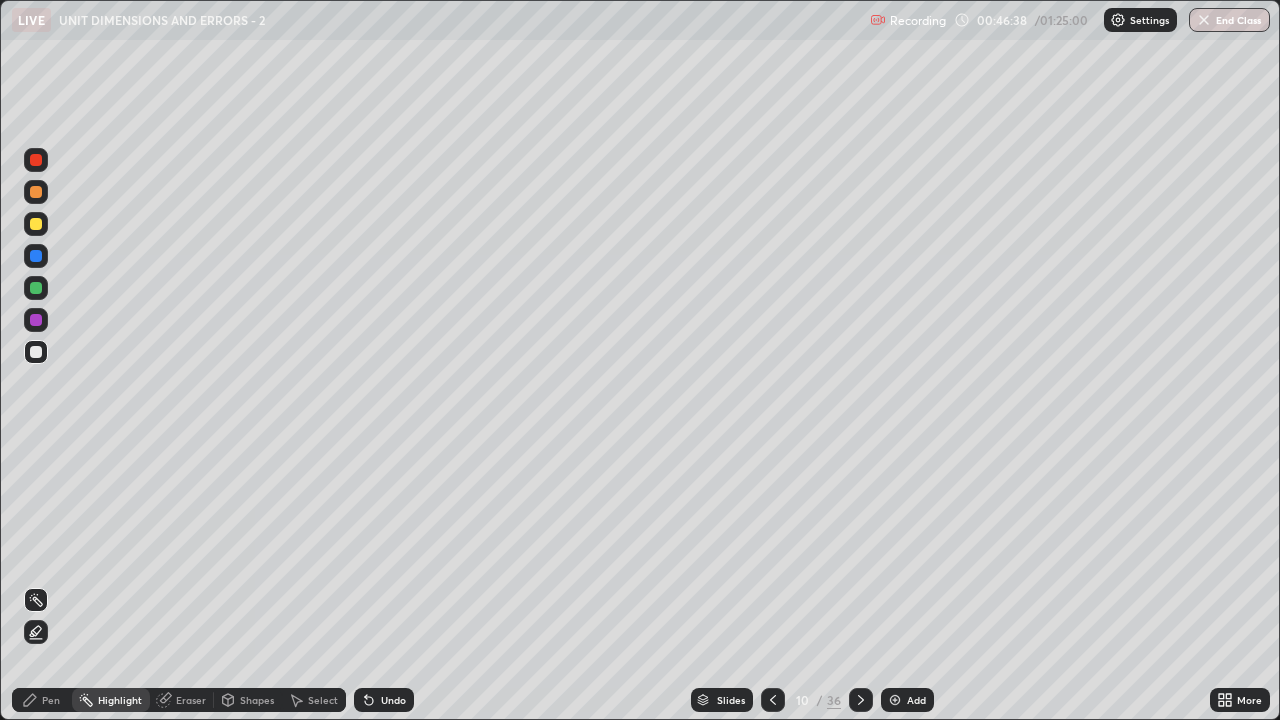 click on "Highlight" at bounding box center (120, 700) 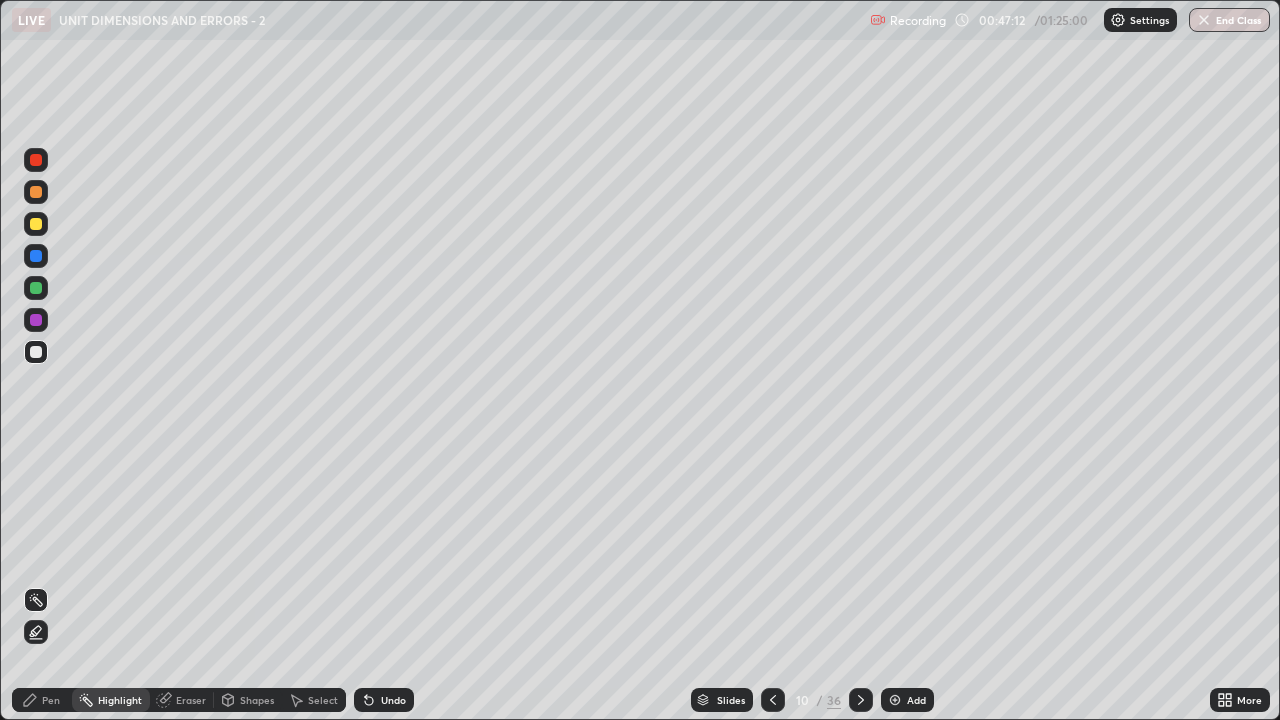 click on "Pen" at bounding box center [42, 700] 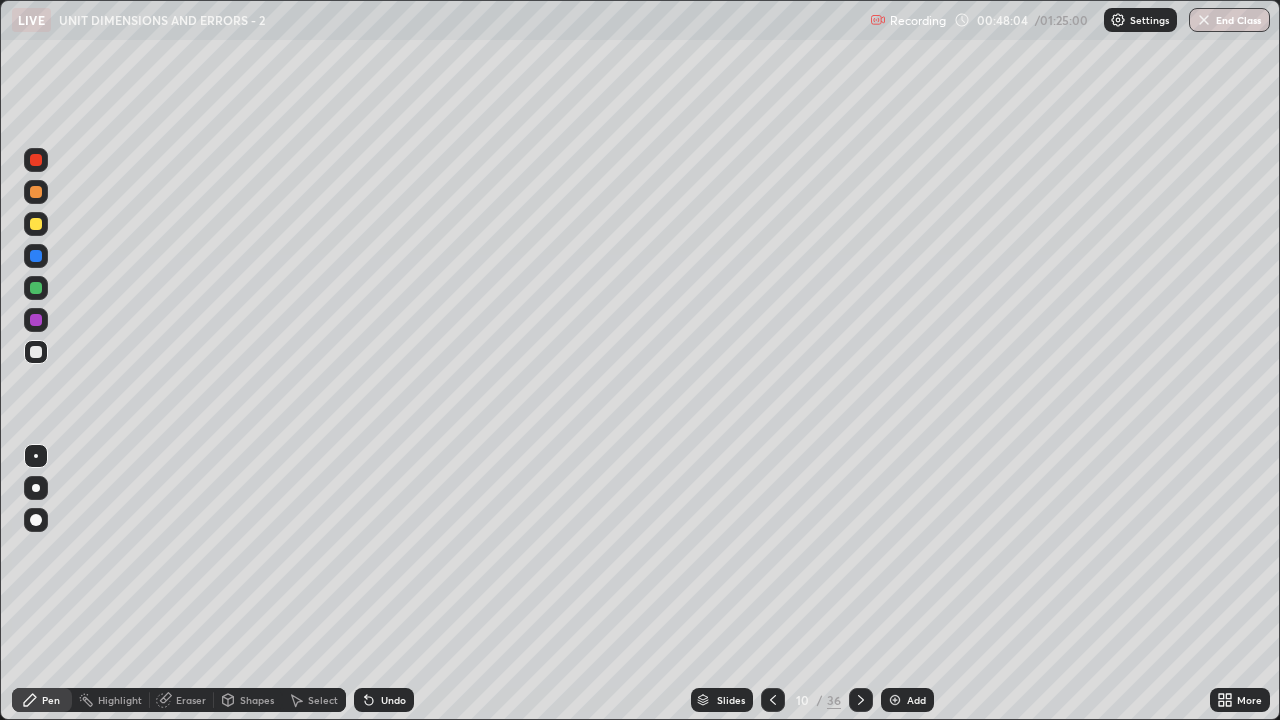 click on "Undo" at bounding box center [393, 700] 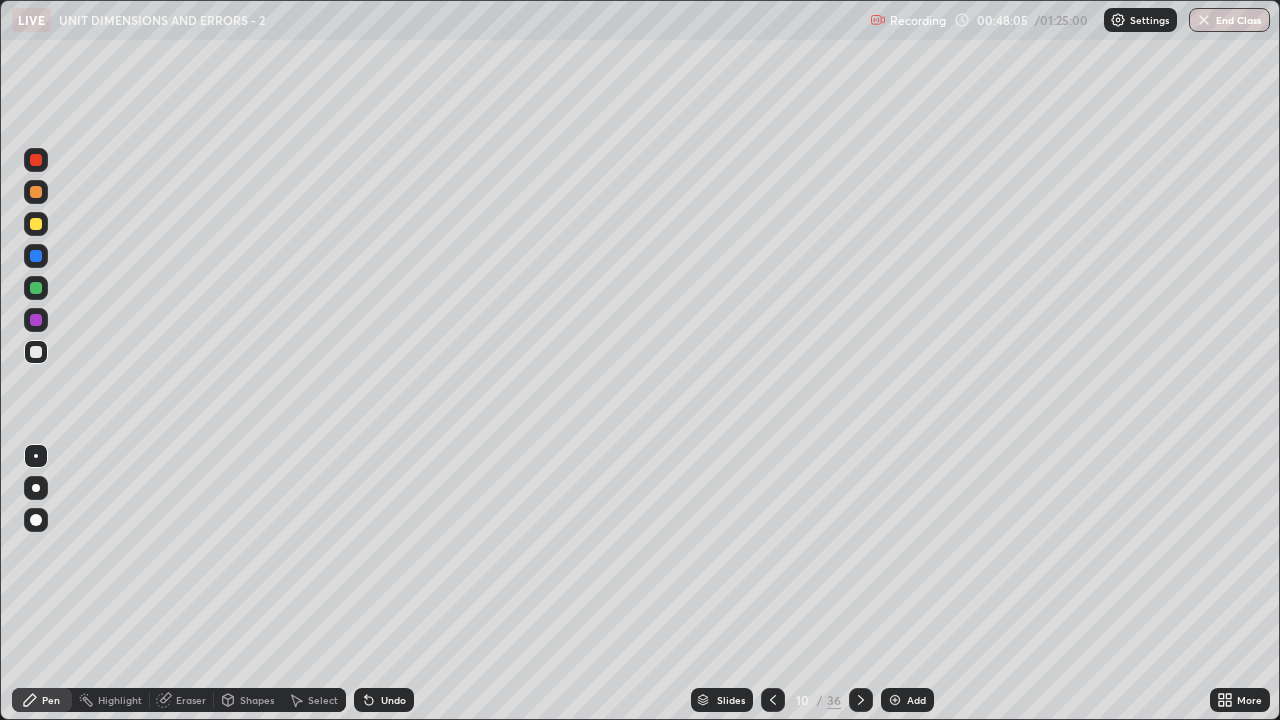 click on "Undo" at bounding box center [393, 700] 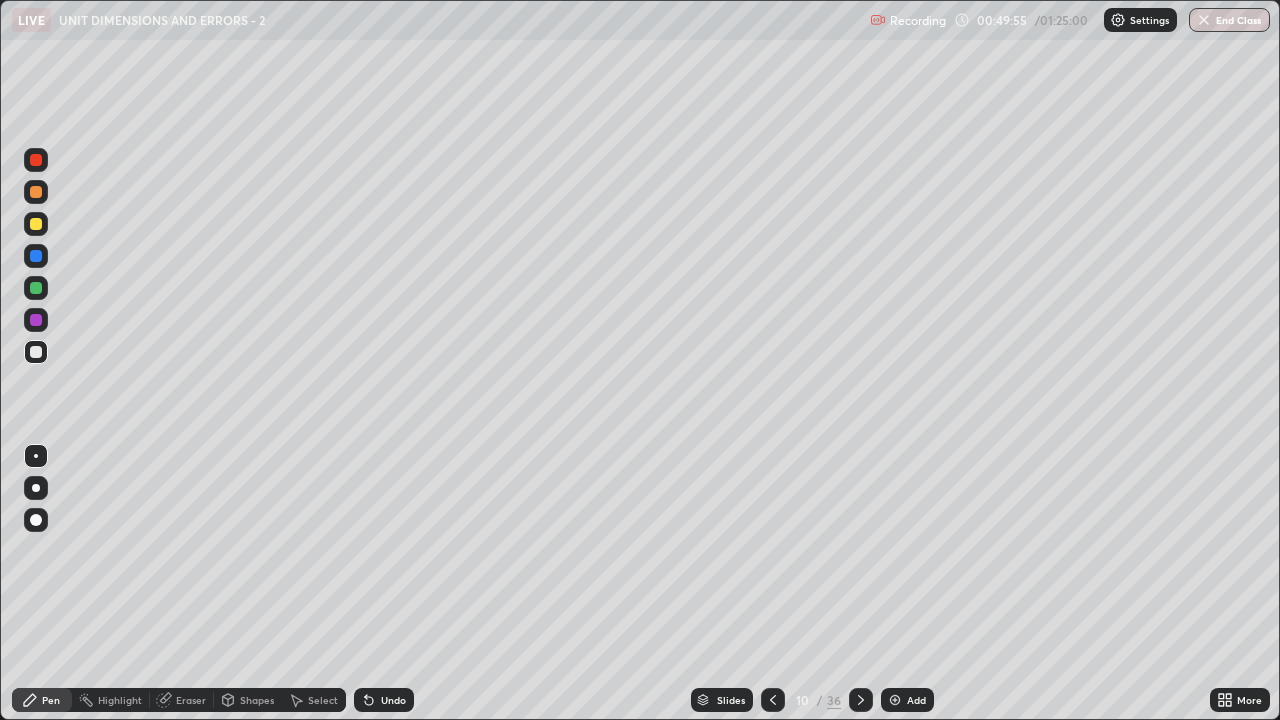 click on "Select" at bounding box center (323, 700) 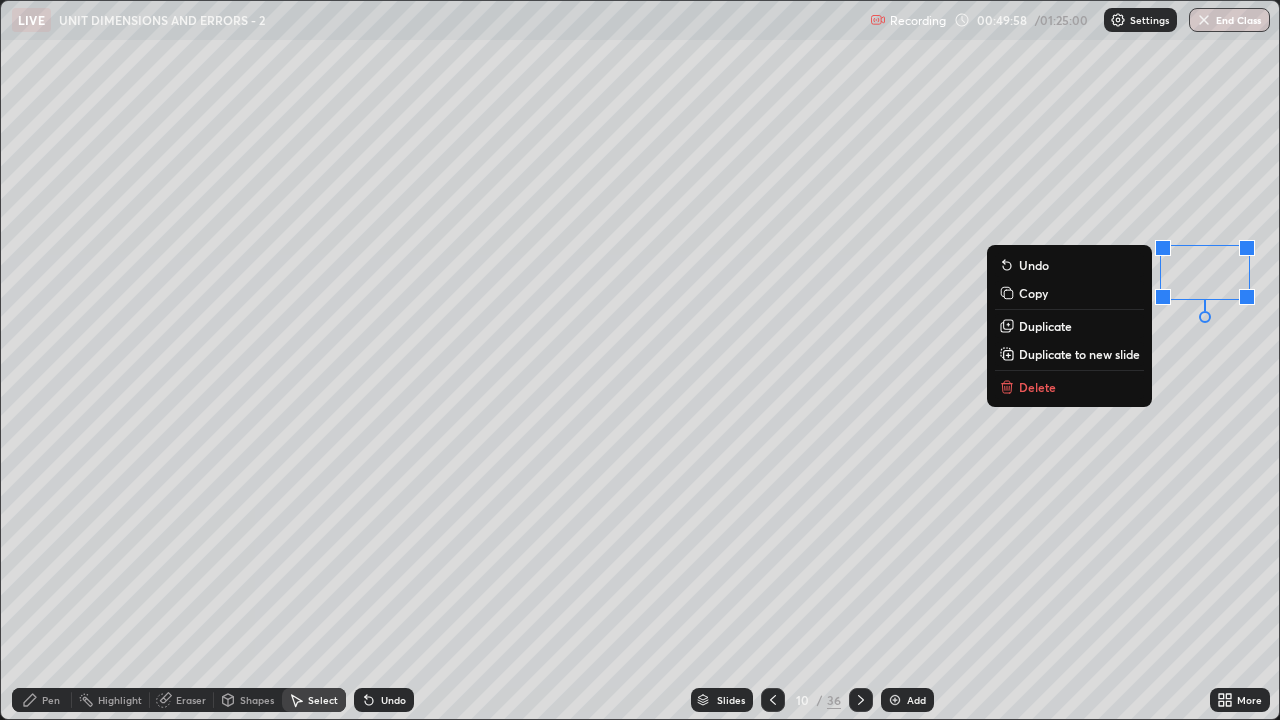 click on "Delete" at bounding box center [1069, 387] 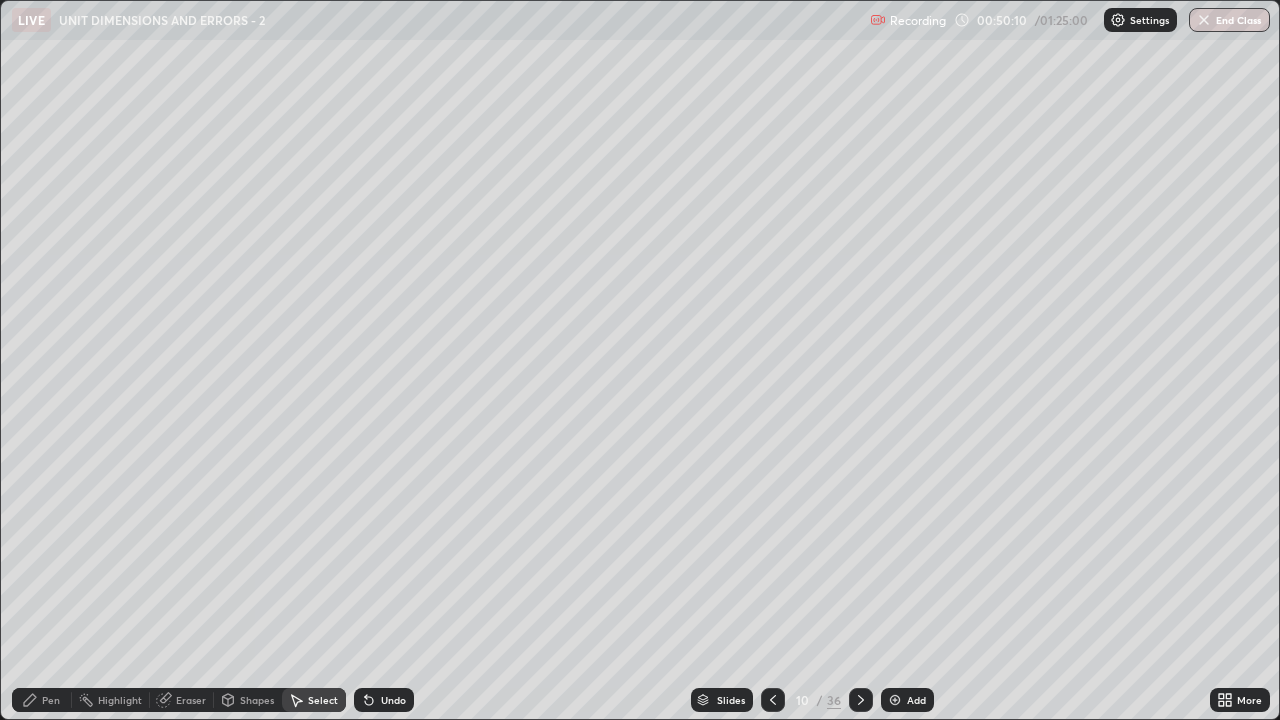 click on "Select" at bounding box center (323, 700) 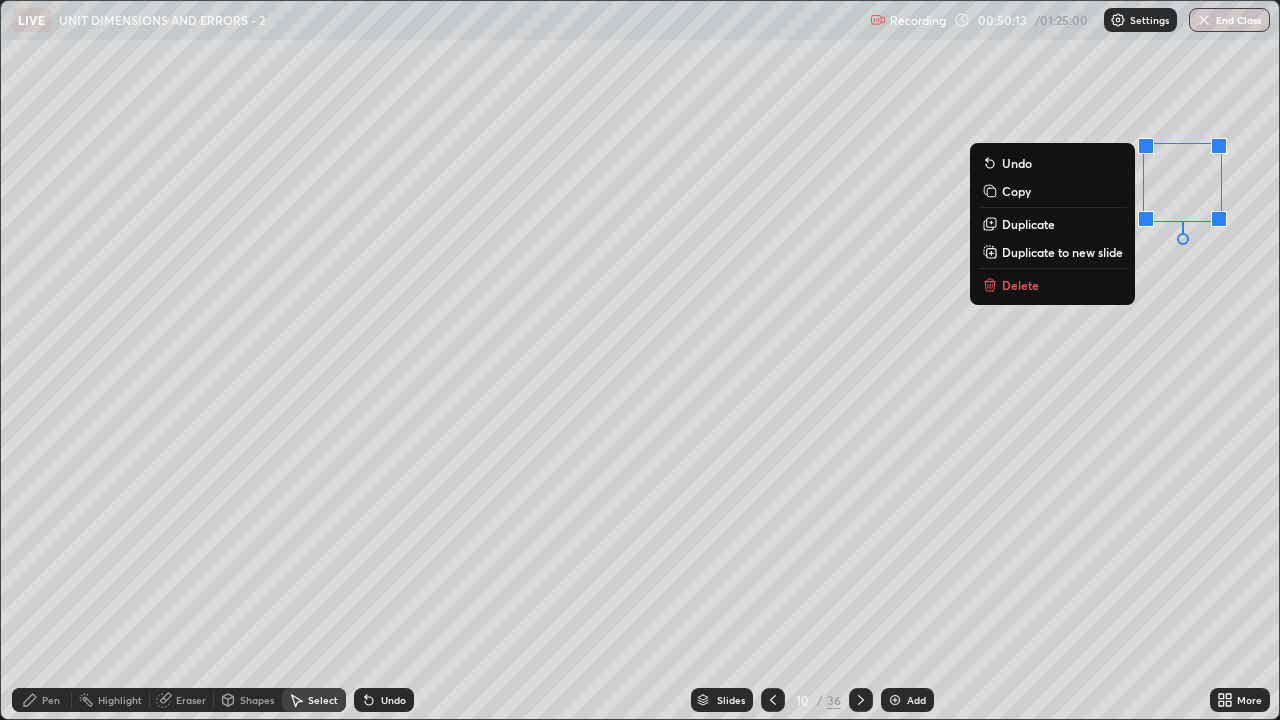 click on "Delete" at bounding box center (1052, 285) 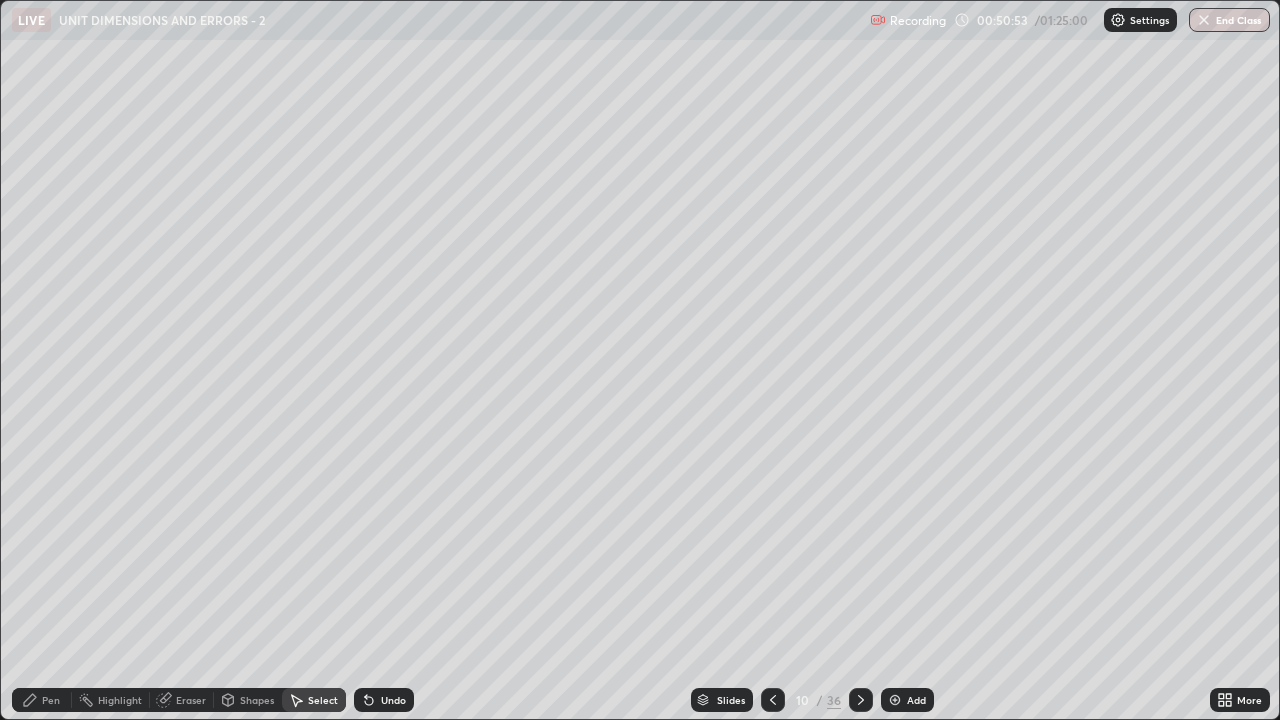 click on "Pen" at bounding box center (51, 700) 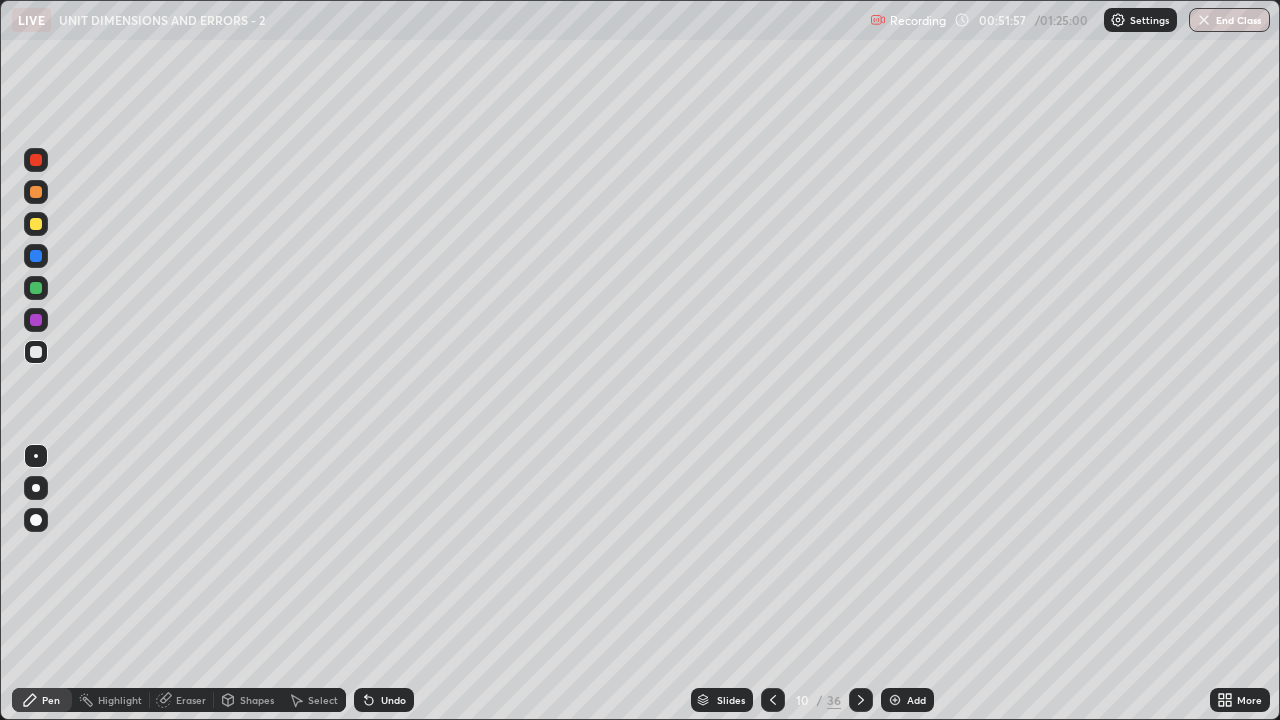 click on "Select" at bounding box center [323, 700] 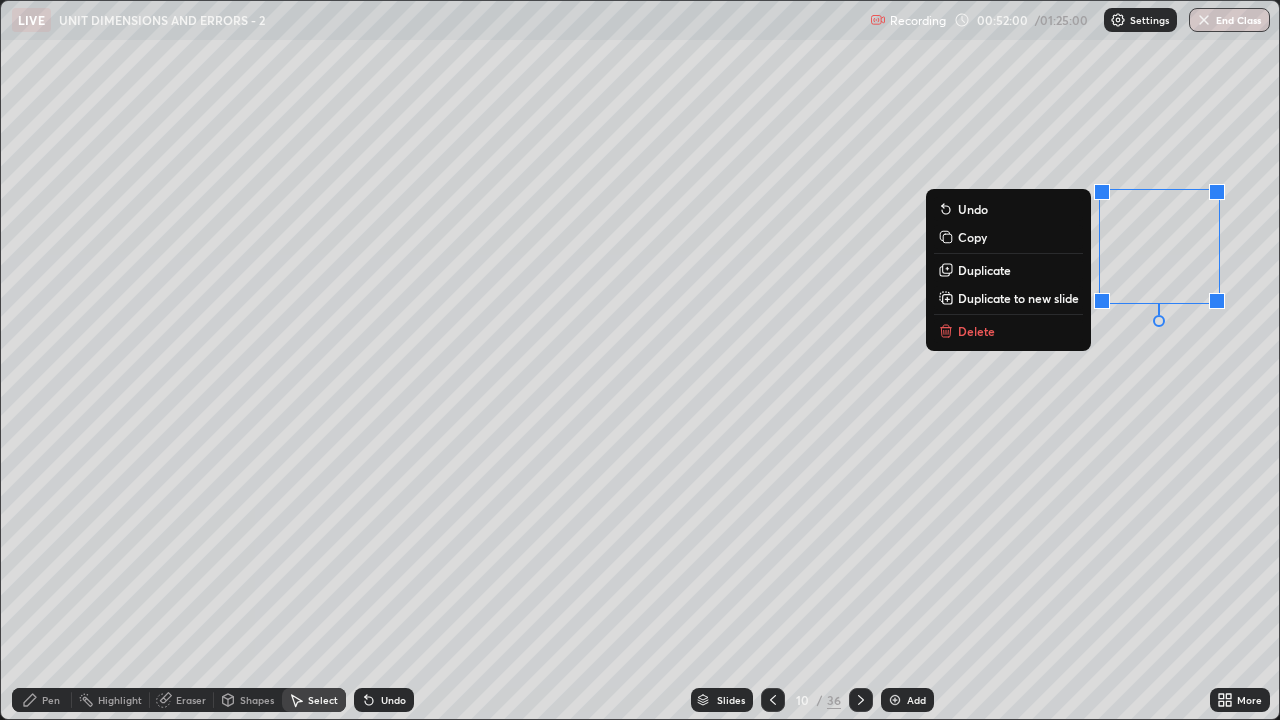 click on "Delete" at bounding box center [1008, 331] 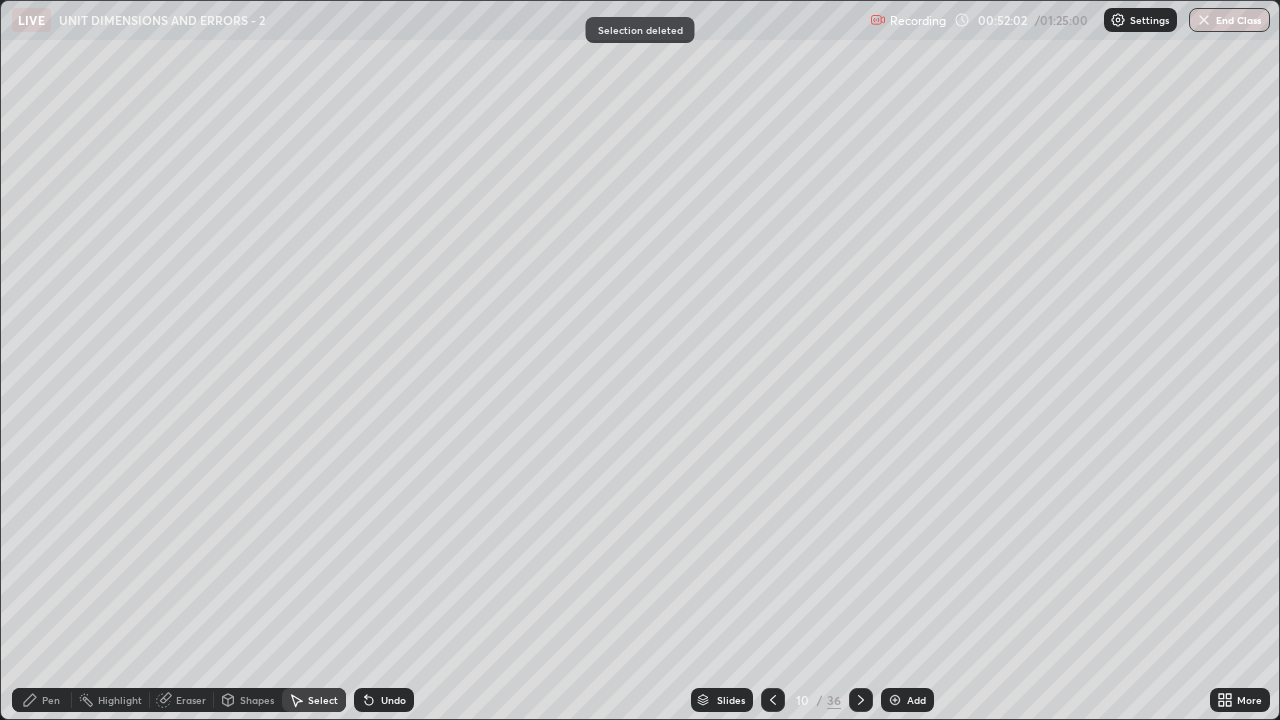 click on "Pen" at bounding box center (51, 700) 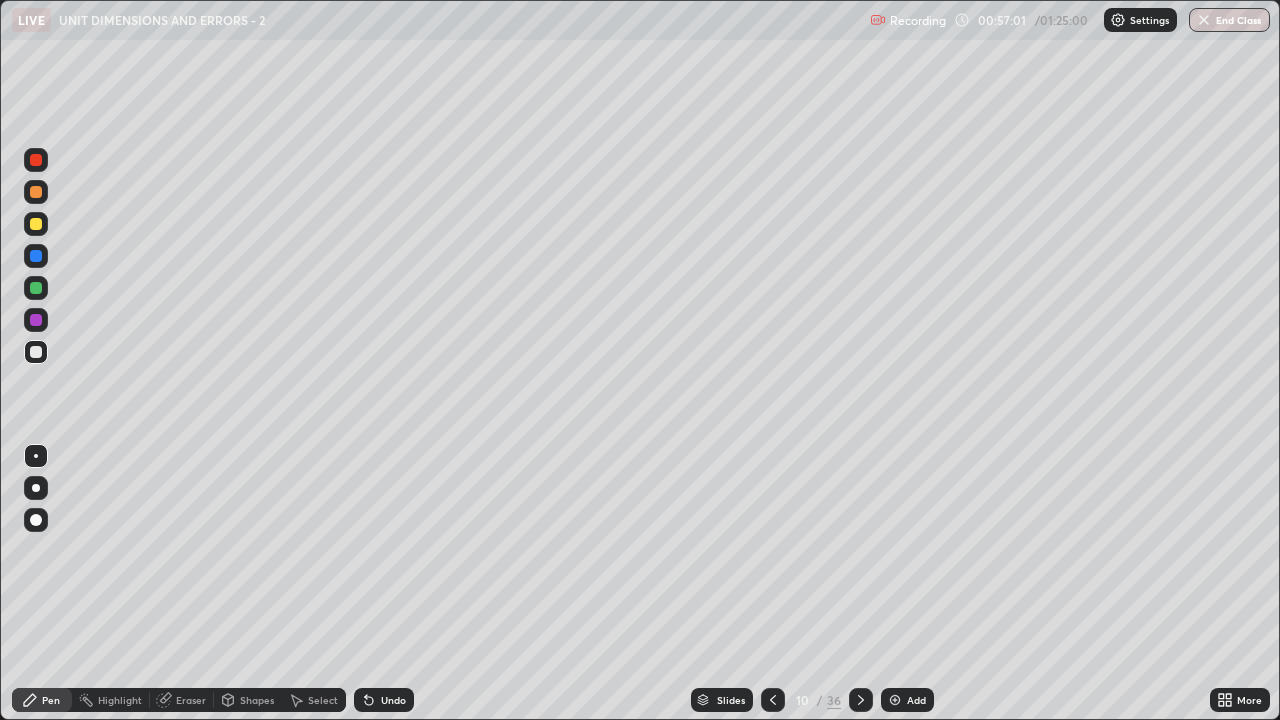 click at bounding box center [895, 700] 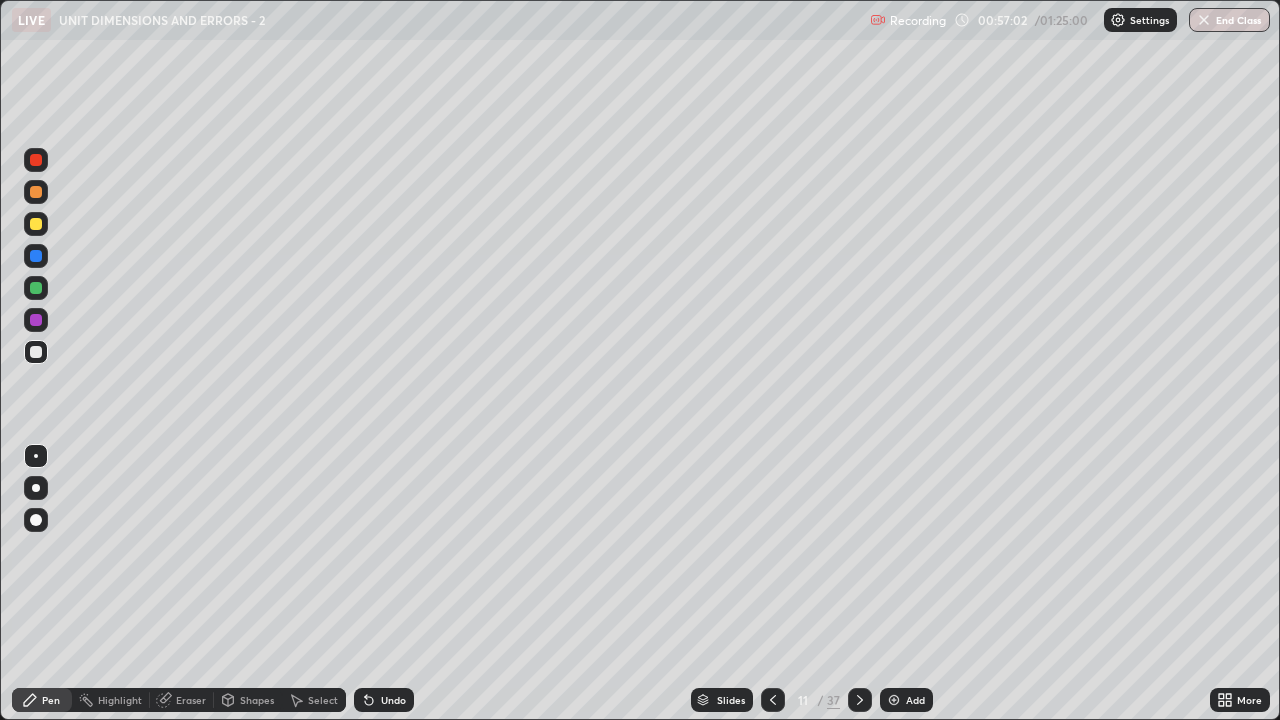 click 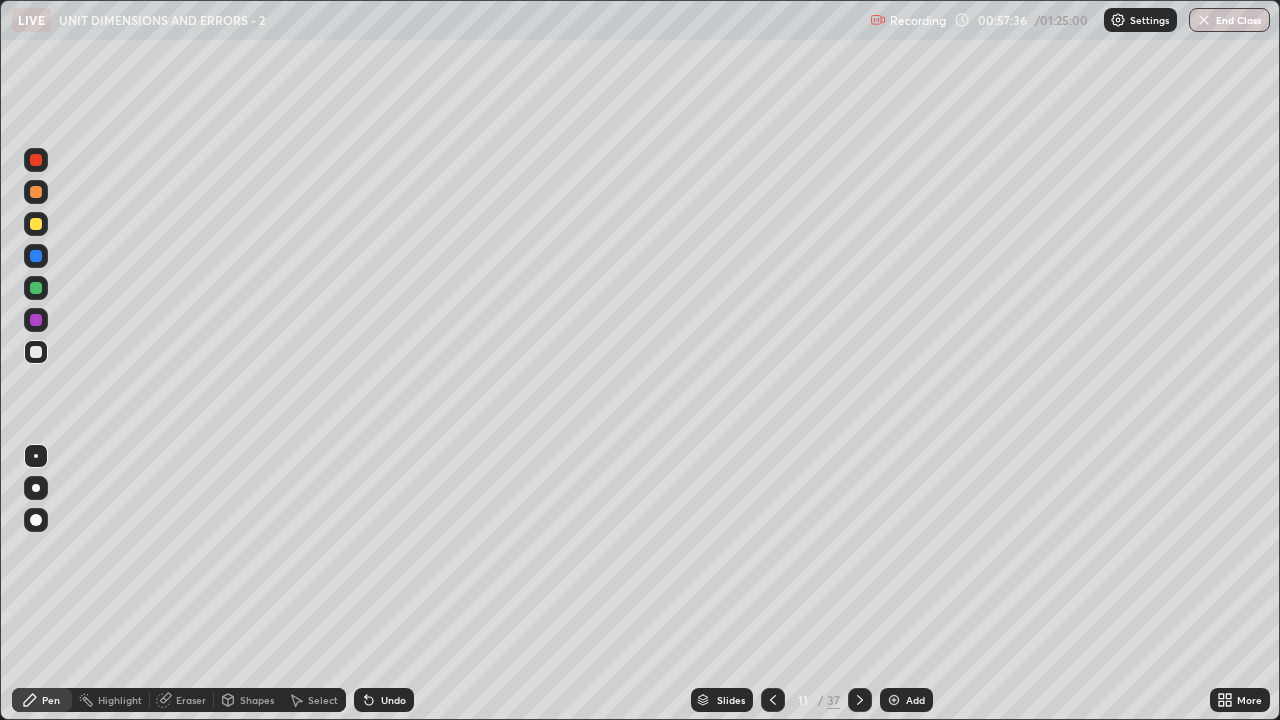 click on "Eraser" at bounding box center (191, 700) 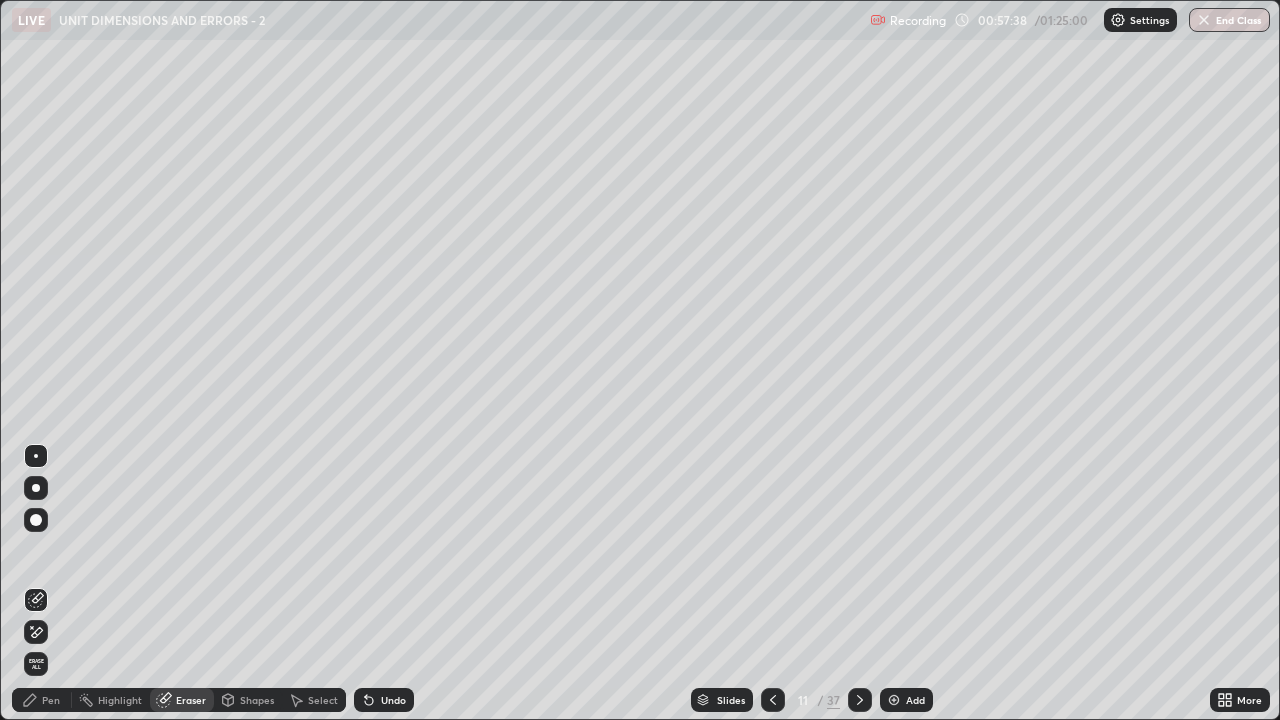 click on "Pen" at bounding box center (42, 700) 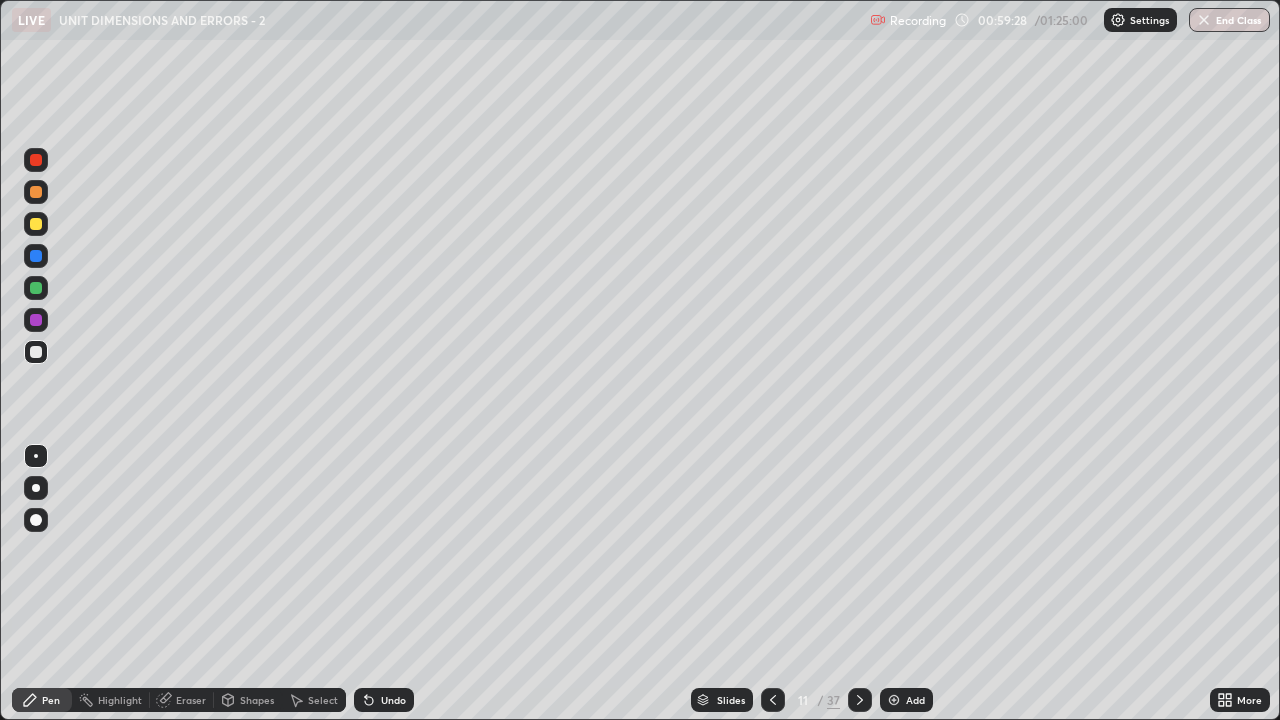 click on "Undo" at bounding box center [384, 700] 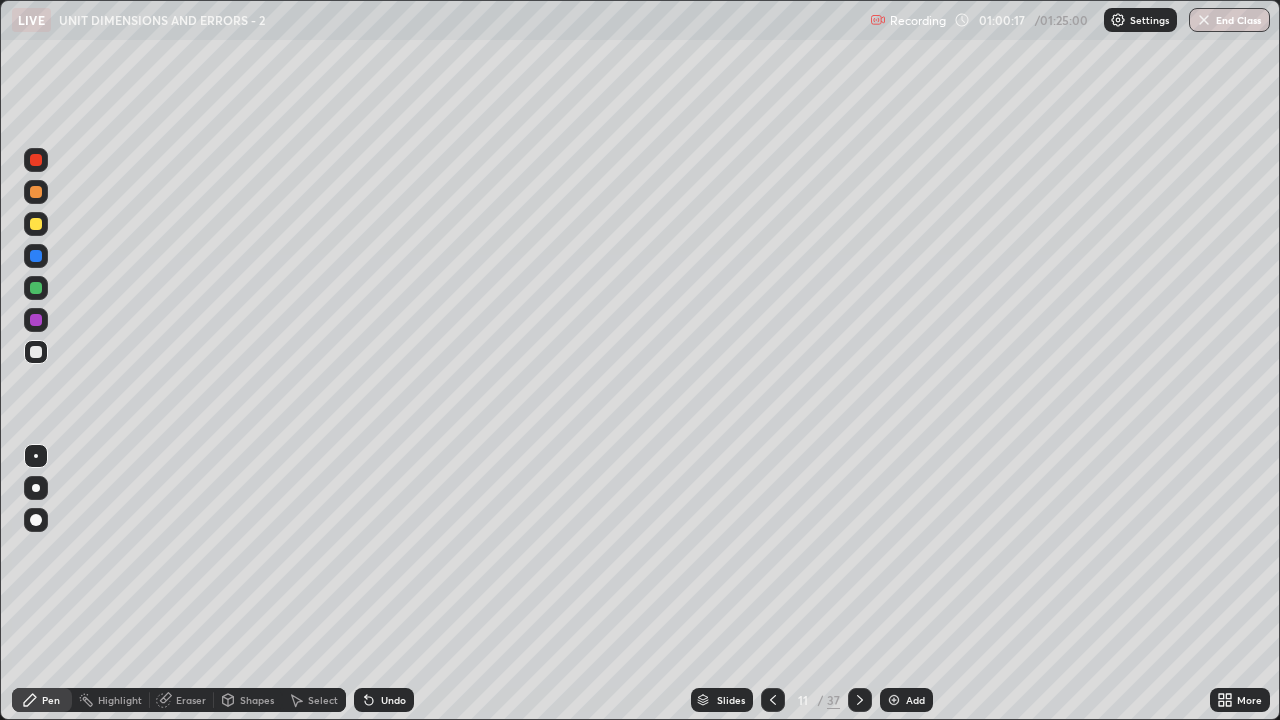 click on "Pen" at bounding box center [51, 700] 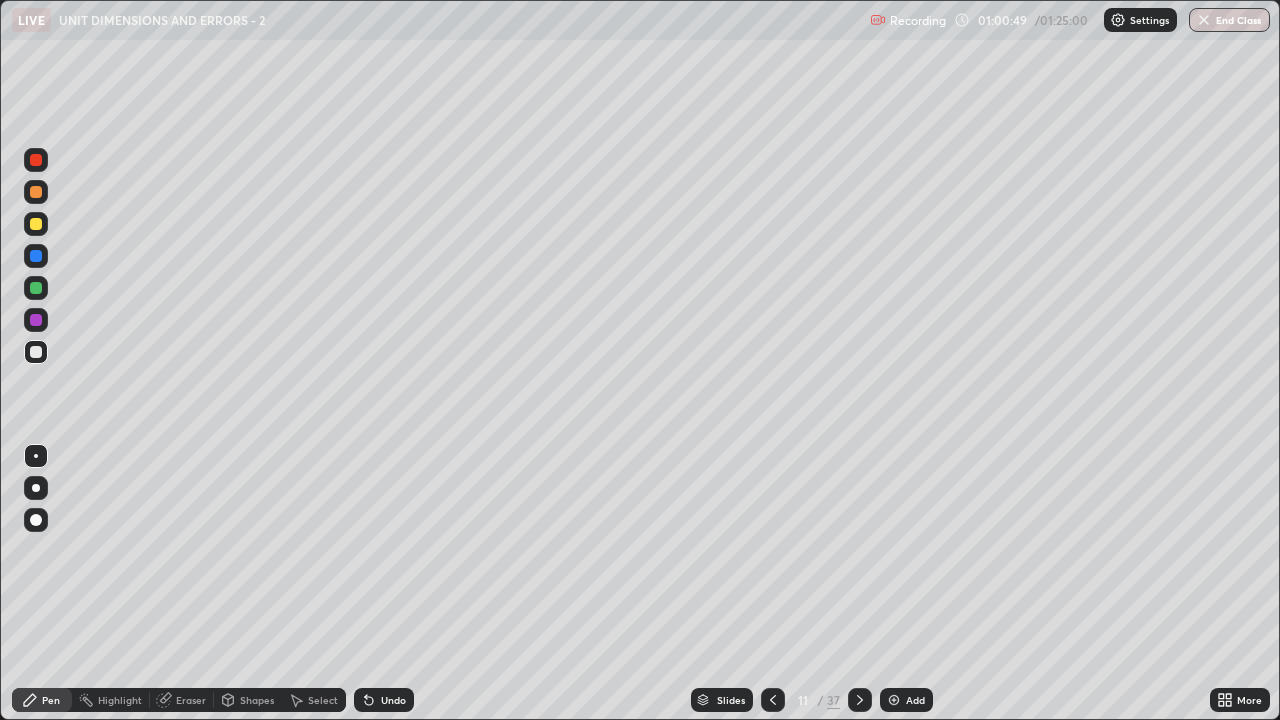 click 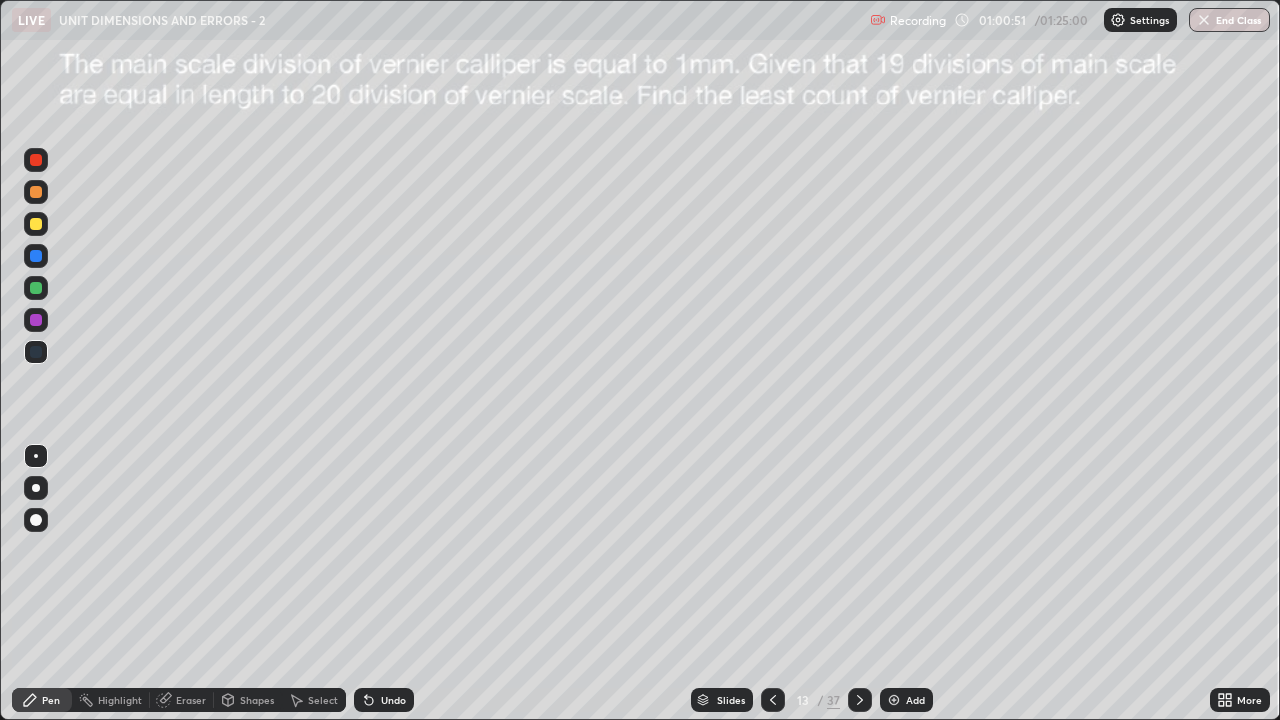 click 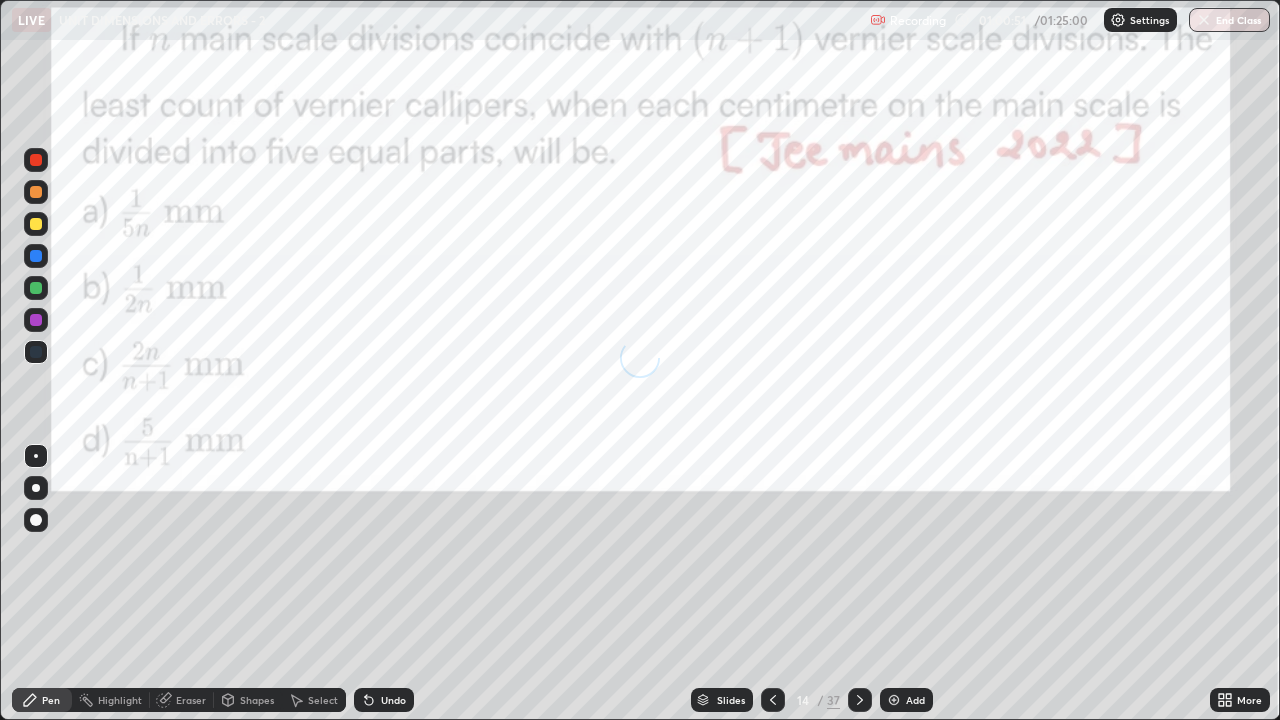 click 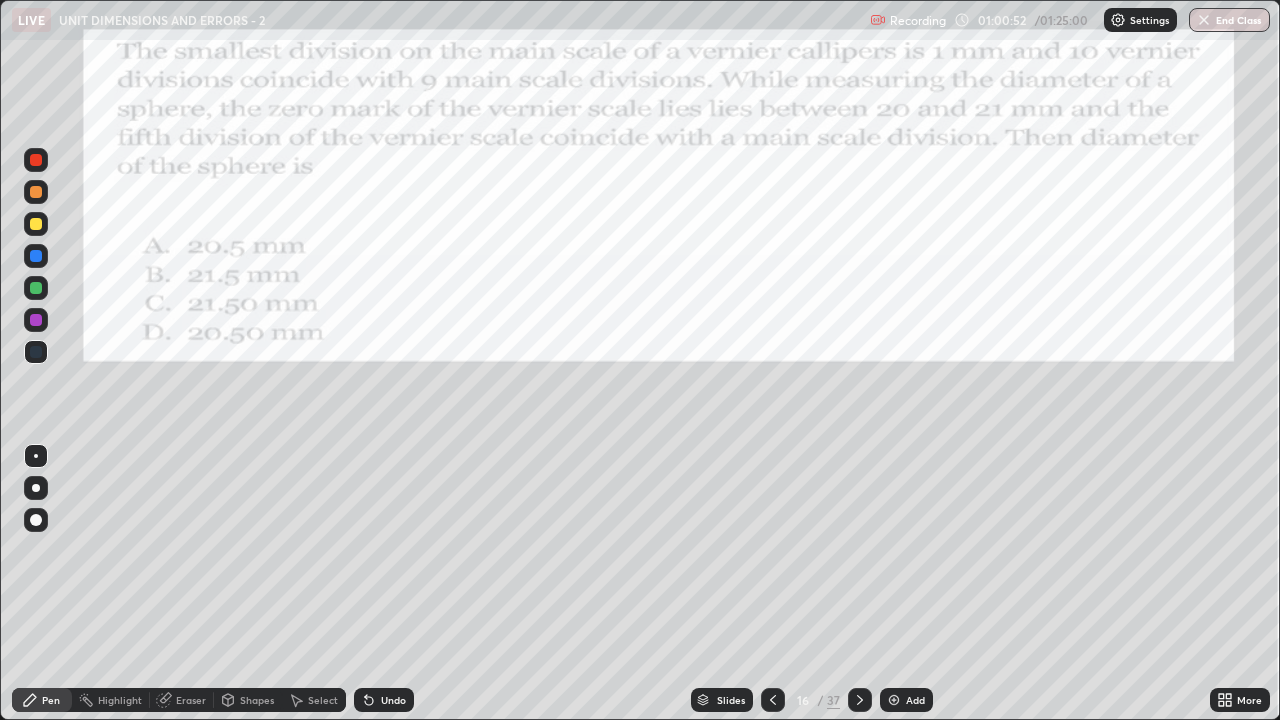 click 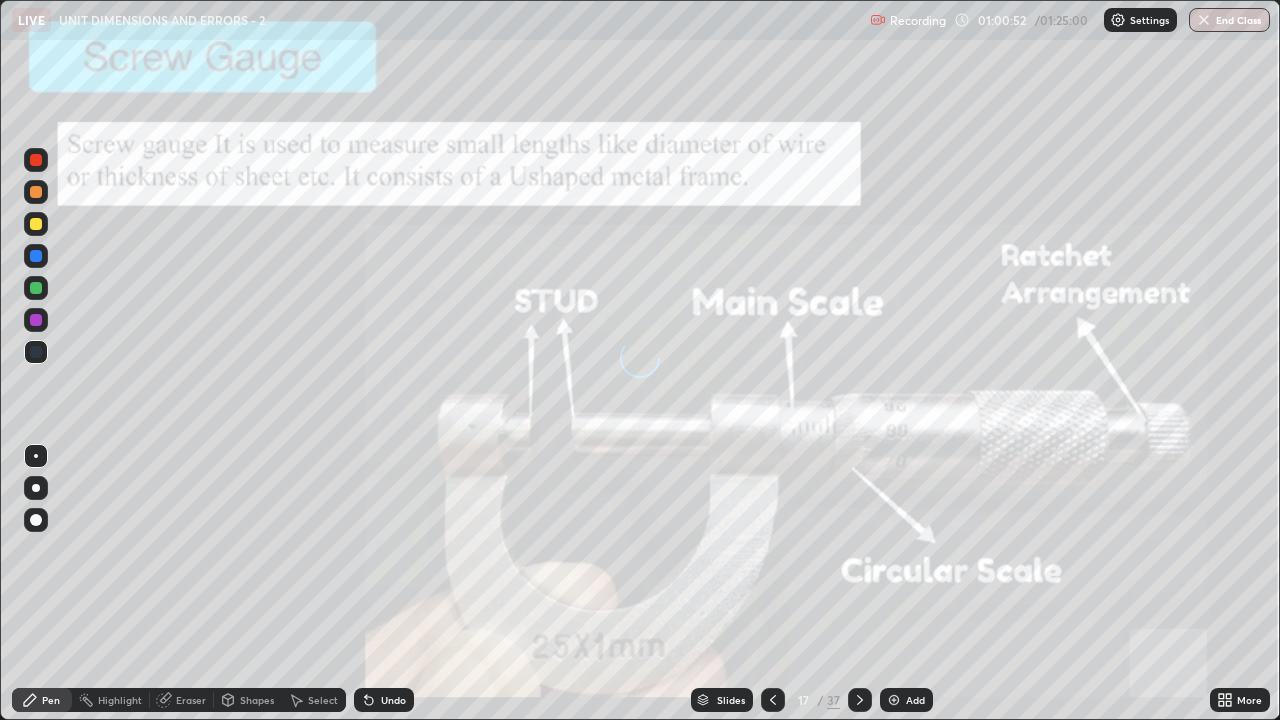 click 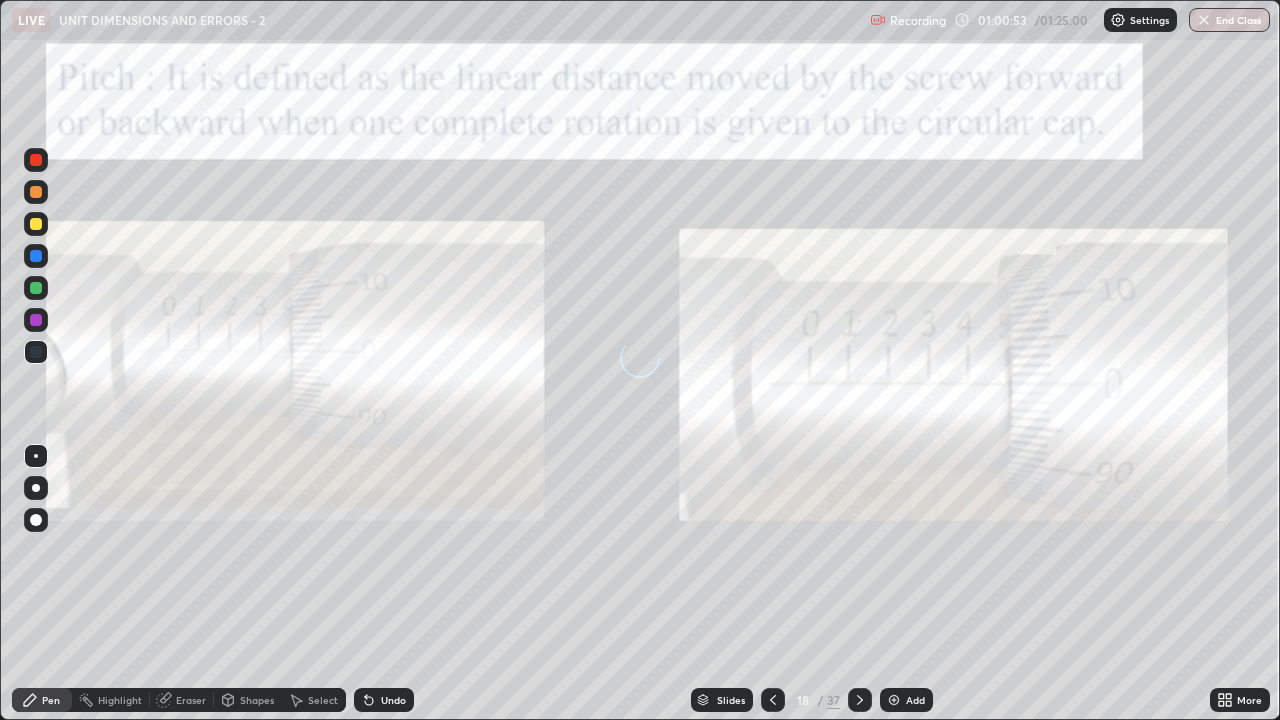 click 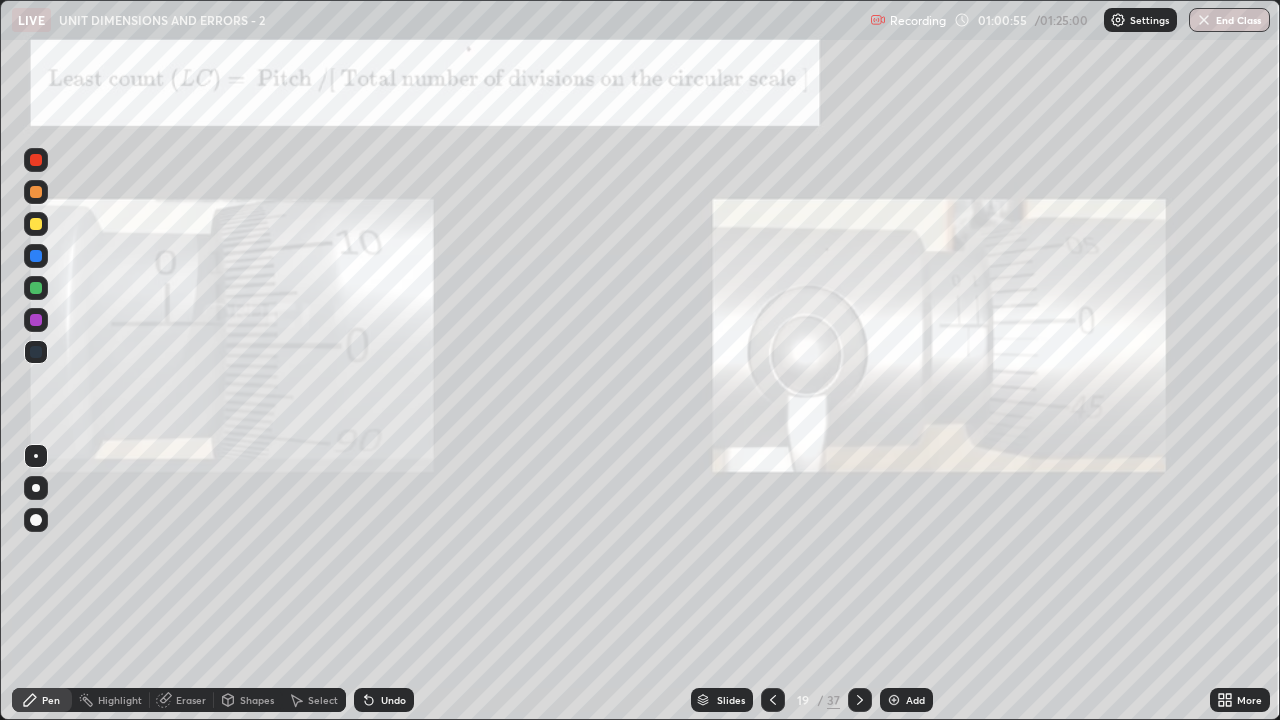 click 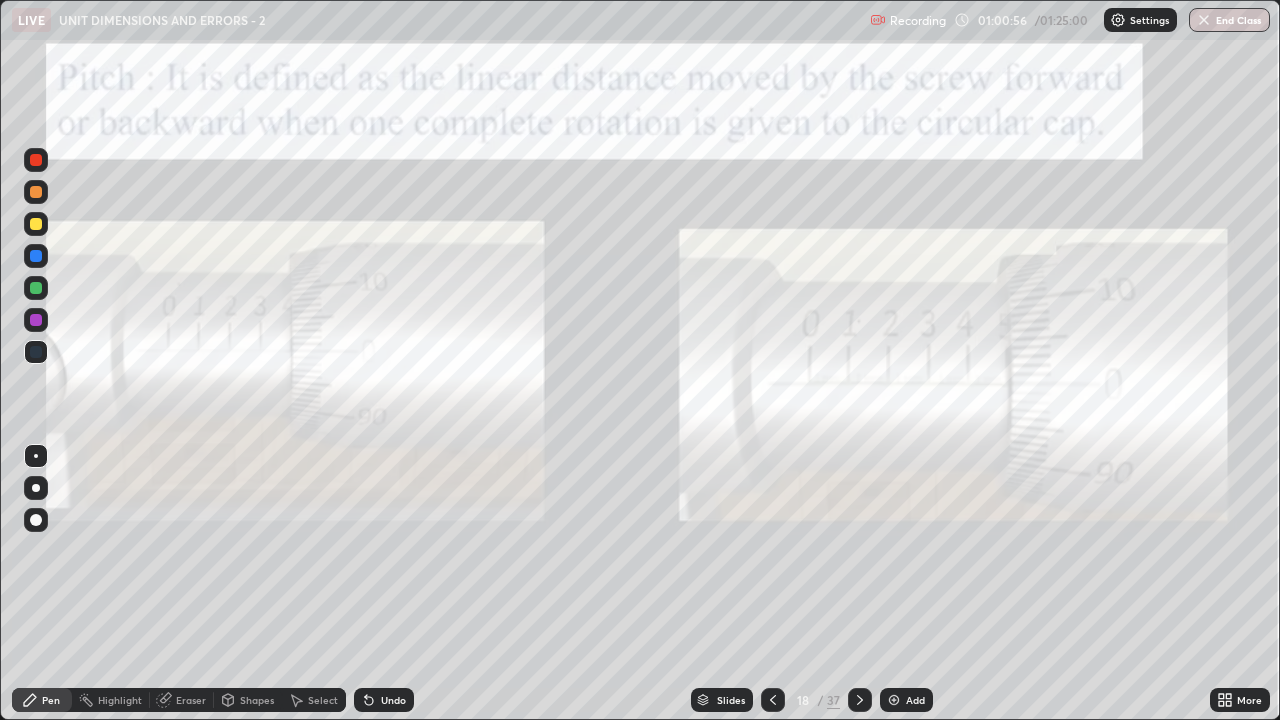 click 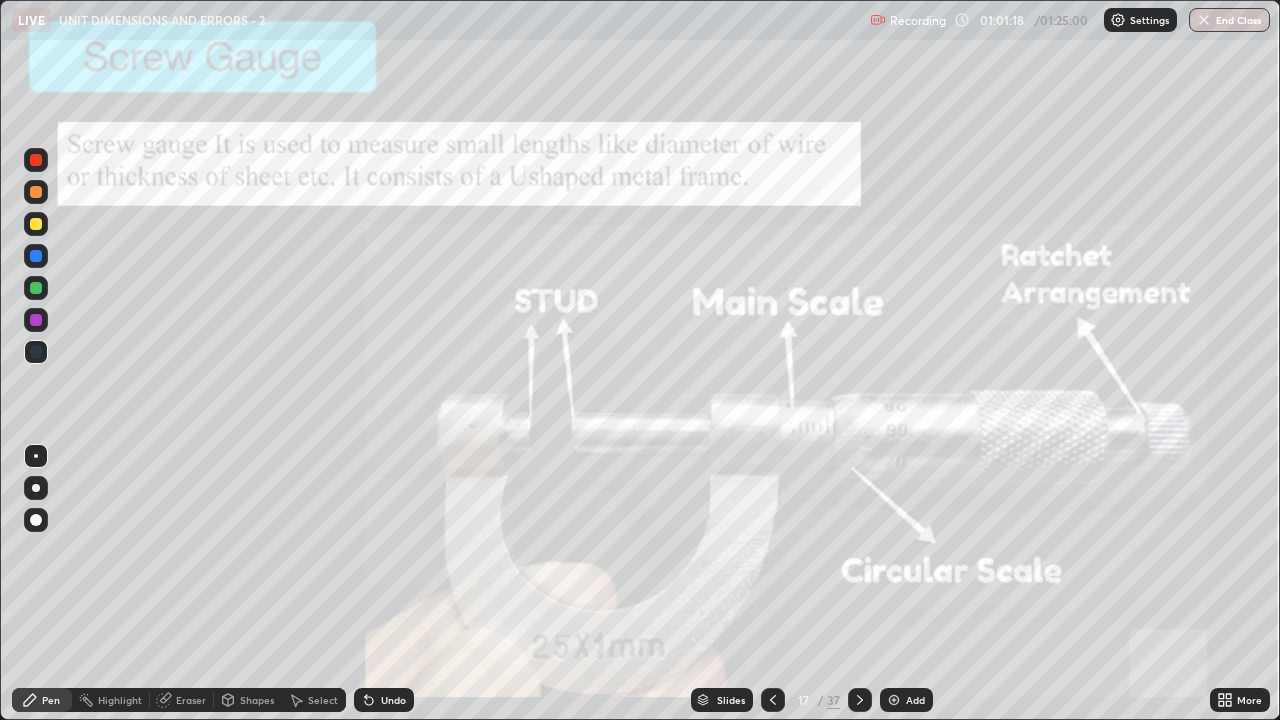click at bounding box center [36, 160] 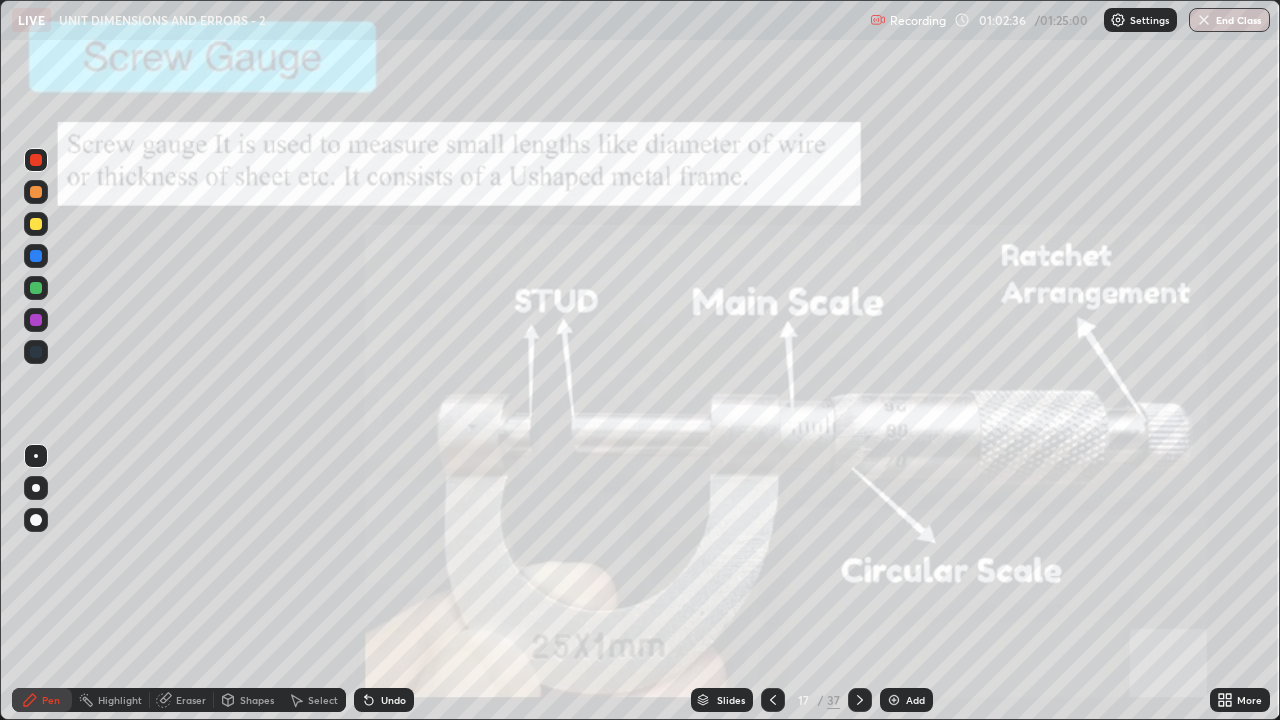 click on "Eraser" at bounding box center [191, 700] 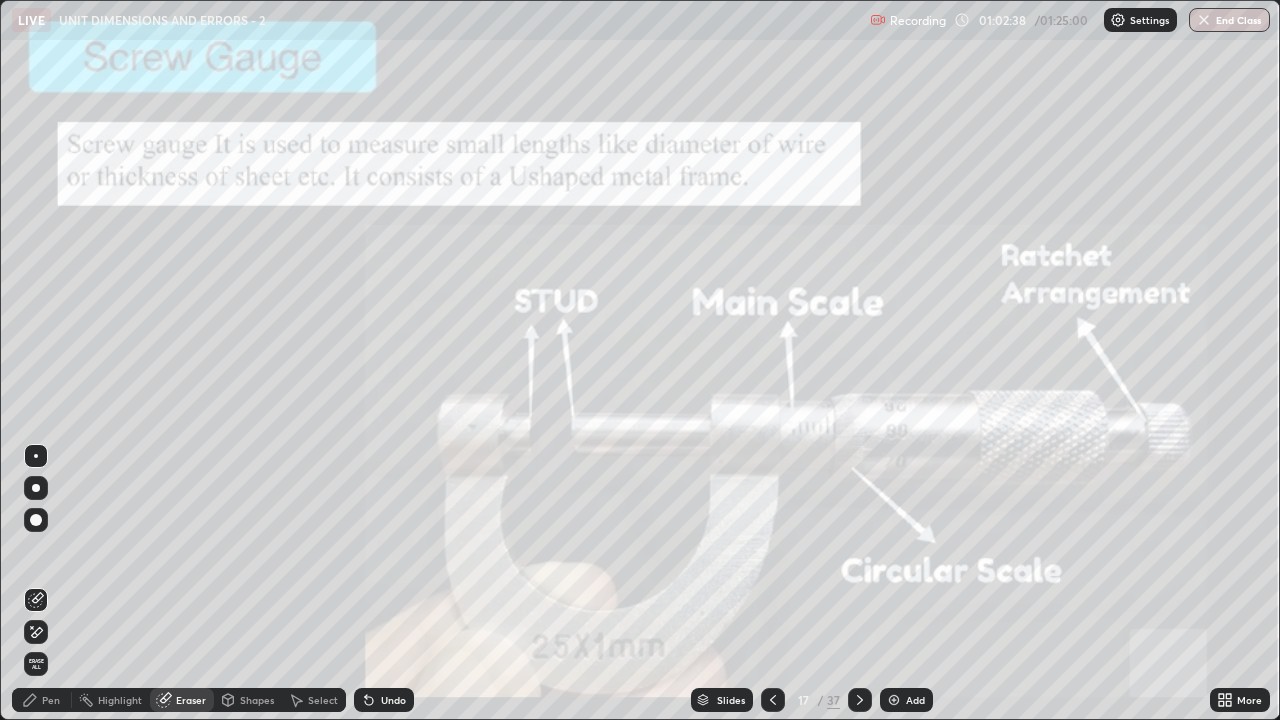 click on "Pen" at bounding box center [42, 700] 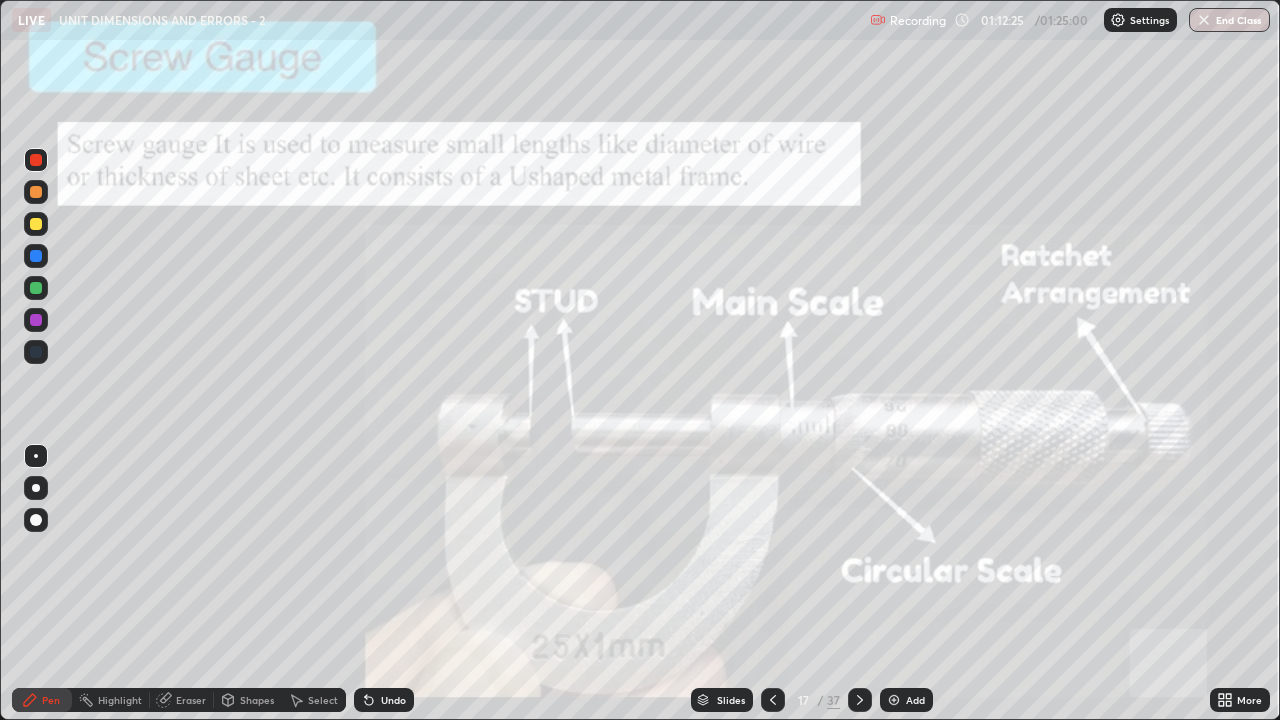 click at bounding box center [894, 700] 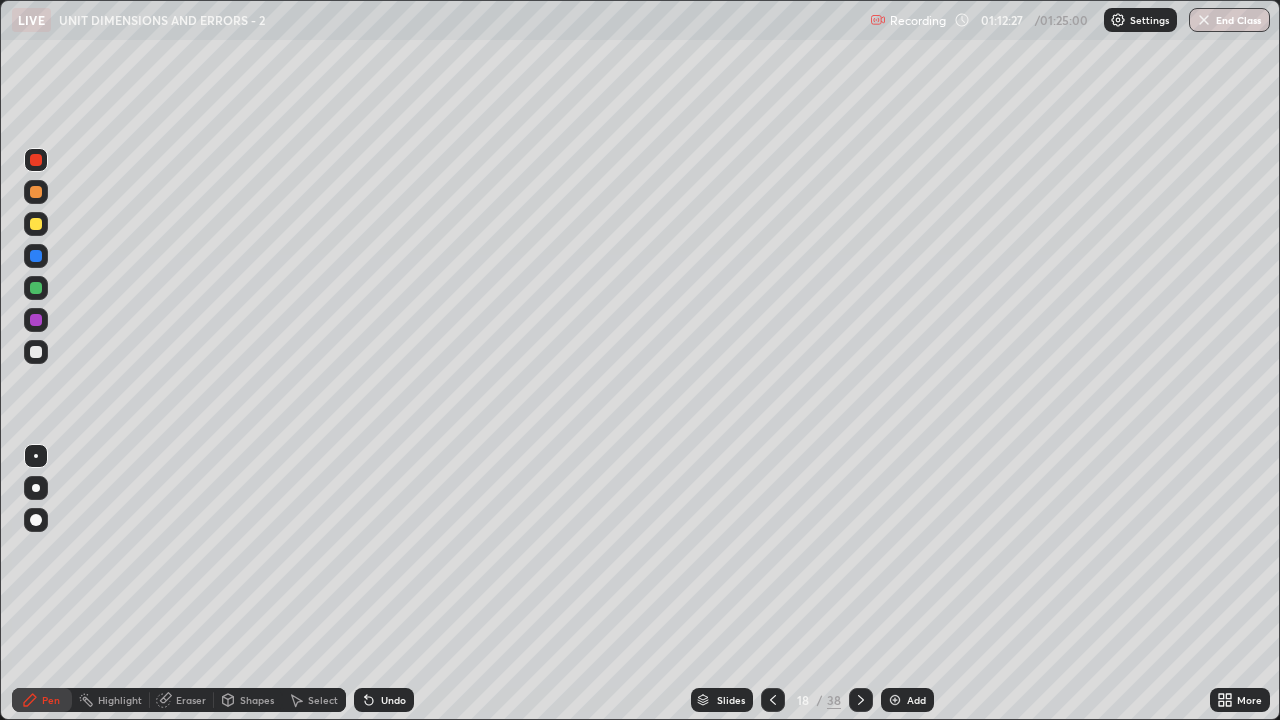 click at bounding box center [36, 352] 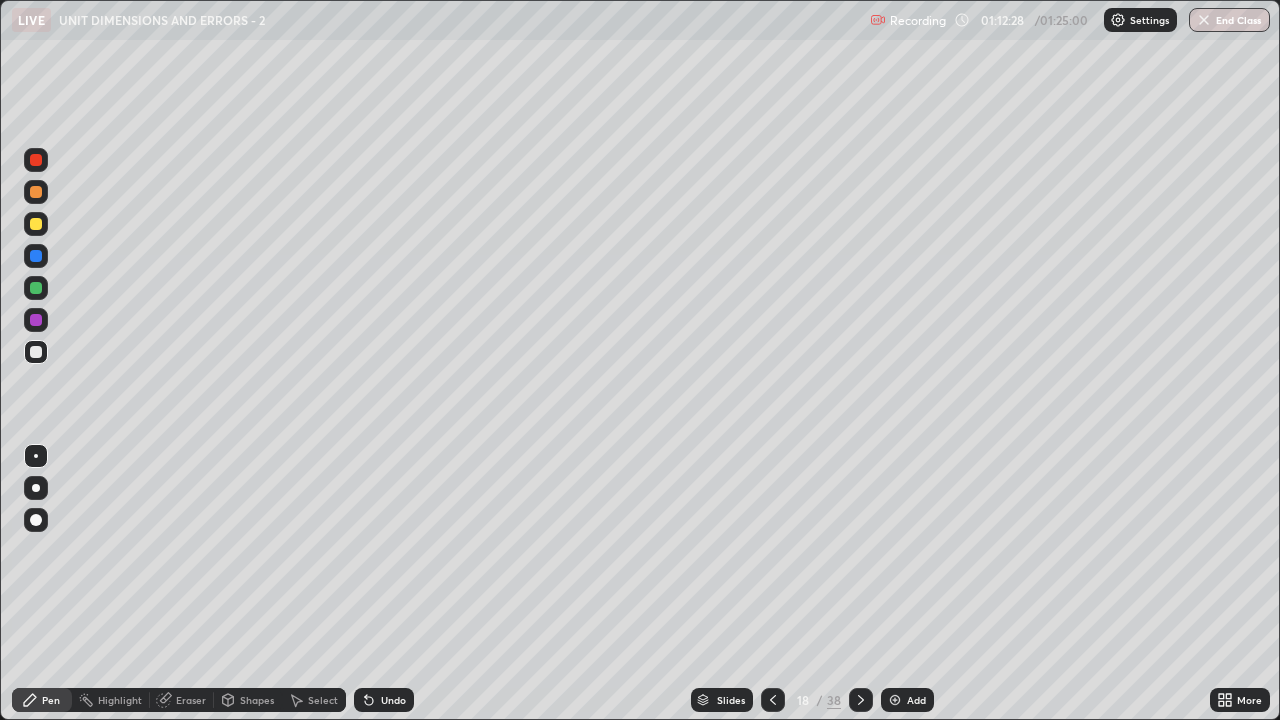 click on "Pen" at bounding box center (51, 700) 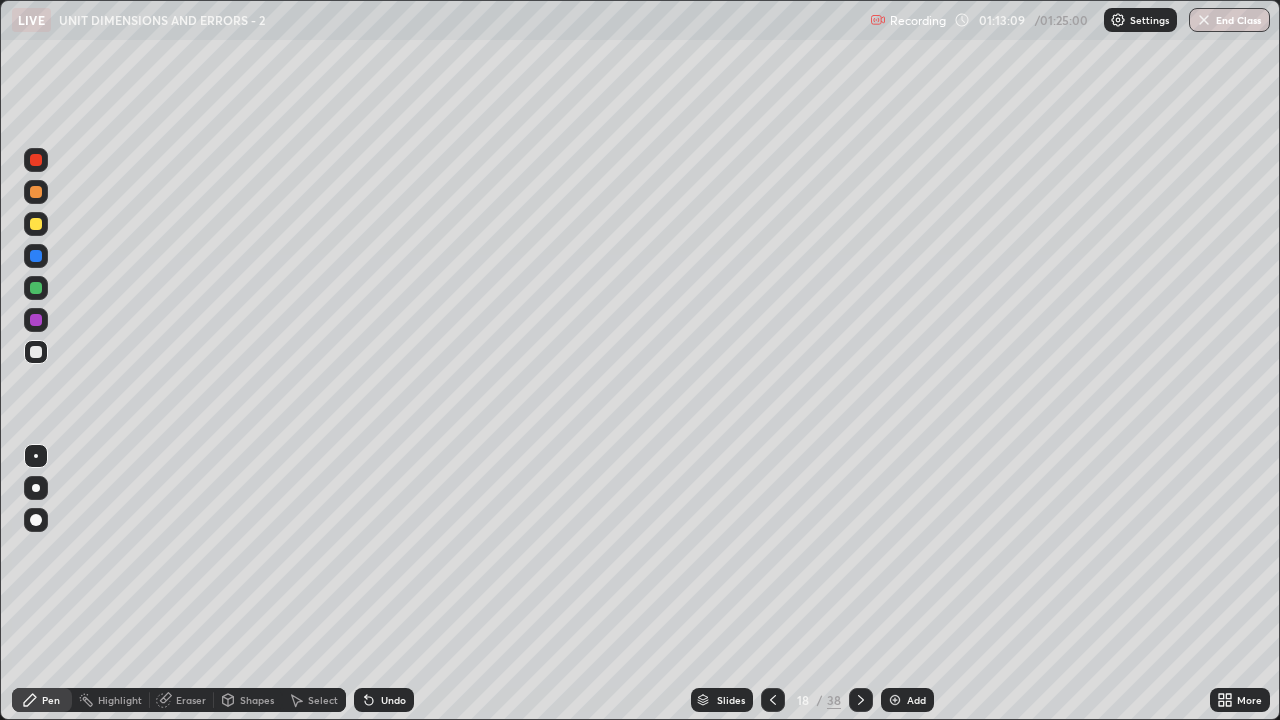 click 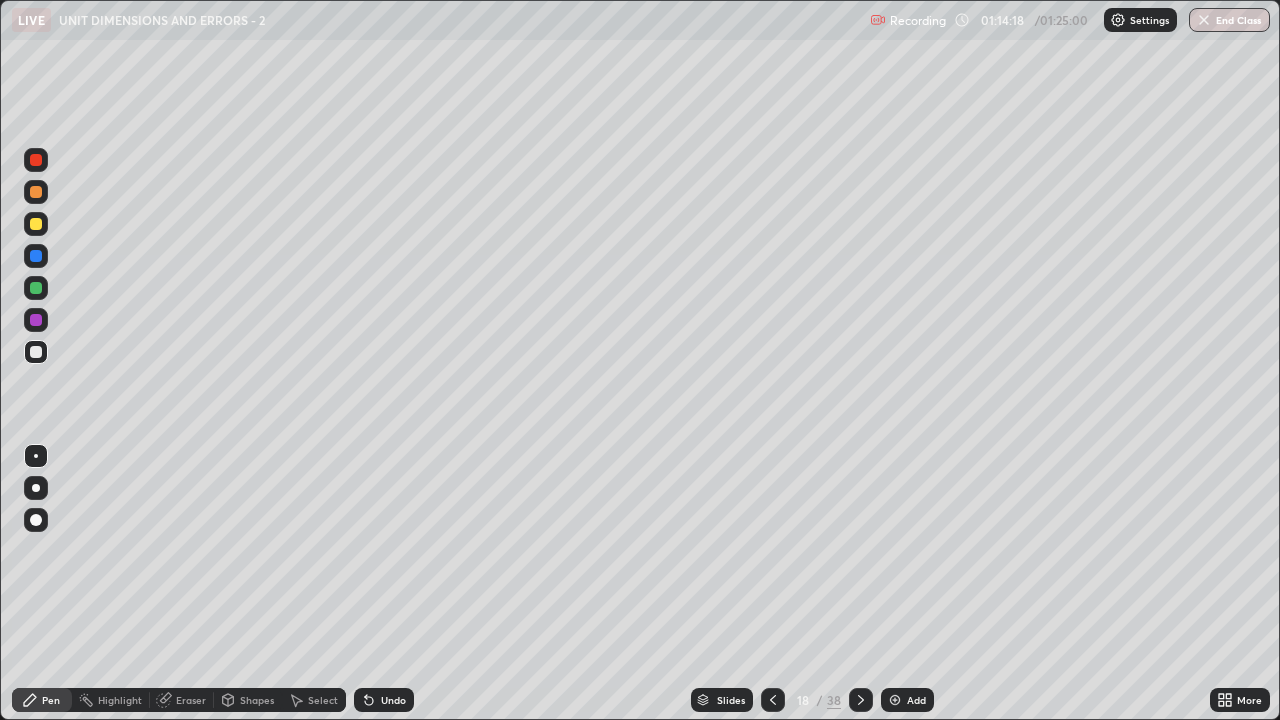 click at bounding box center [36, 352] 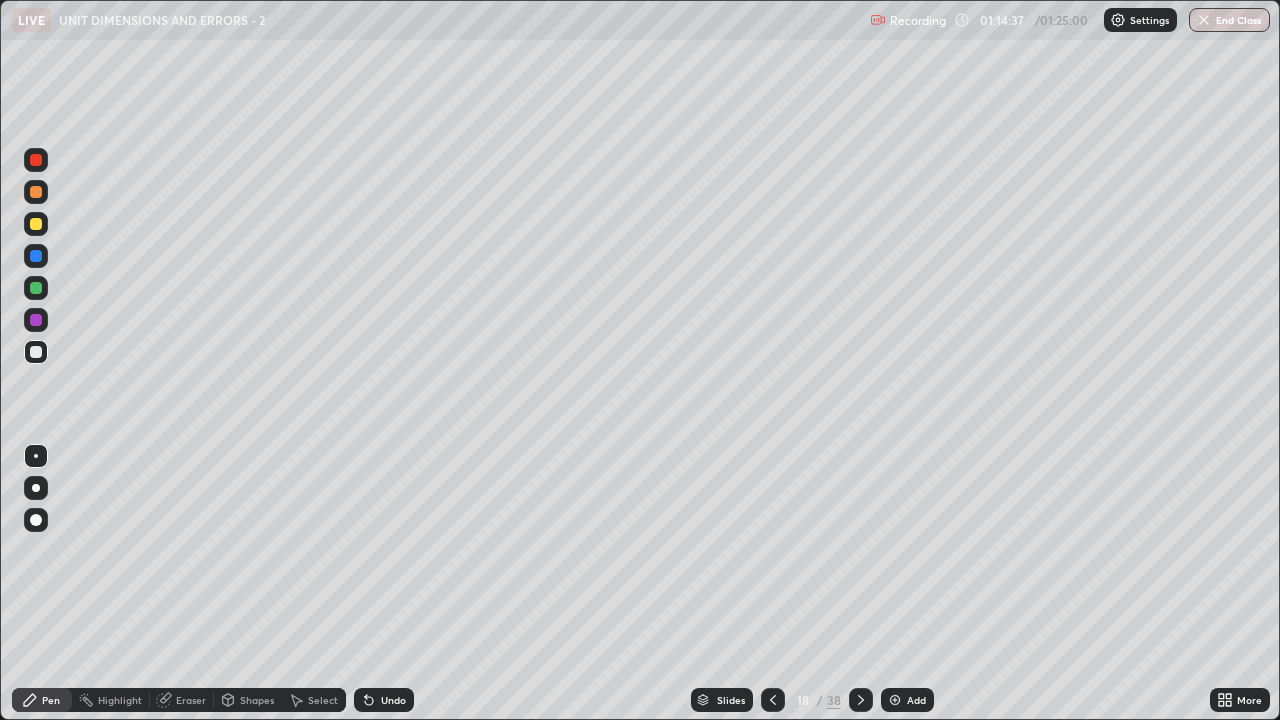 click on "Undo" at bounding box center [384, 700] 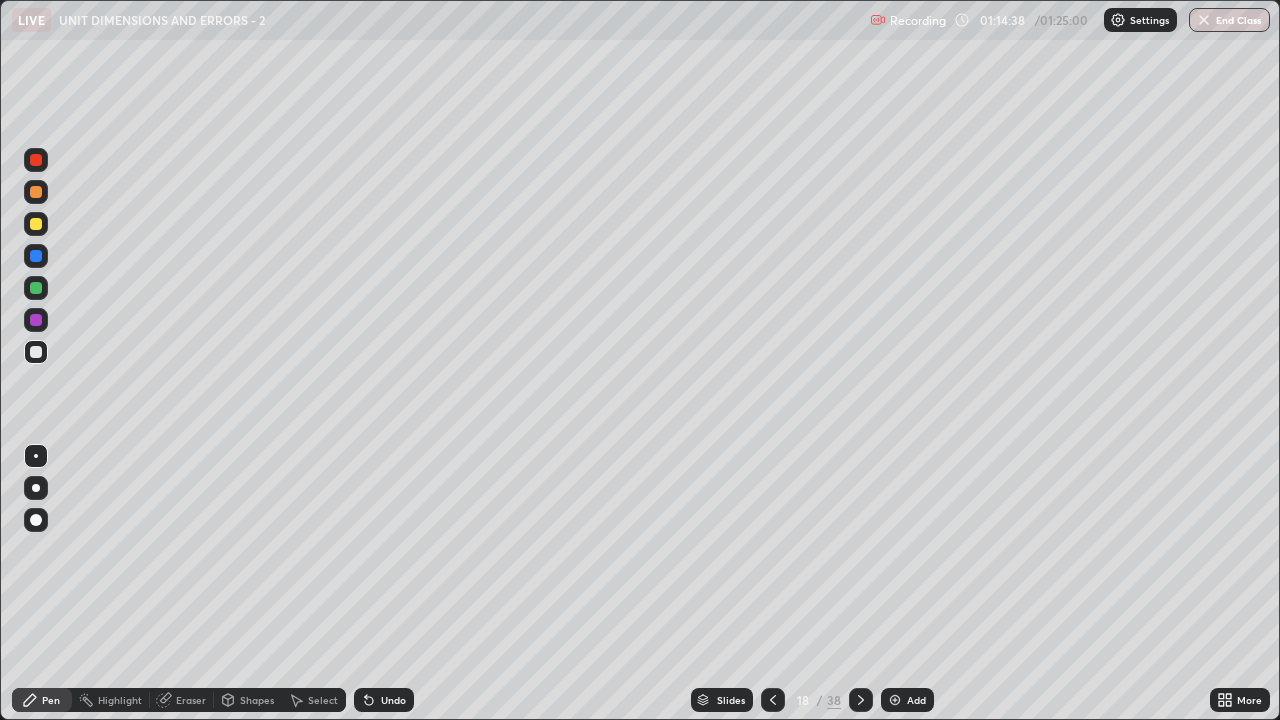 click 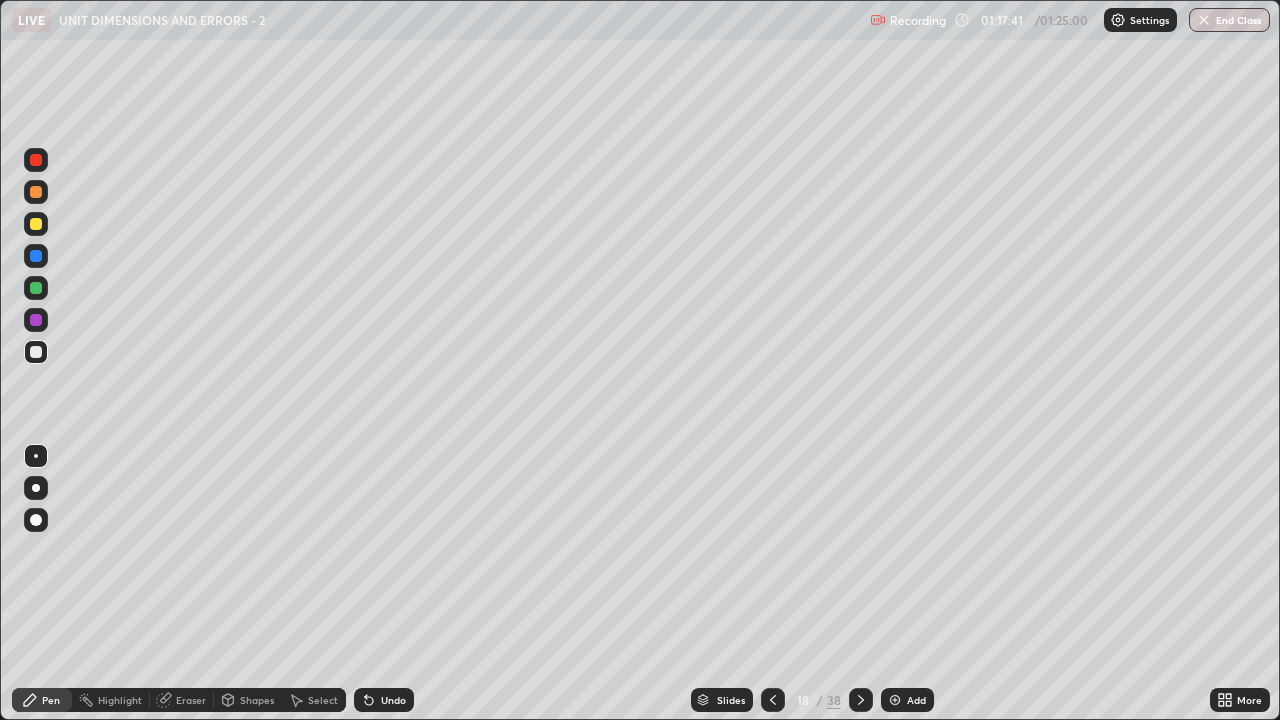 click on "Select" at bounding box center (314, 700) 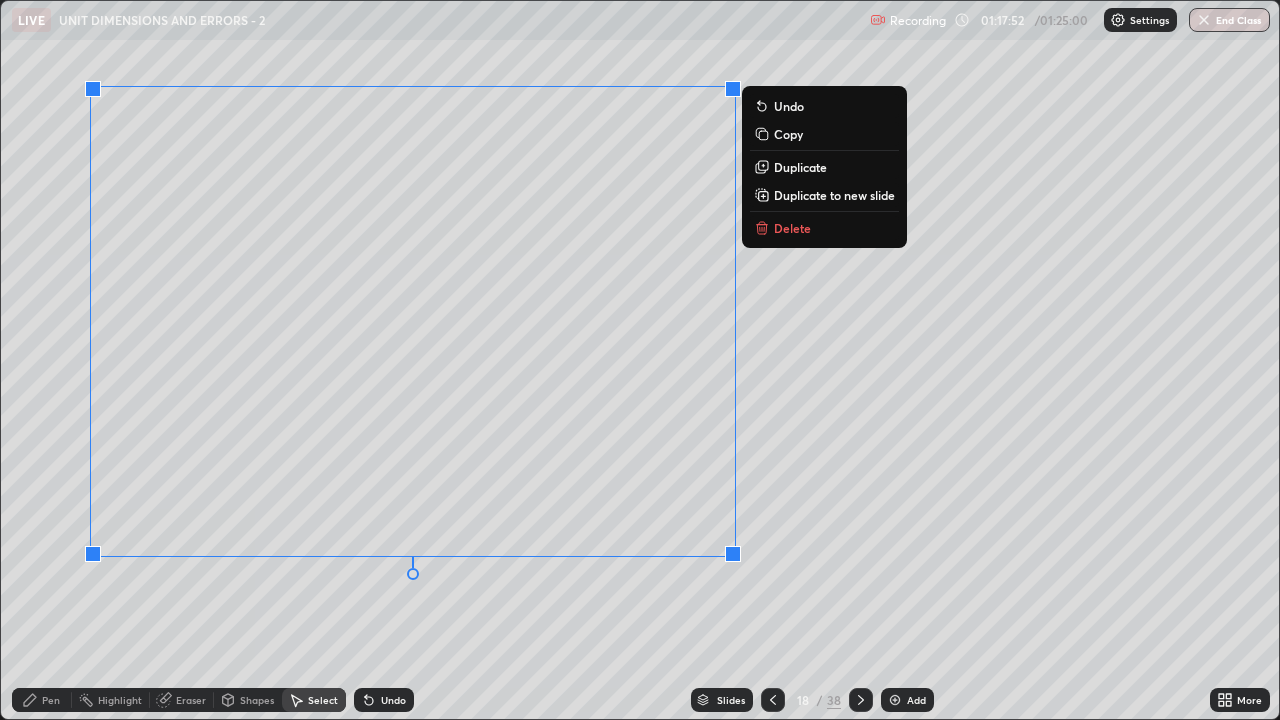 click on "Pen" at bounding box center [42, 700] 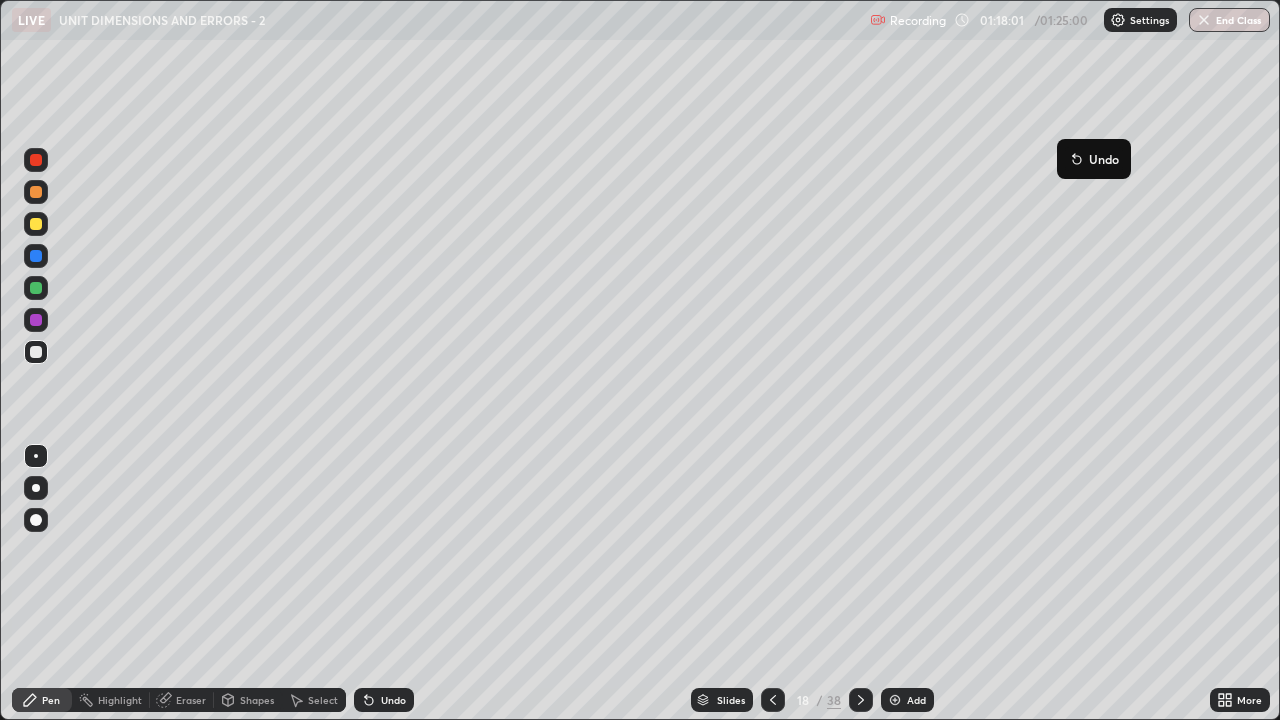 click 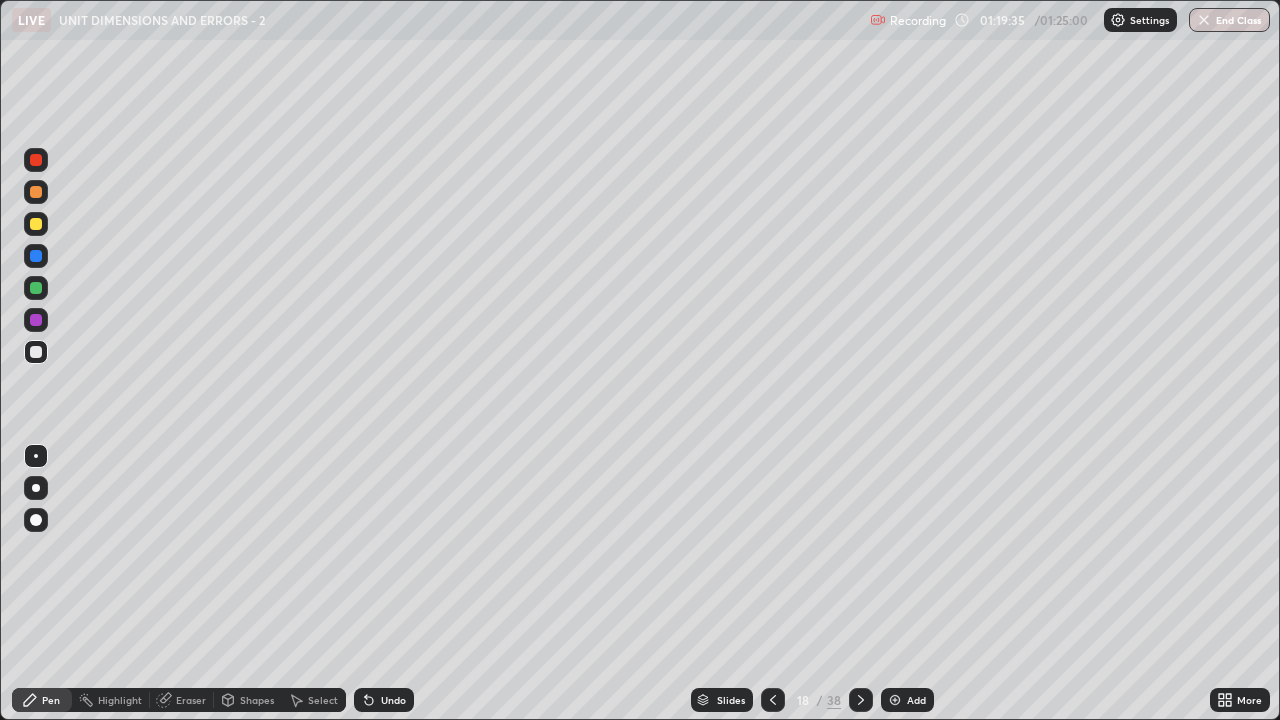 click on "Select" at bounding box center [323, 700] 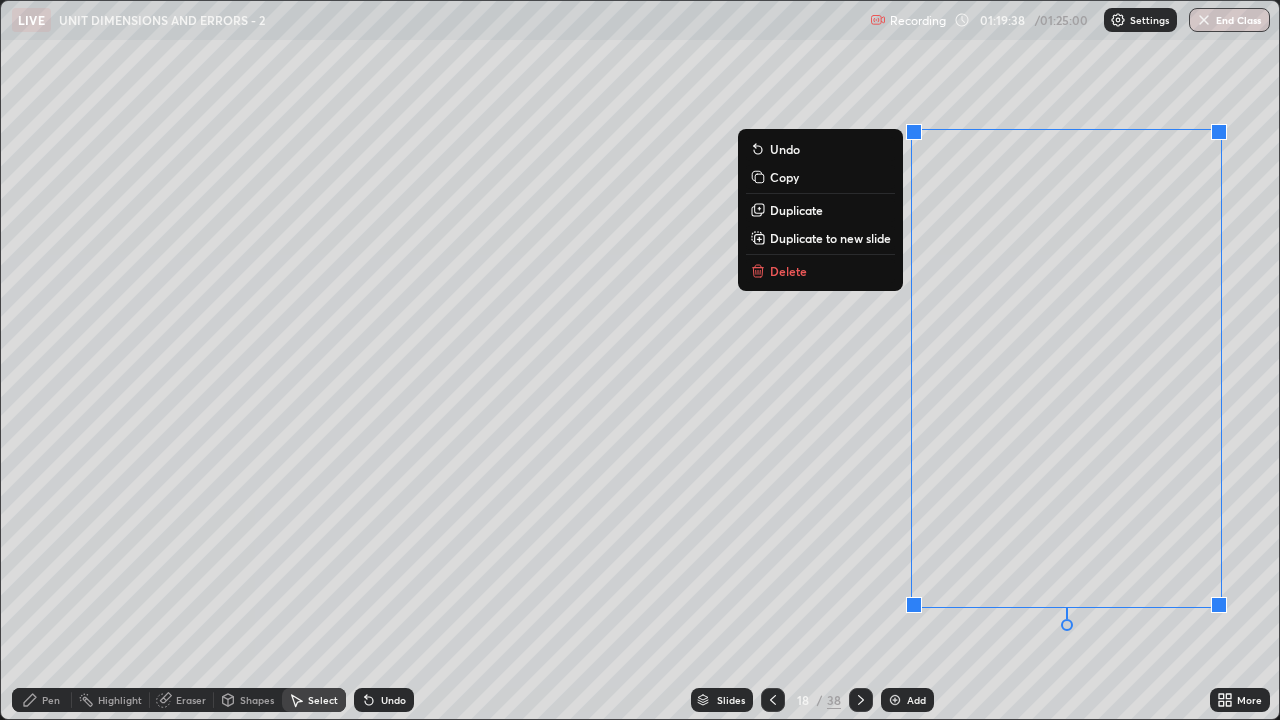click on "Duplicate to new slide" at bounding box center (830, 238) 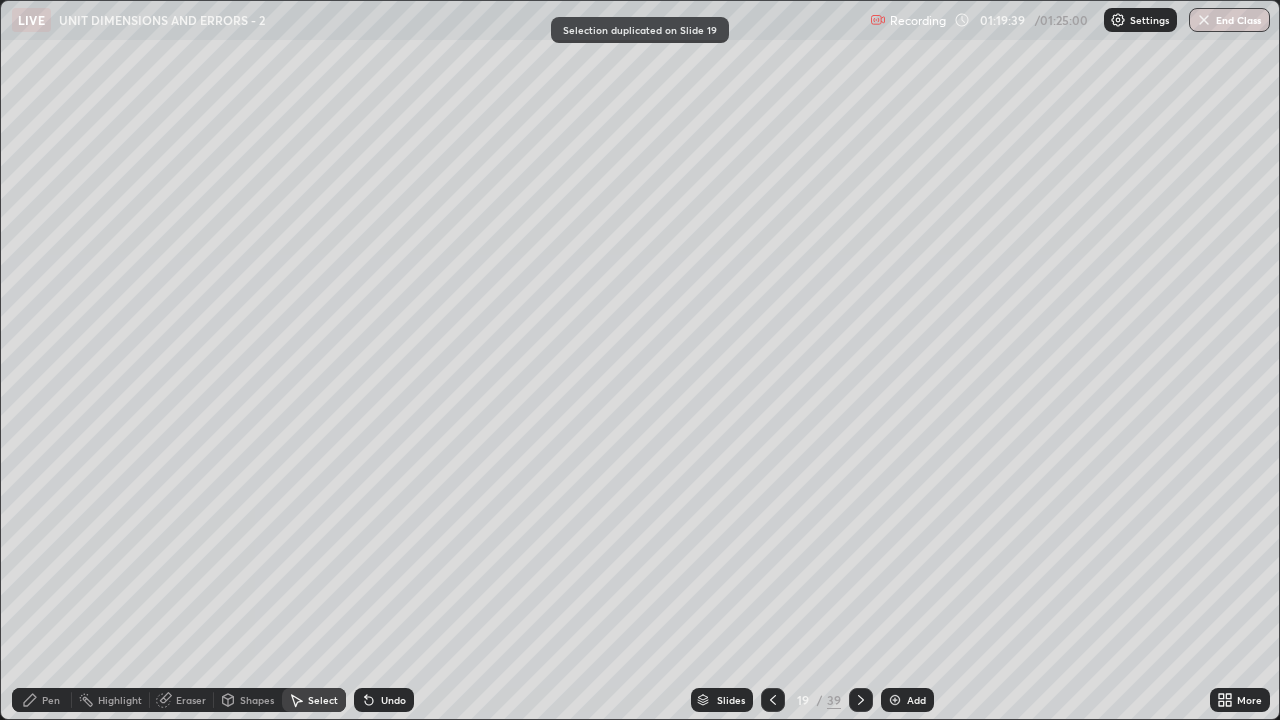 click on "Pen" at bounding box center [42, 700] 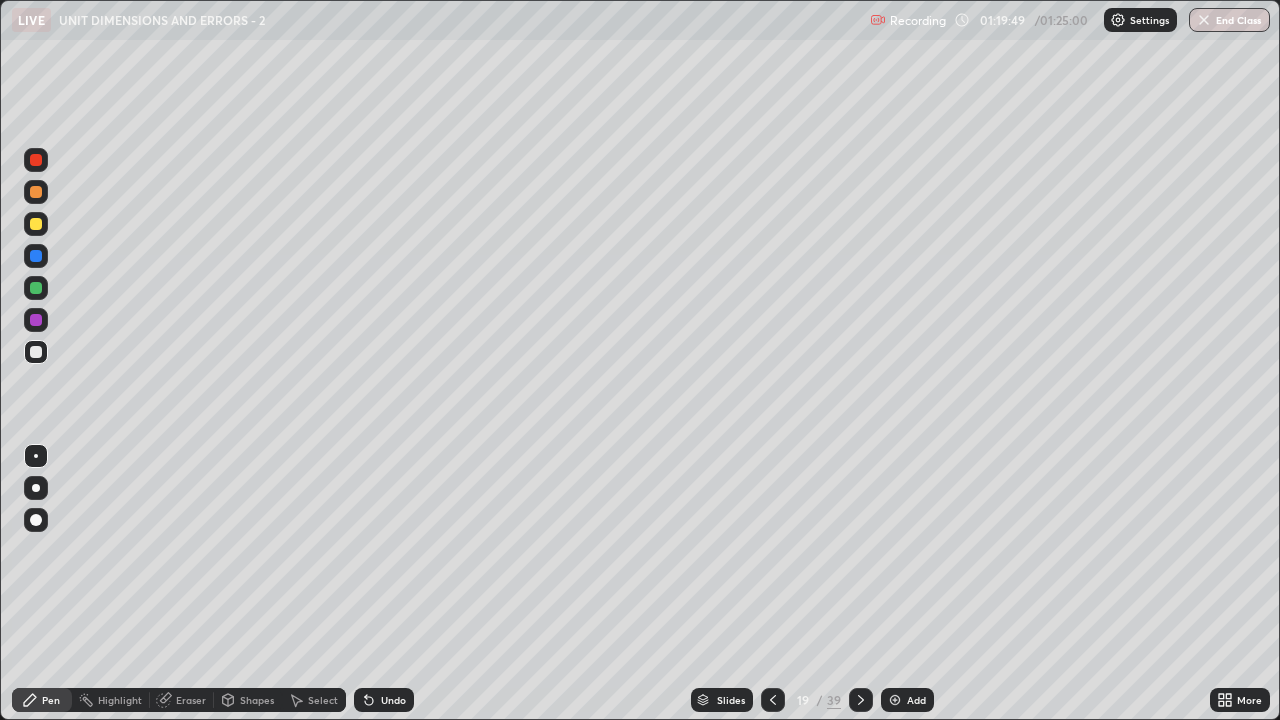 click on "Eraser" at bounding box center (191, 700) 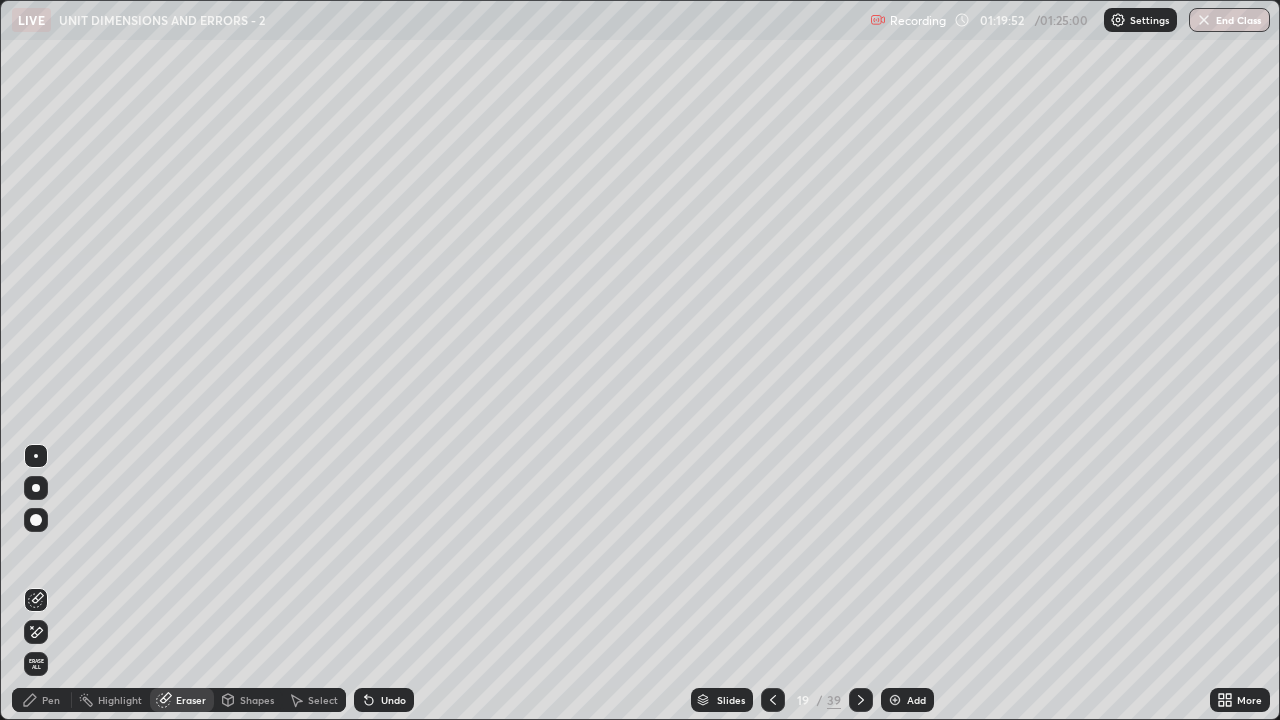 click on "Pen" at bounding box center [51, 700] 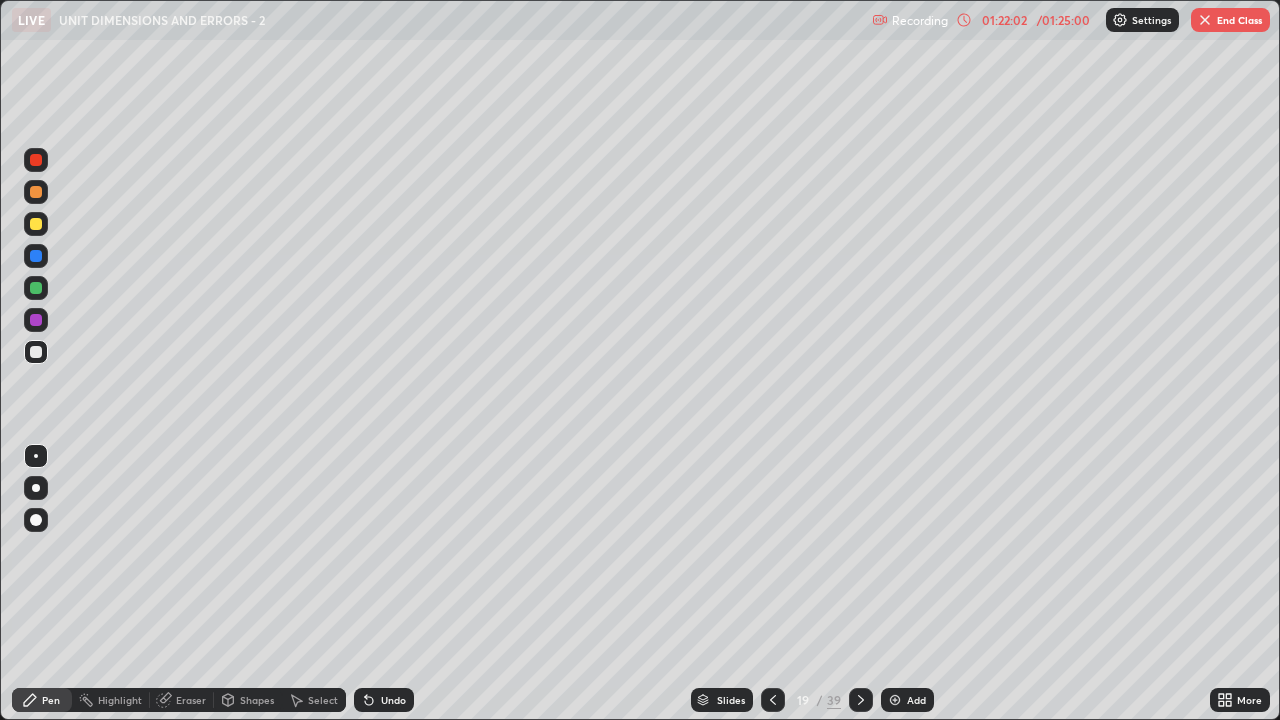 click on "Undo" at bounding box center (393, 700) 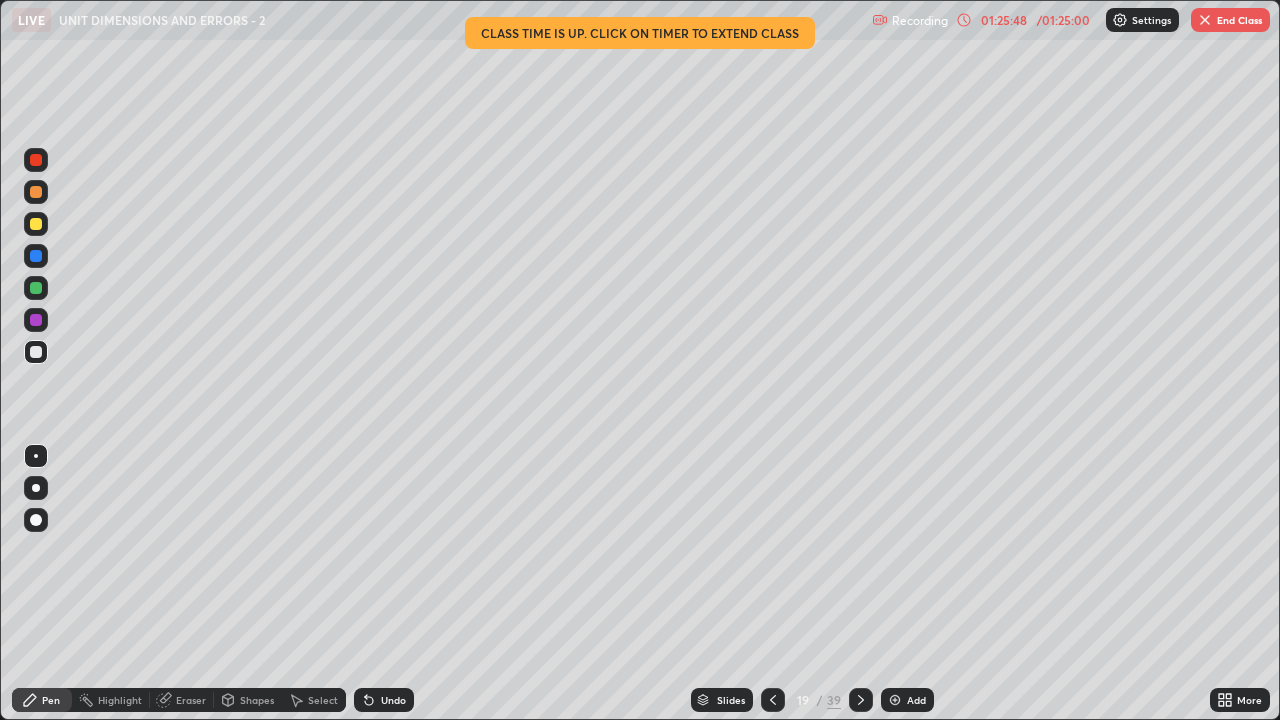click 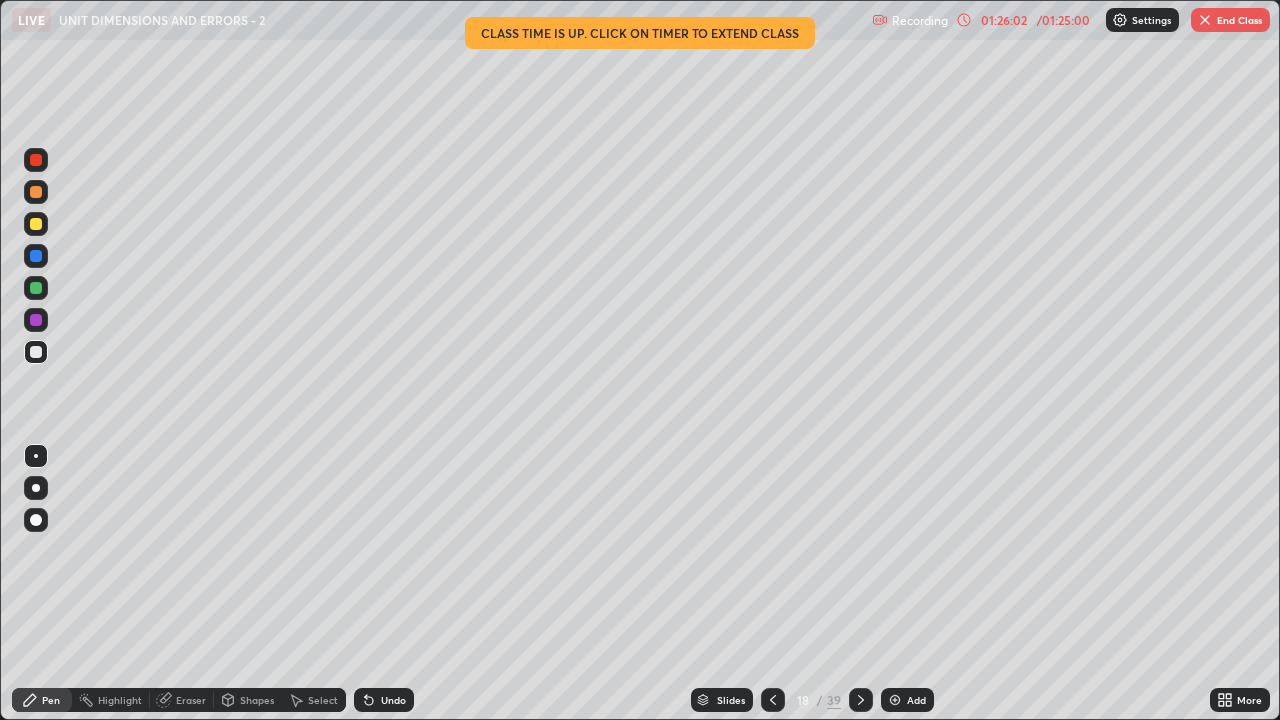 click 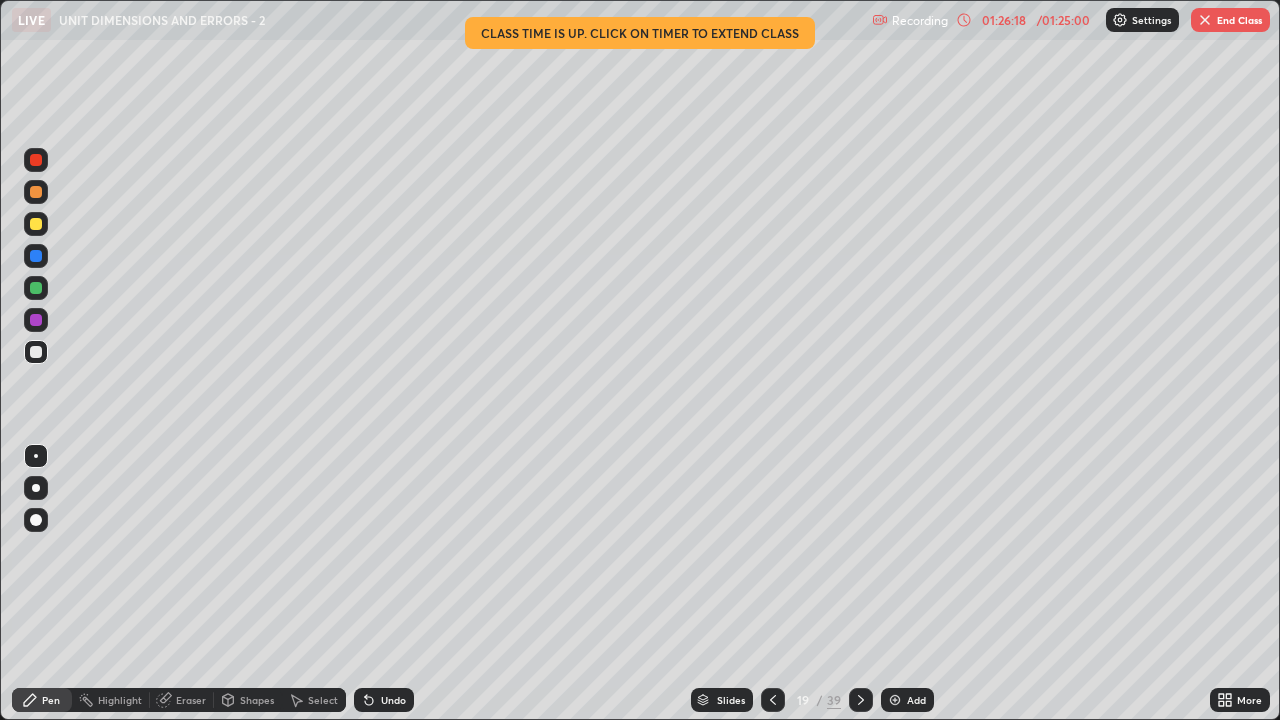 click on "End Class" at bounding box center (1230, 20) 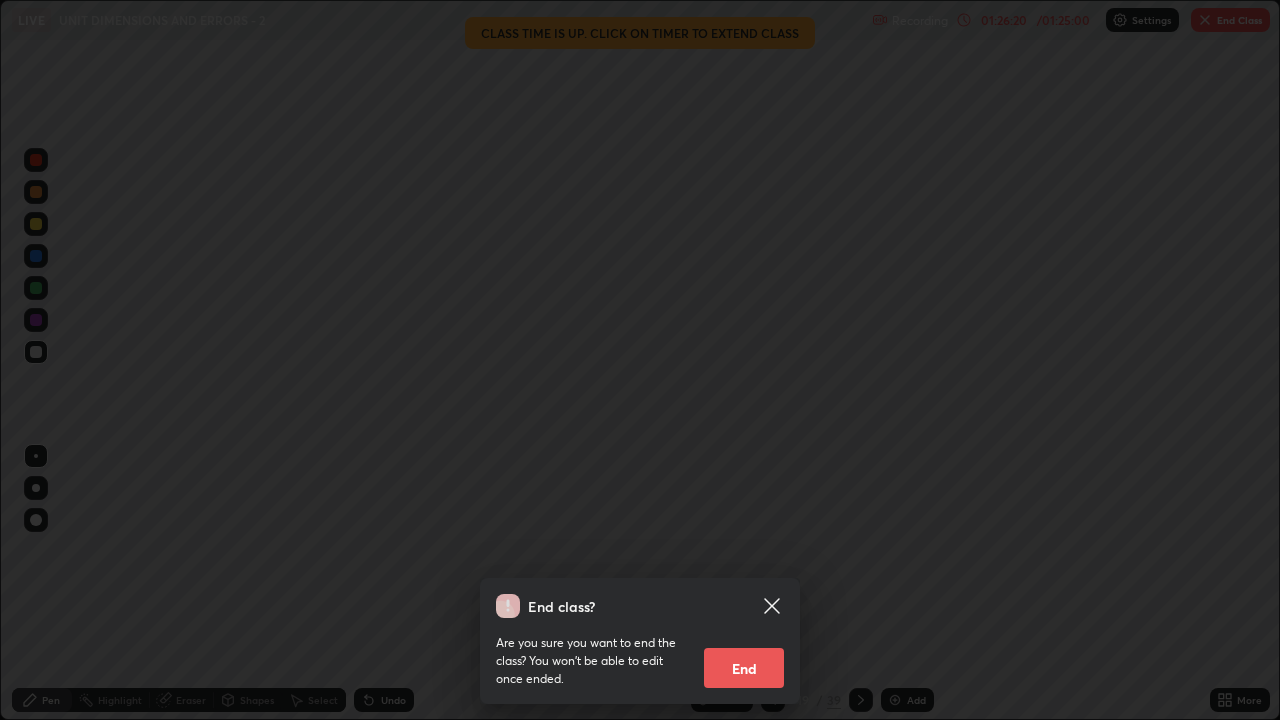 click on "End" at bounding box center (744, 668) 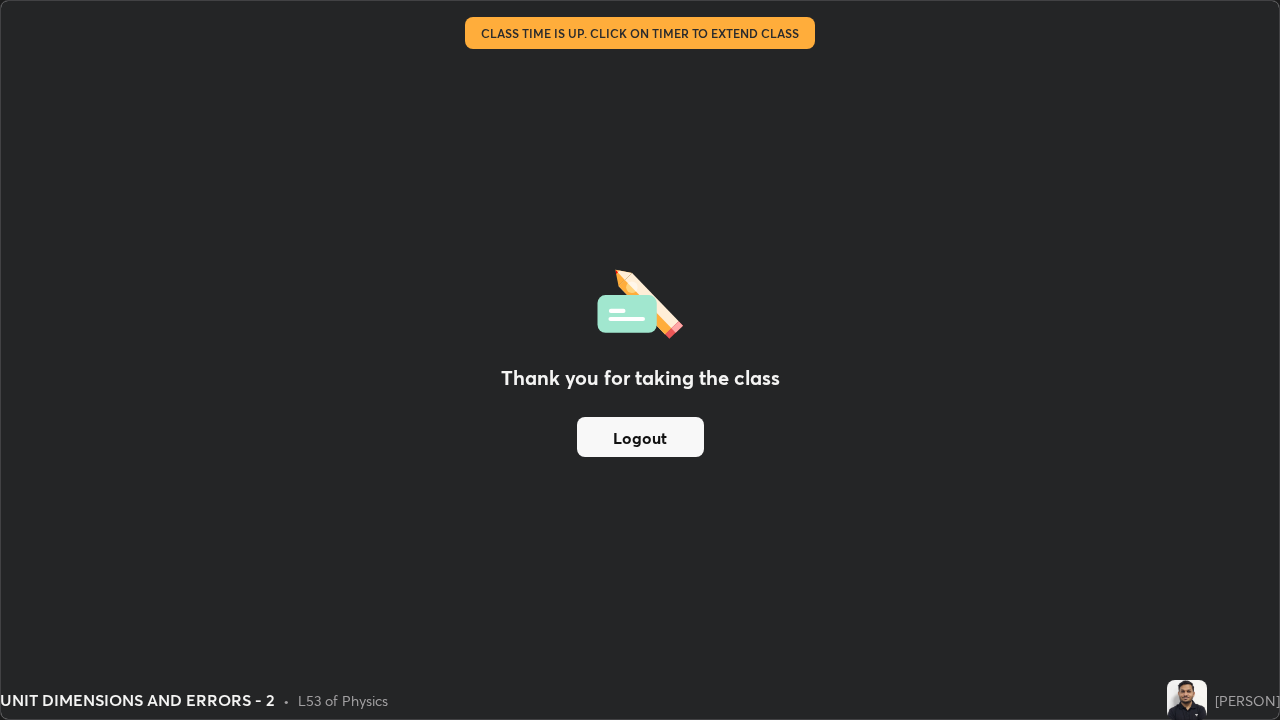 click on "Logout" at bounding box center [640, 437] 